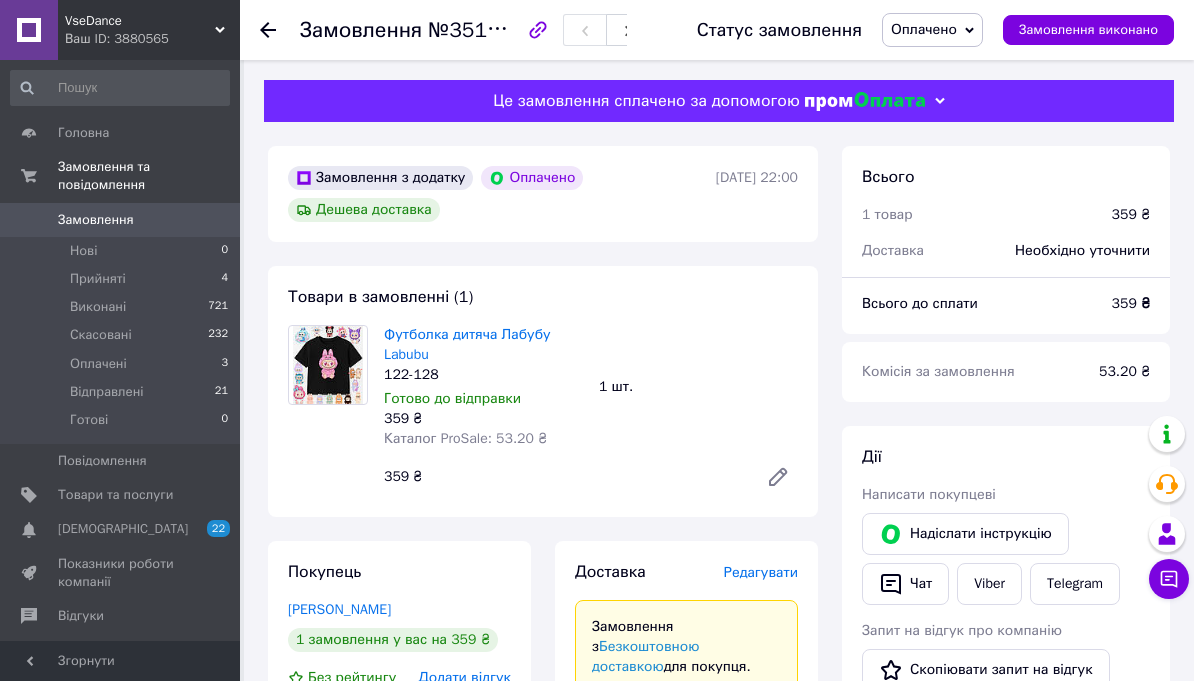 scroll, scrollTop: 0, scrollLeft: 0, axis: both 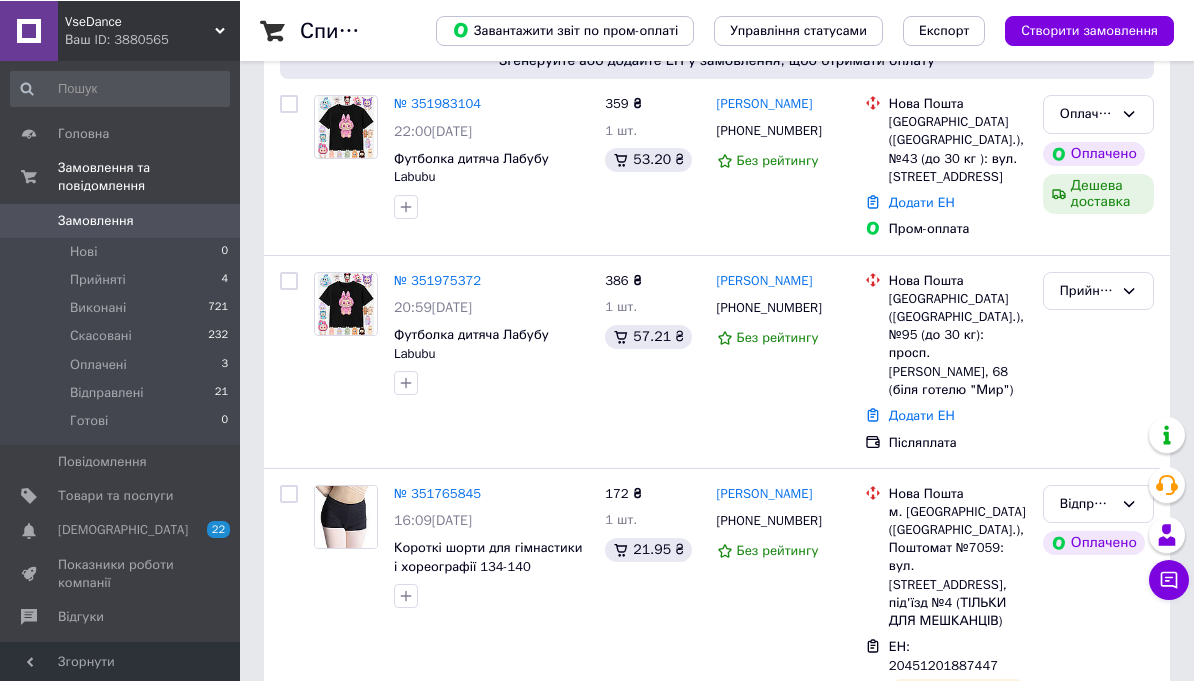click on "№ 351975372" at bounding box center [437, 279] 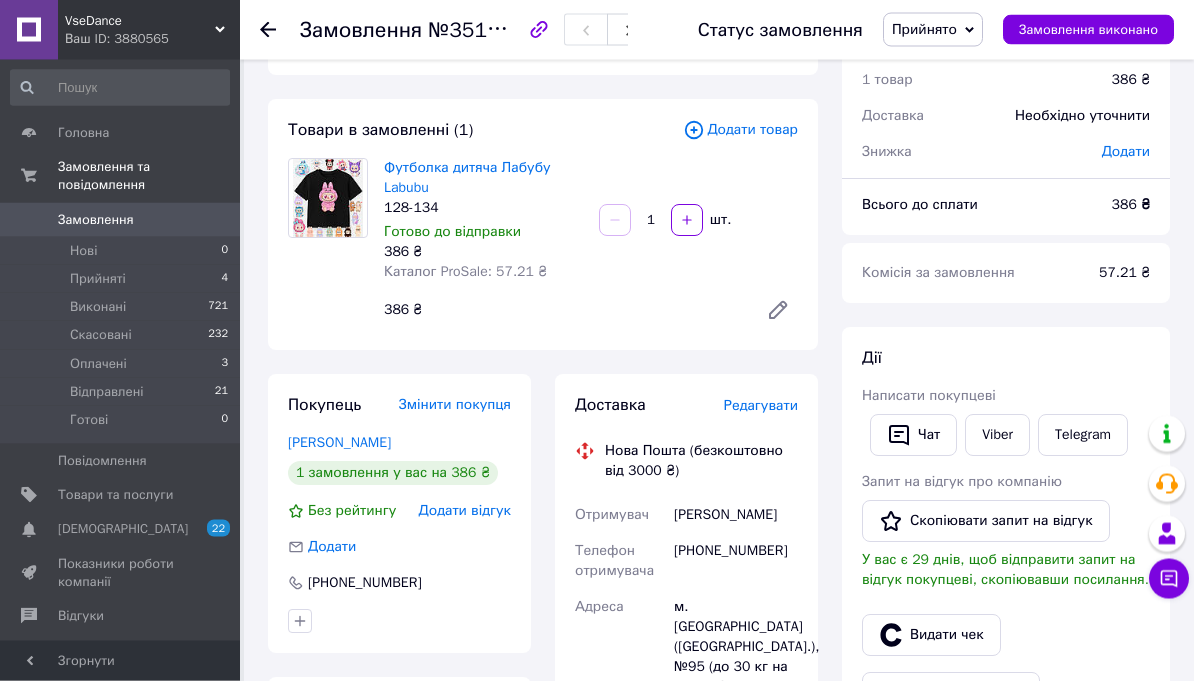 scroll, scrollTop: 59, scrollLeft: 0, axis: vertical 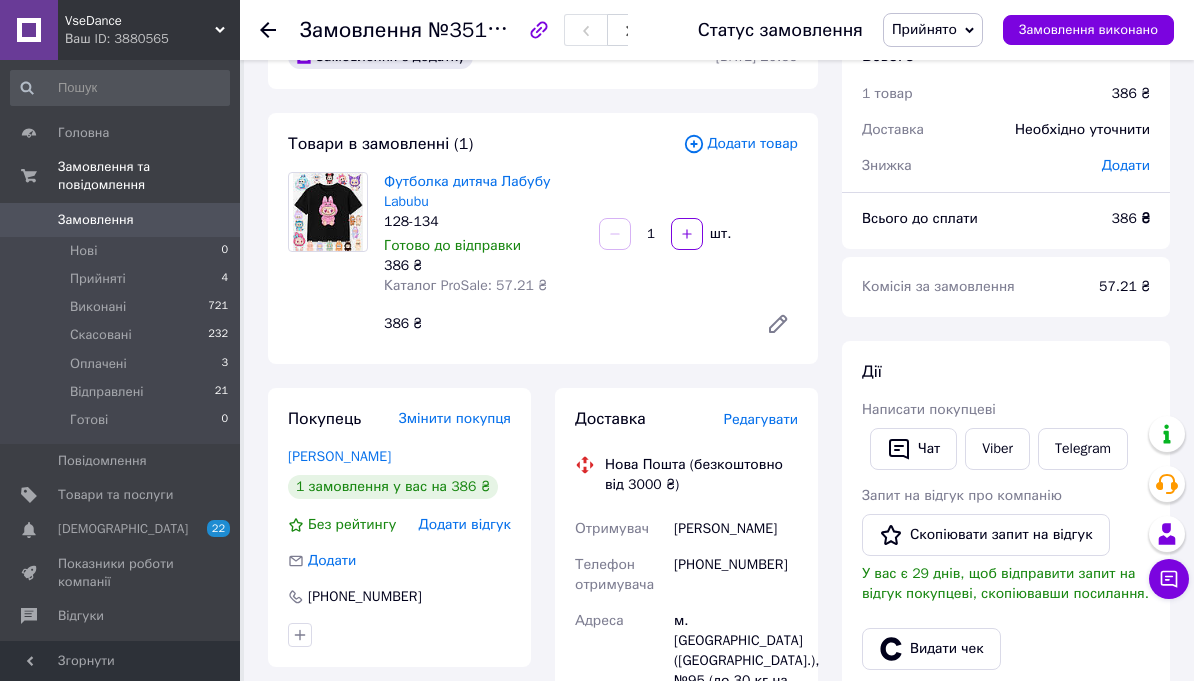 click on "Viber" at bounding box center [997, 449] 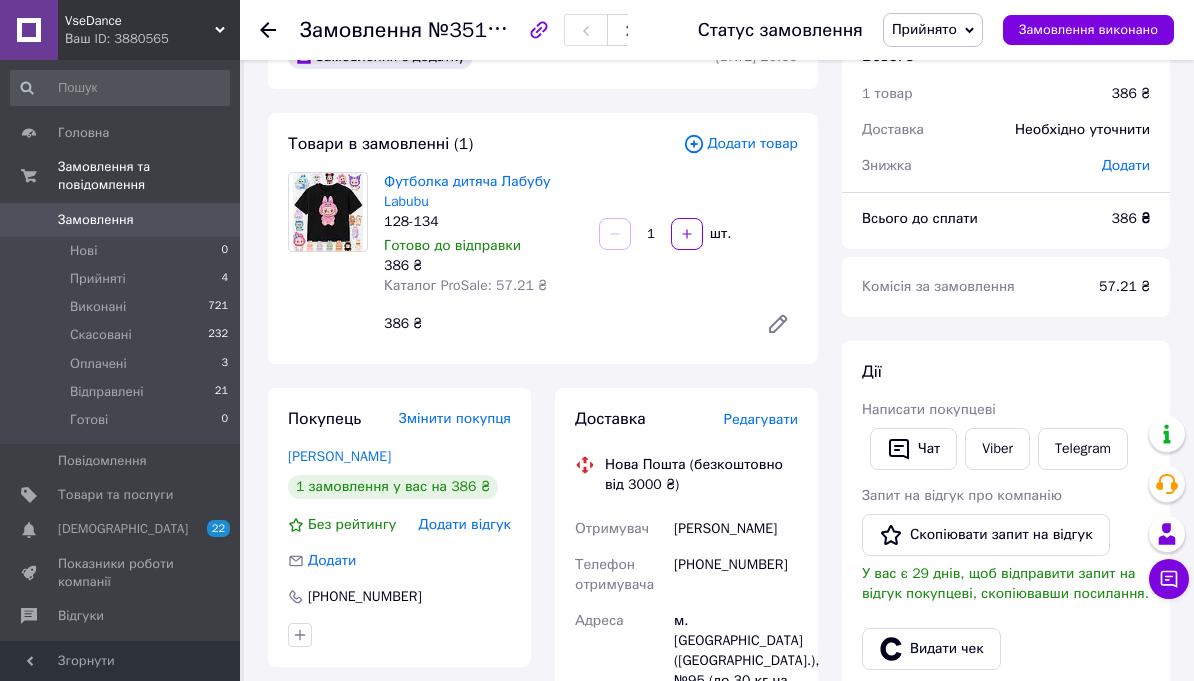 scroll, scrollTop: 0, scrollLeft: 0, axis: both 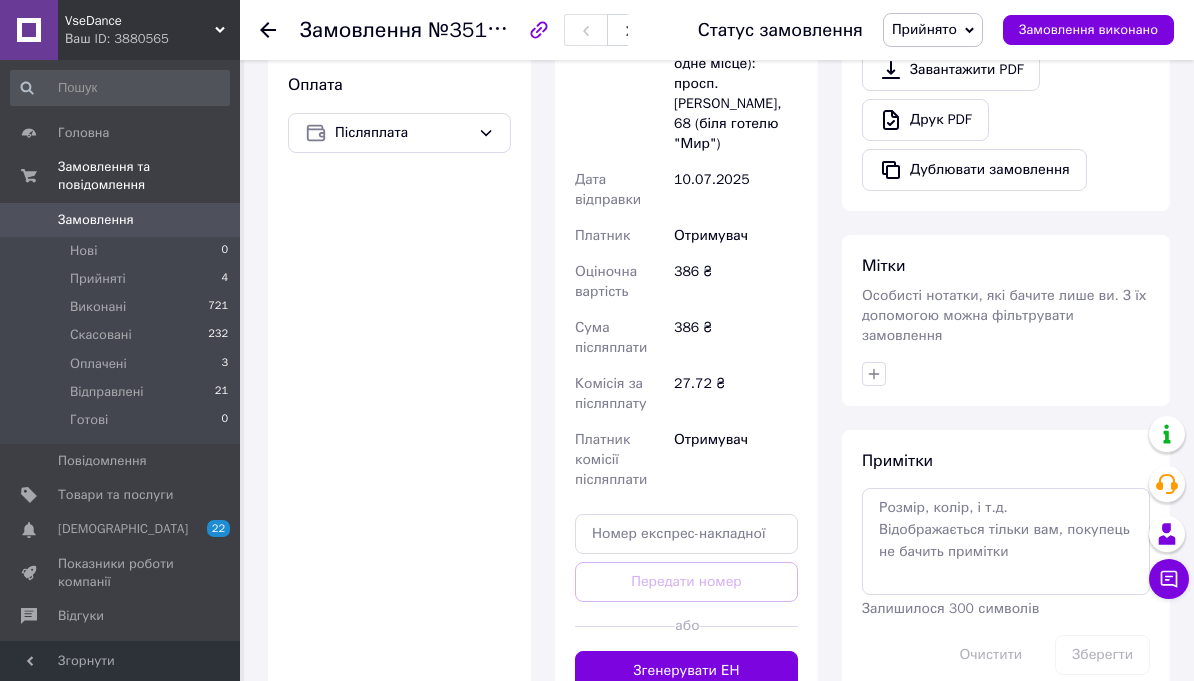 click on "Згенерувати ЕН" at bounding box center [686, 671] 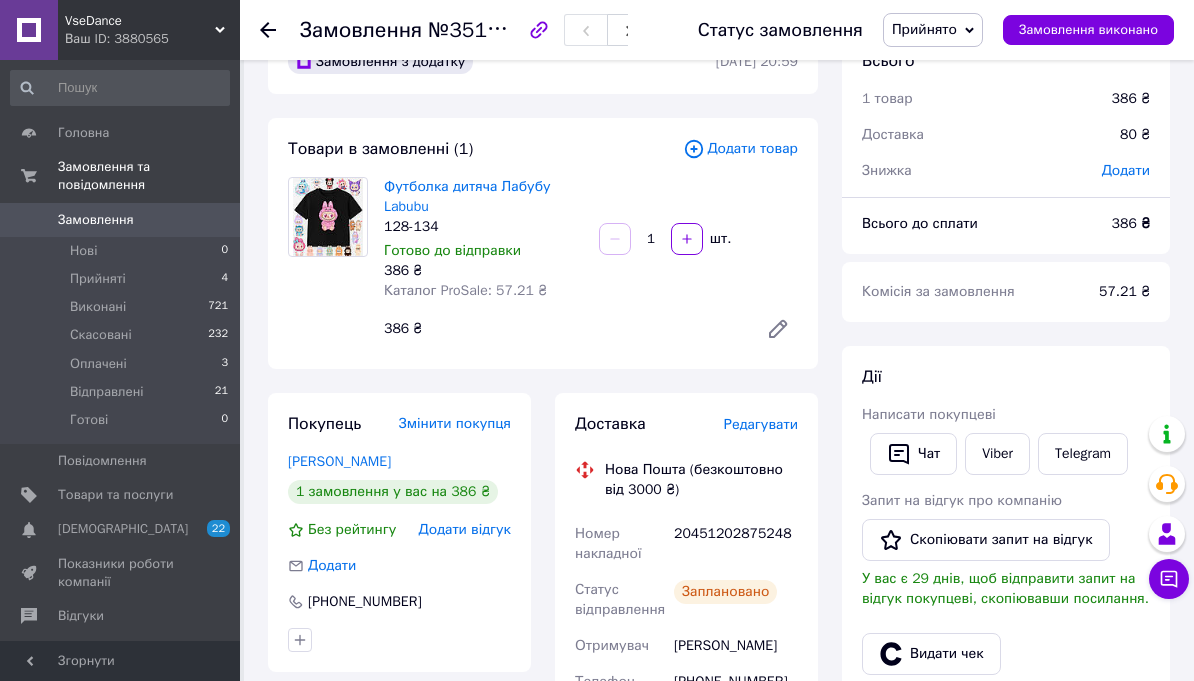 scroll, scrollTop: 73, scrollLeft: 0, axis: vertical 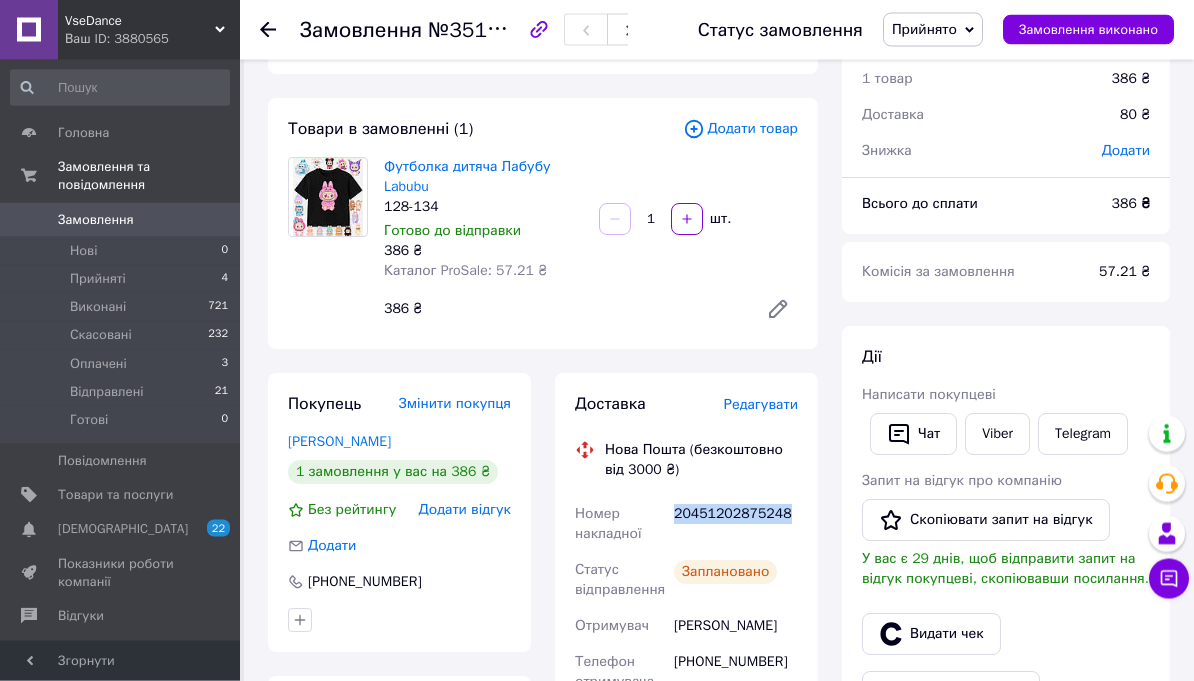 click on "20451202875248" at bounding box center [736, 525] 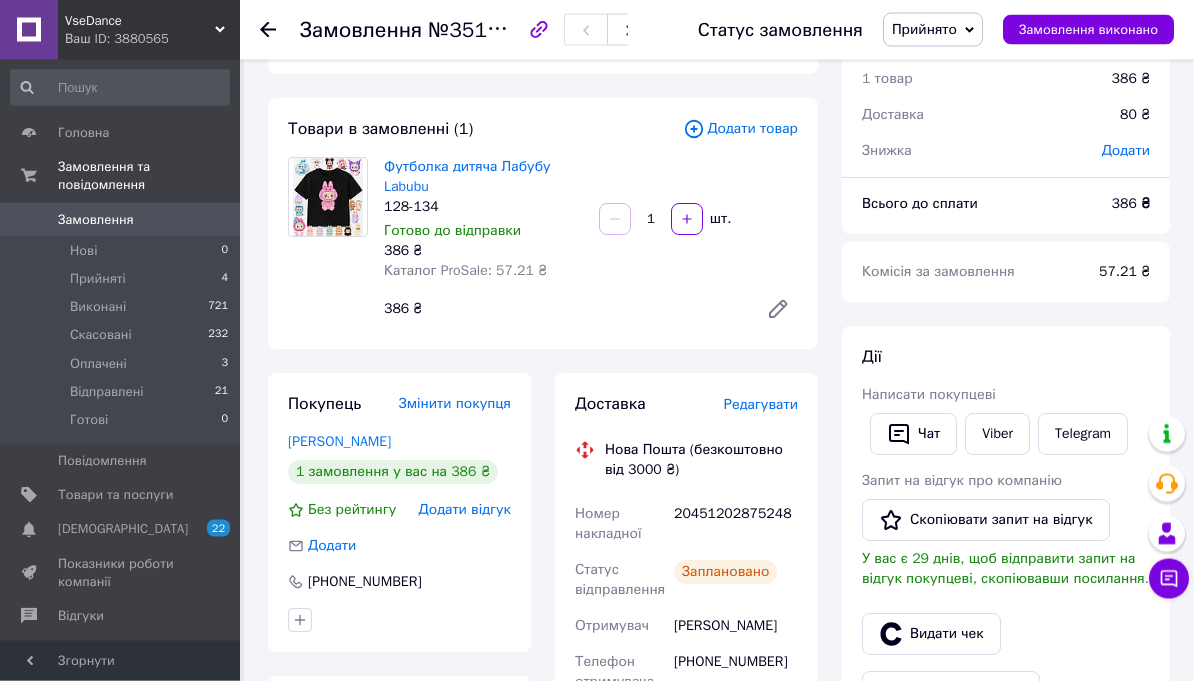 click on "20451202875248" at bounding box center (736, 525) 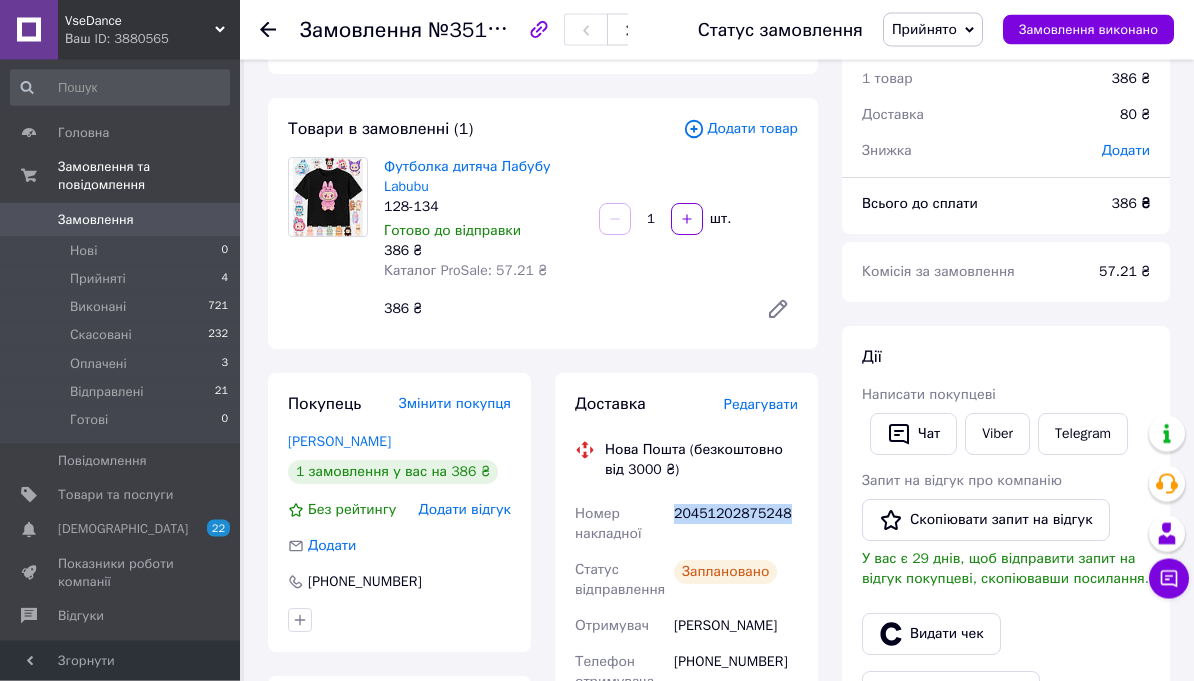 copy on "20451202875248" 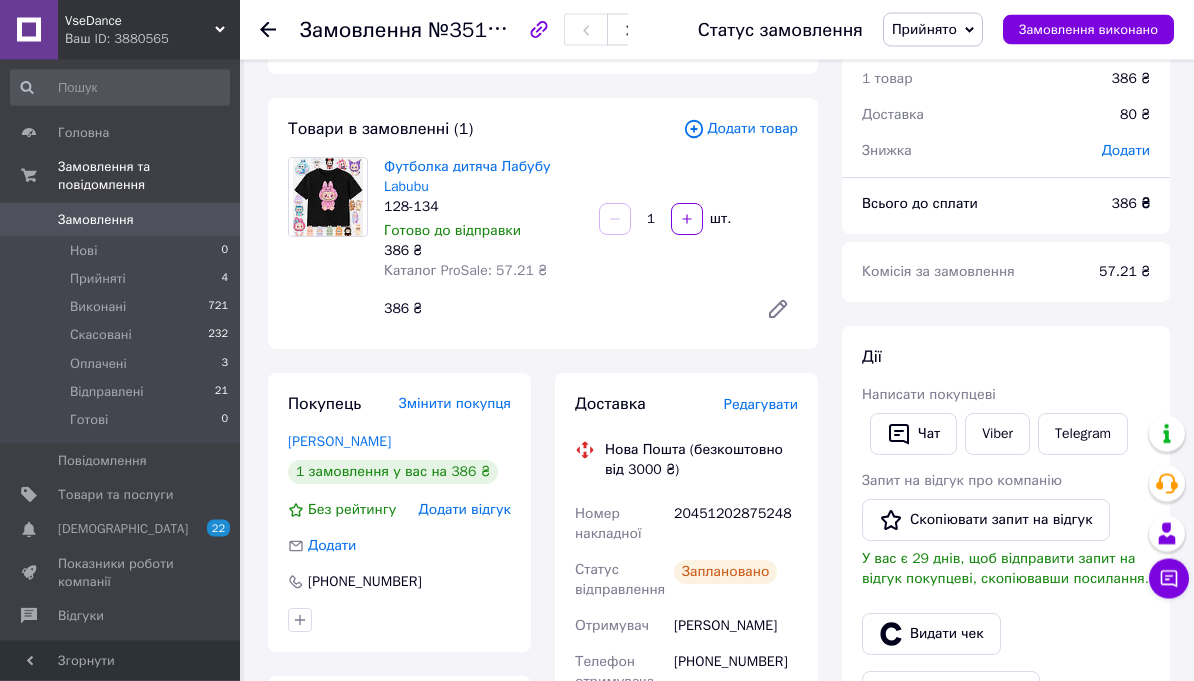 scroll, scrollTop: 0, scrollLeft: 0, axis: both 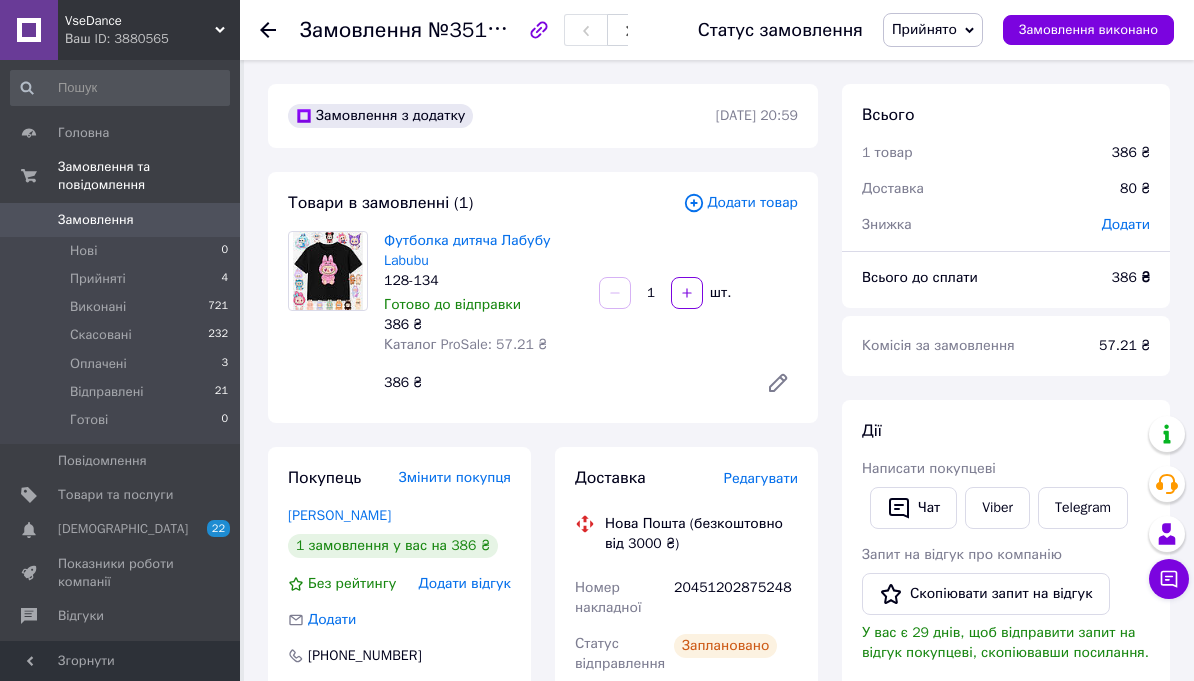 click on "Прийнято" at bounding box center [933, 30] 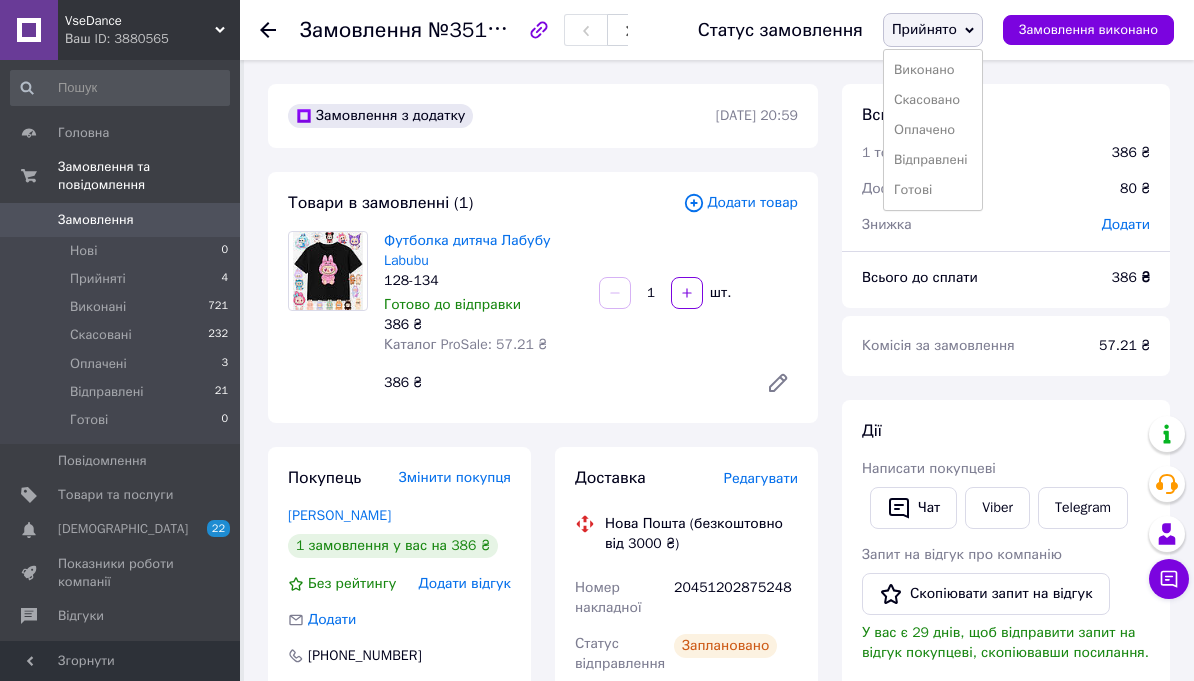 click on "Оплачено" at bounding box center [933, 130] 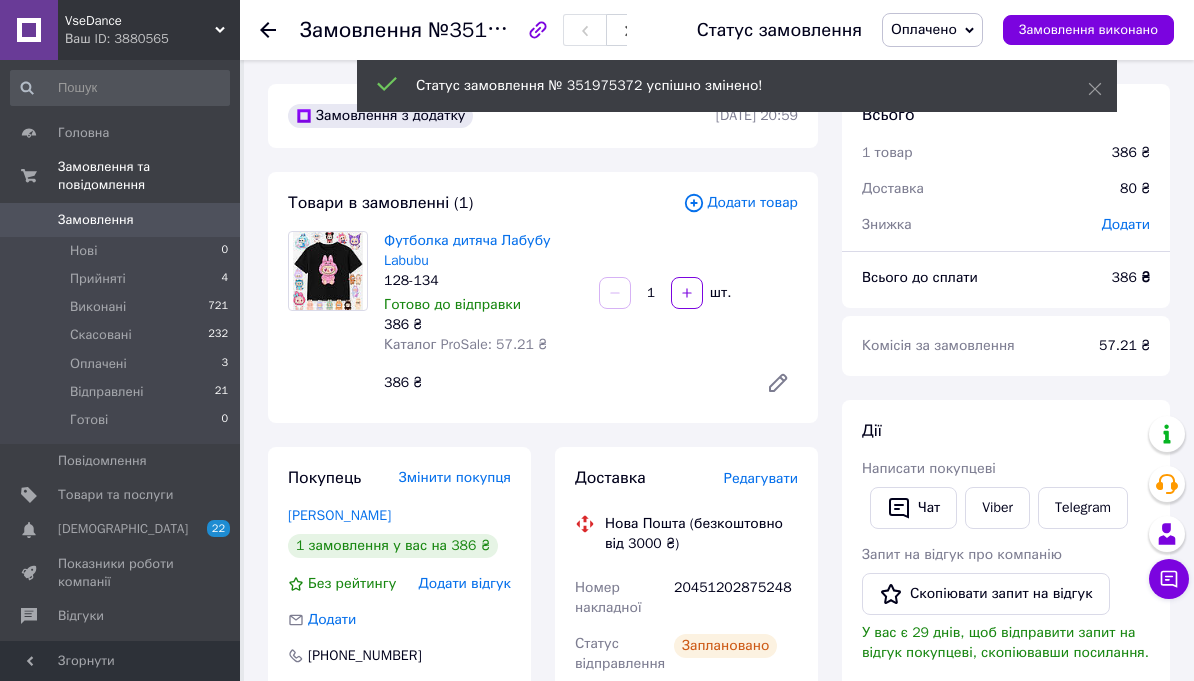 click 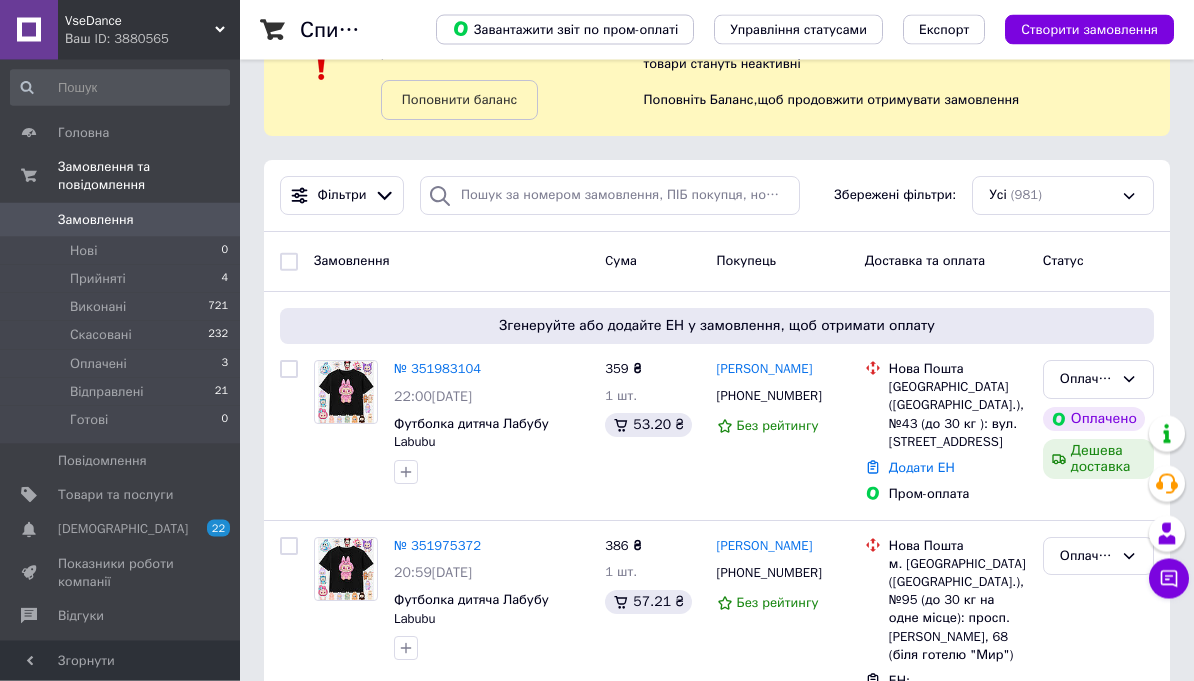 scroll, scrollTop: 84, scrollLeft: 0, axis: vertical 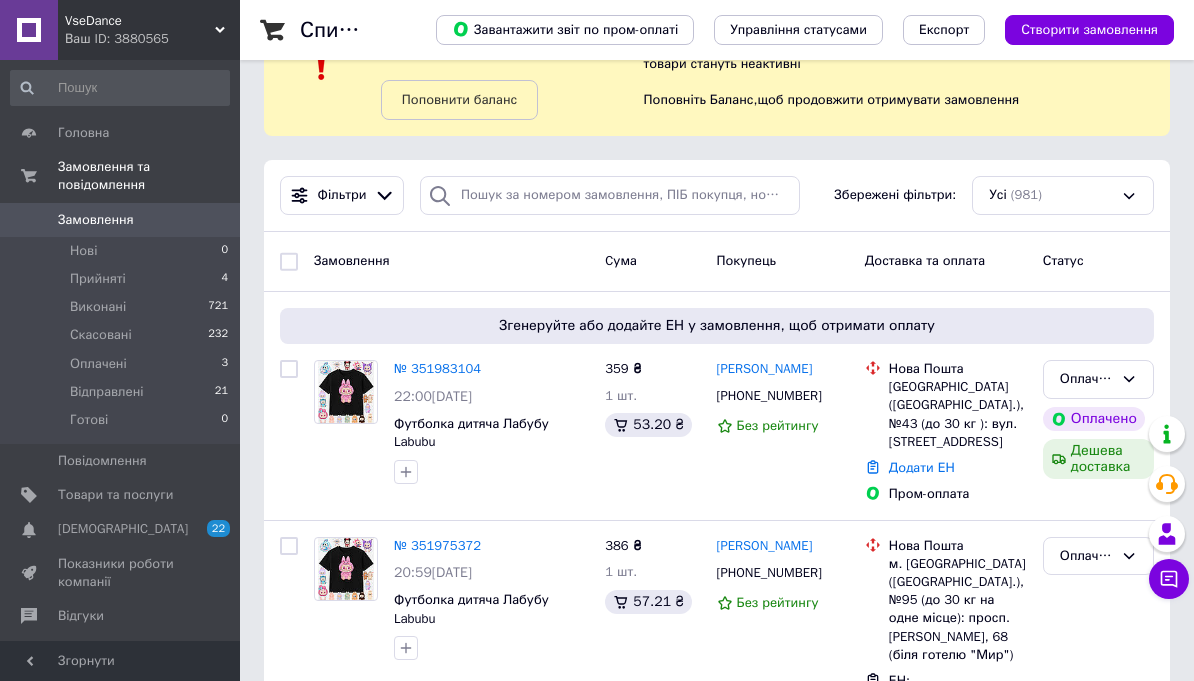 click on "№ 351983104" at bounding box center [437, 368] 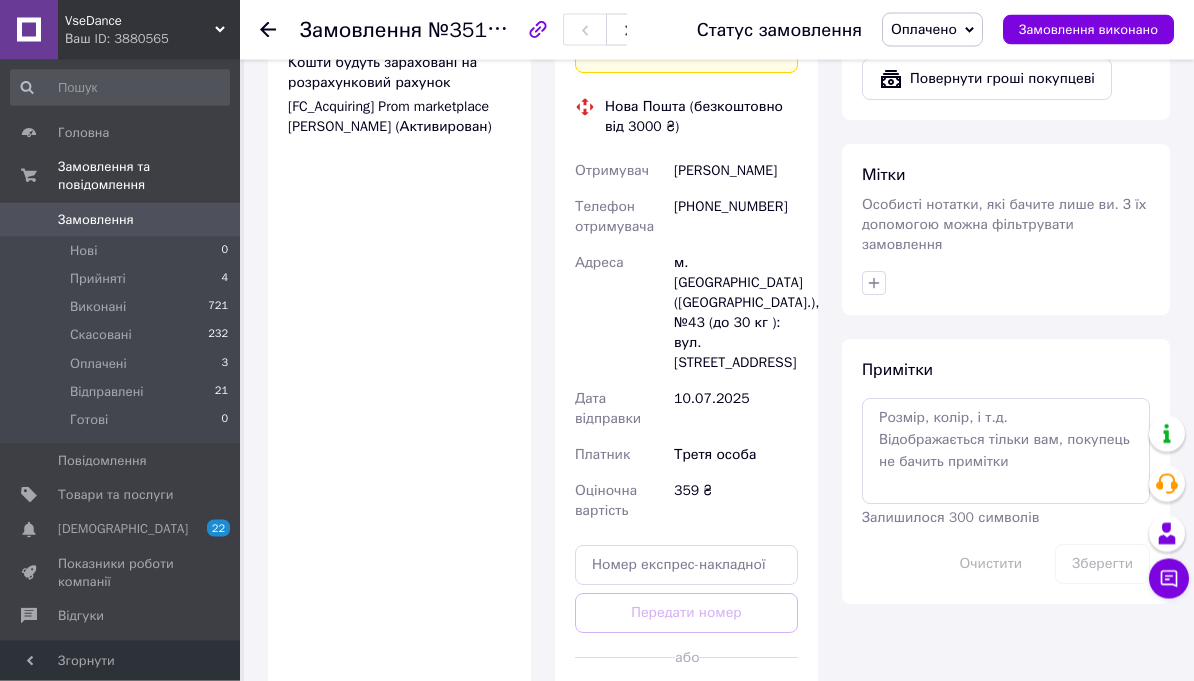scroll, scrollTop: 918, scrollLeft: 0, axis: vertical 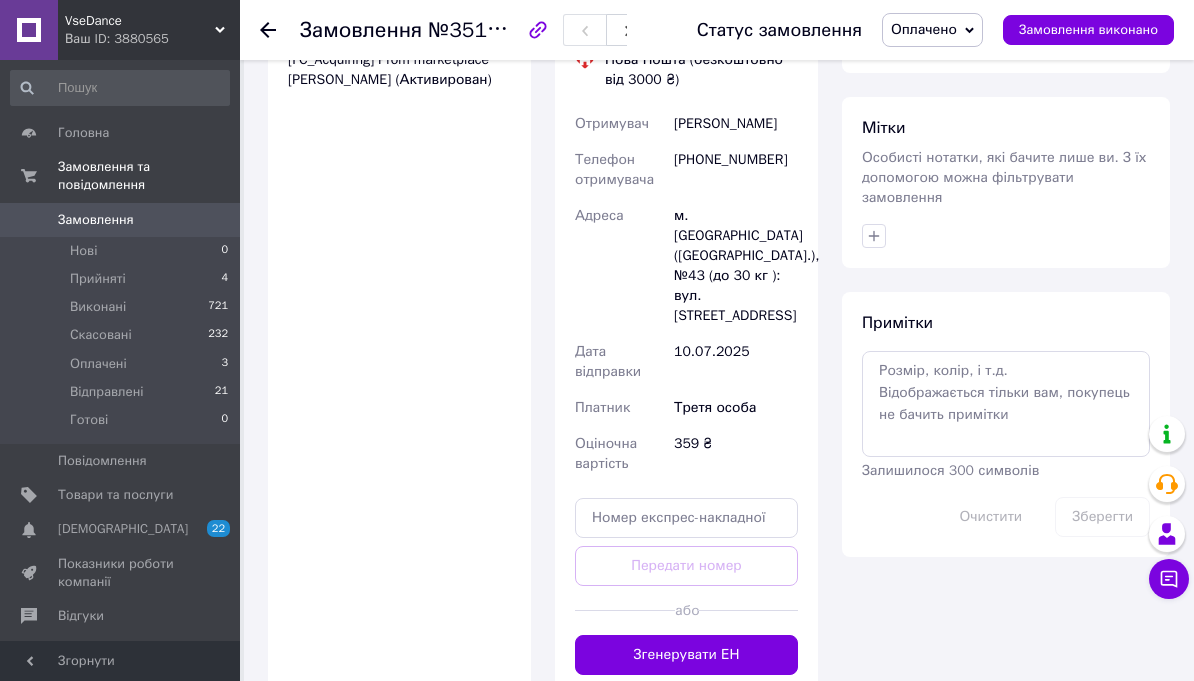 click on "Згенерувати ЕН" at bounding box center [686, 655] 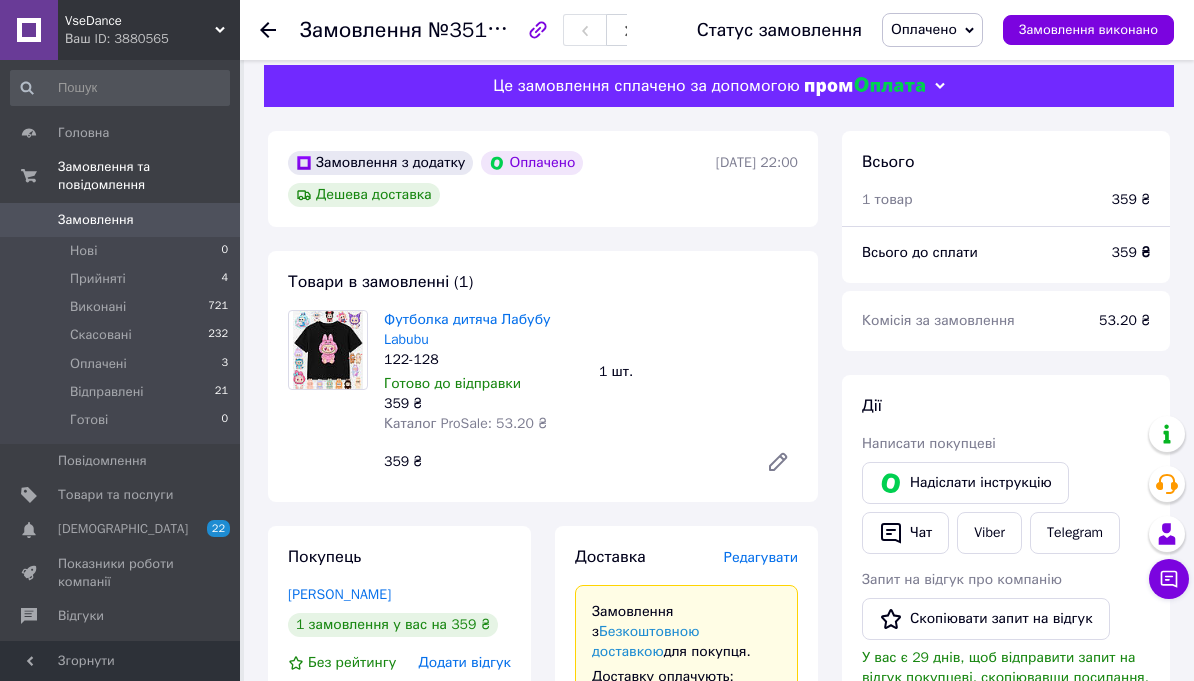 scroll, scrollTop: 0, scrollLeft: 0, axis: both 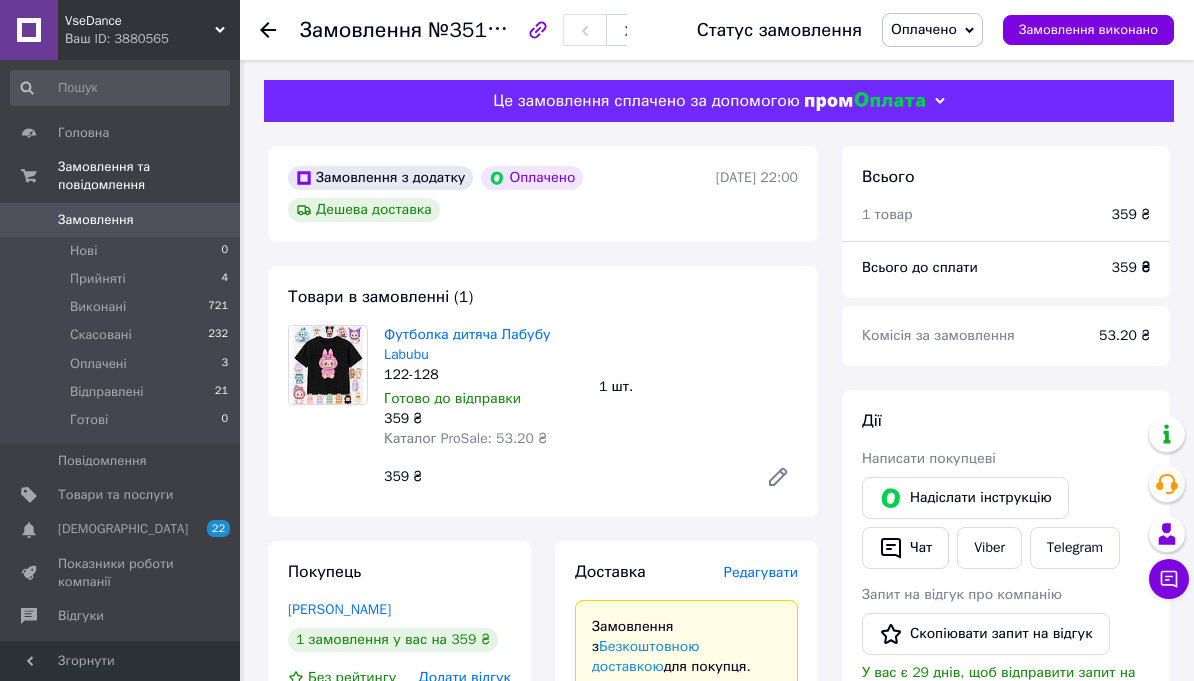 click on "Замовлення №351983104 Статус замовлення Оплачено Прийнято Виконано Скасовано Відправлені Готові Замовлення виконано" at bounding box center (717, 30) 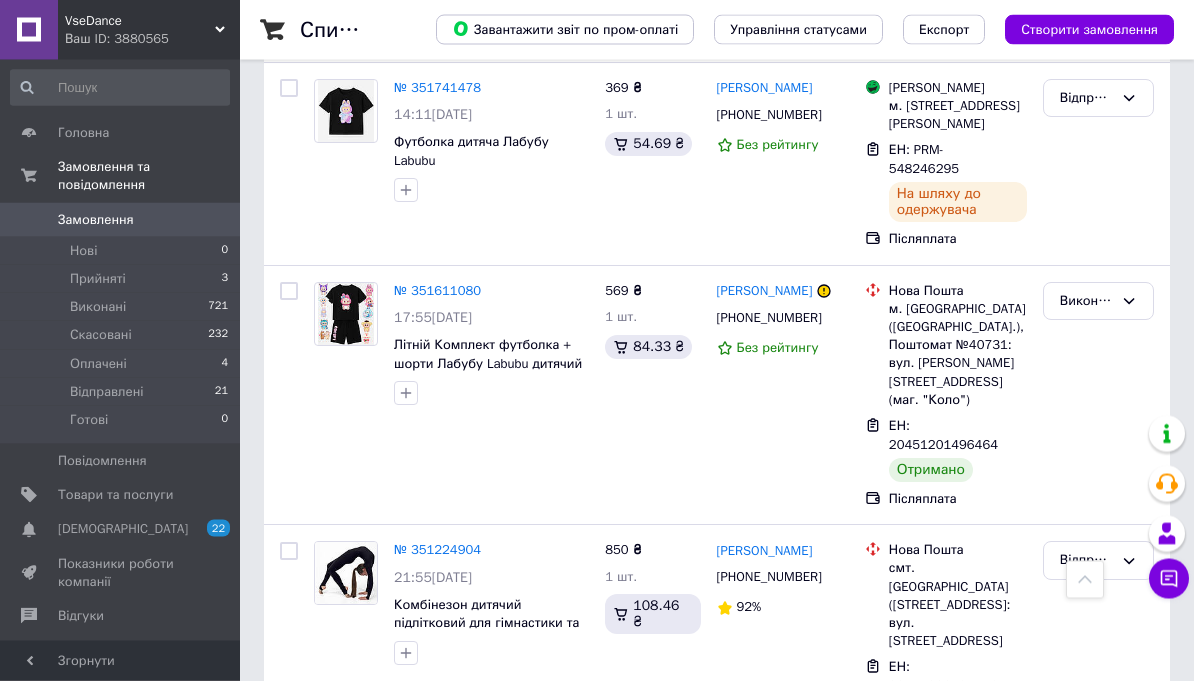 scroll, scrollTop: 1129, scrollLeft: 0, axis: vertical 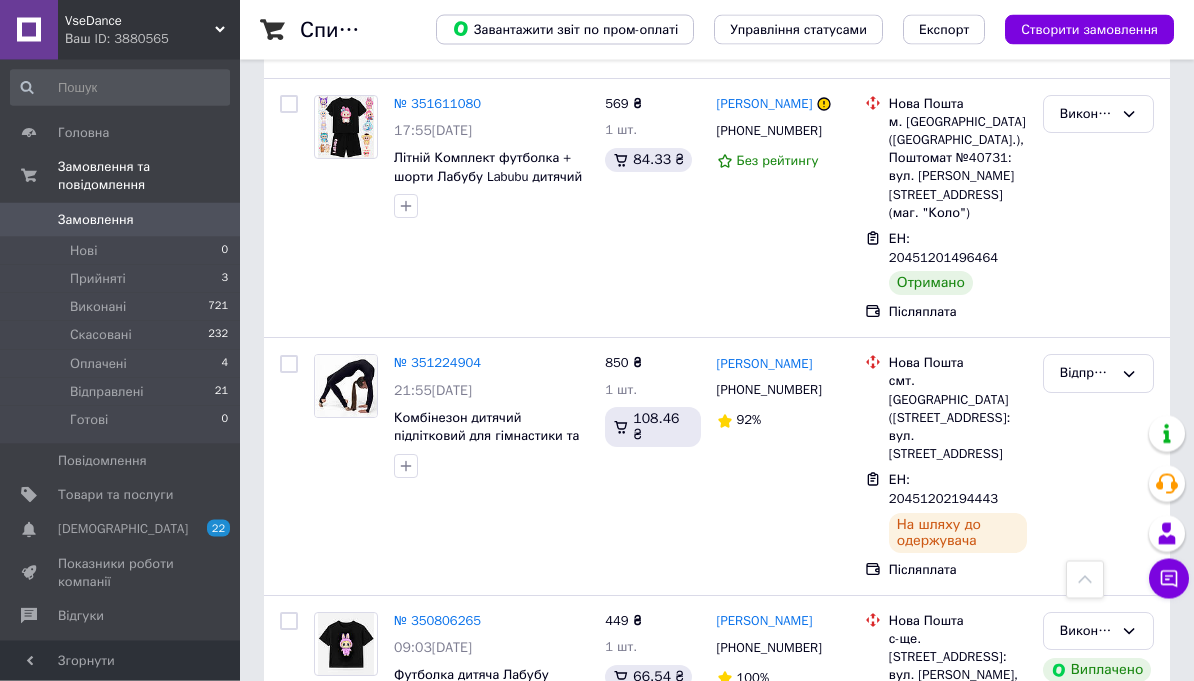 click on "Ваш ID: 3880565" at bounding box center [152, 39] 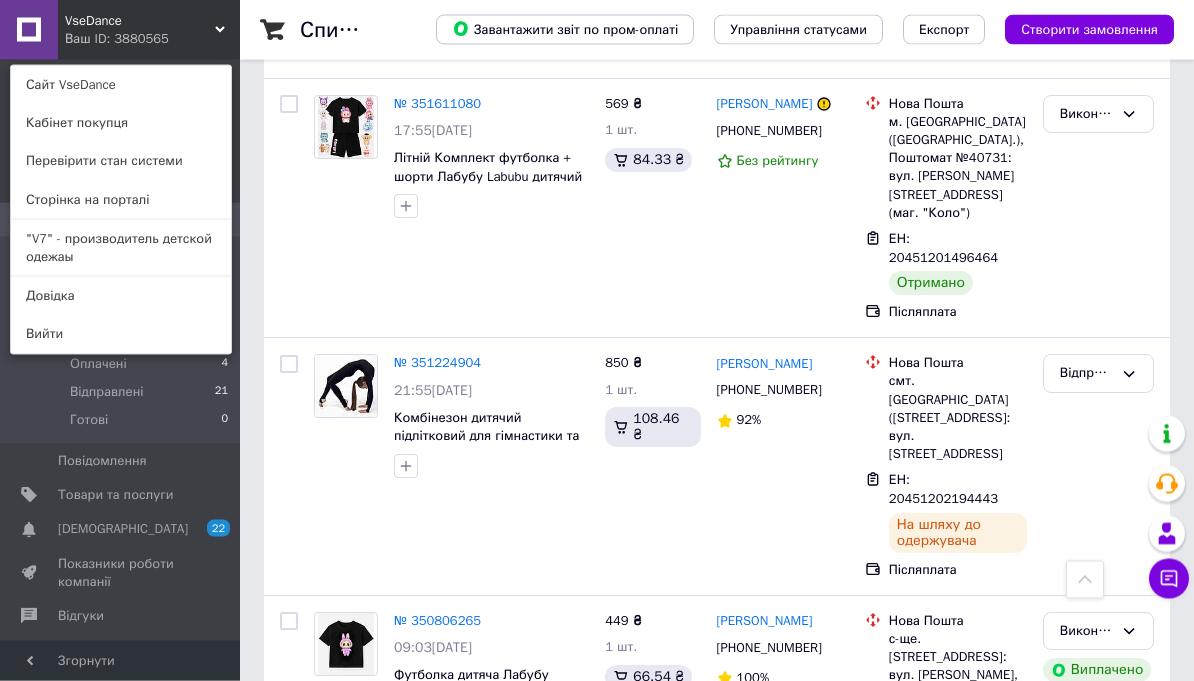 scroll, scrollTop: 1313, scrollLeft: 0, axis: vertical 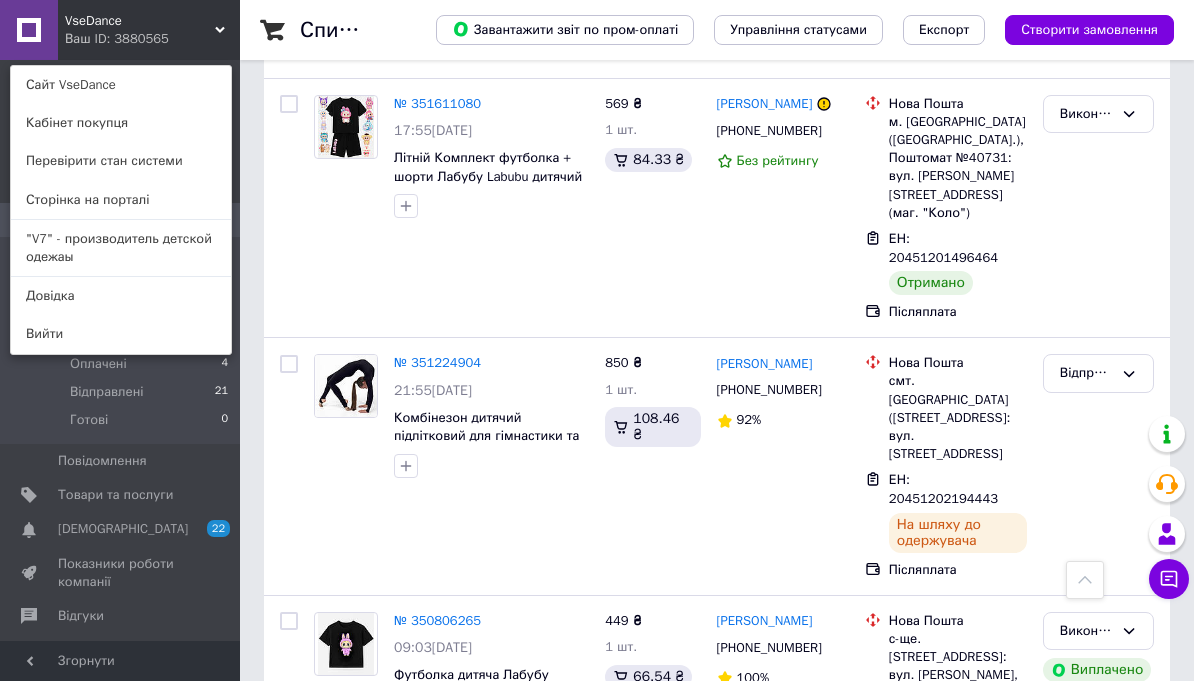 click on ""V7" - производитель детской одежаы" at bounding box center [121, 248] 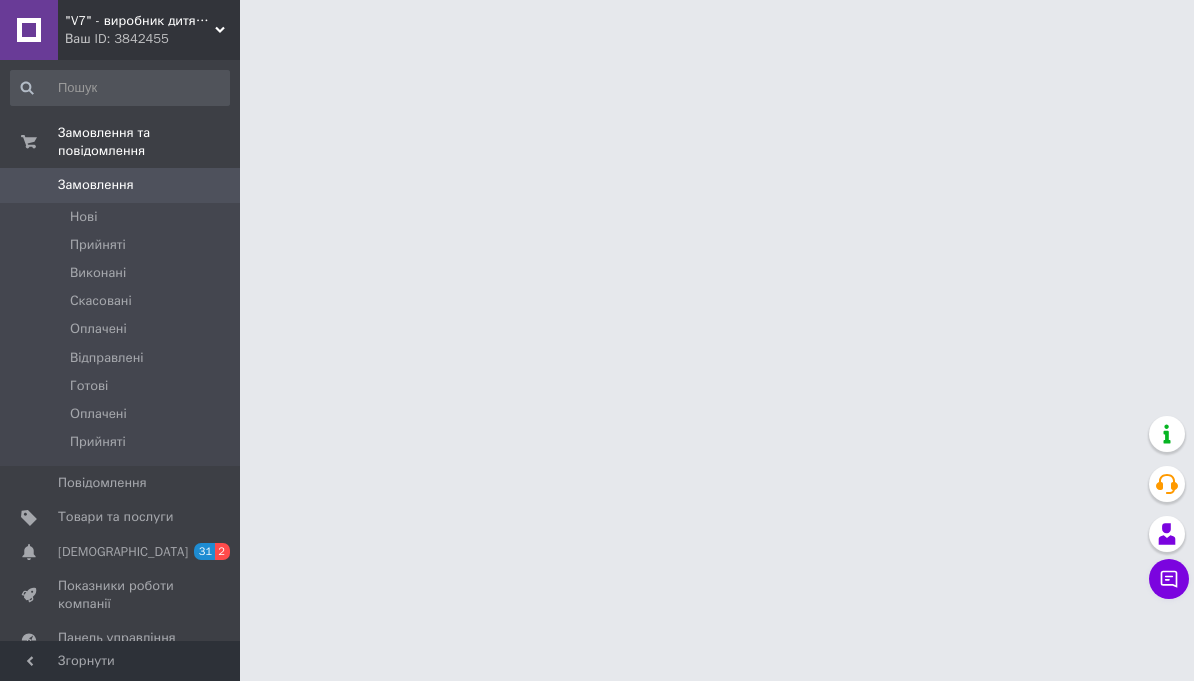 scroll, scrollTop: 0, scrollLeft: 0, axis: both 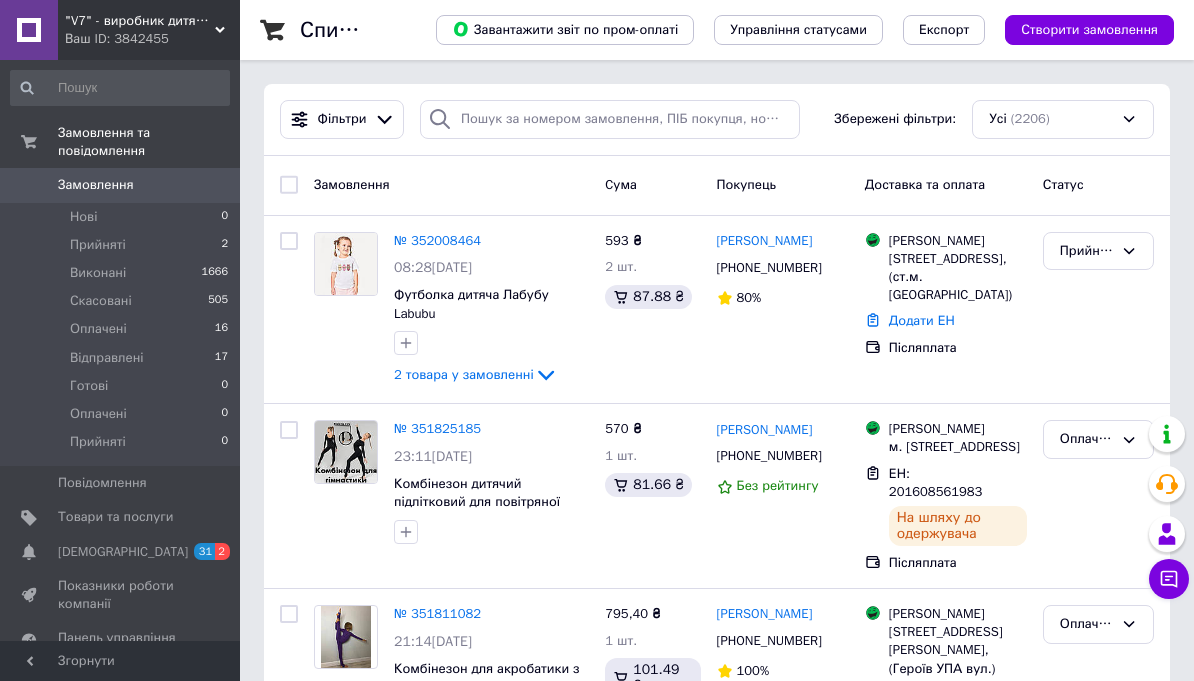 click on "№ 352008464" at bounding box center [437, 240] 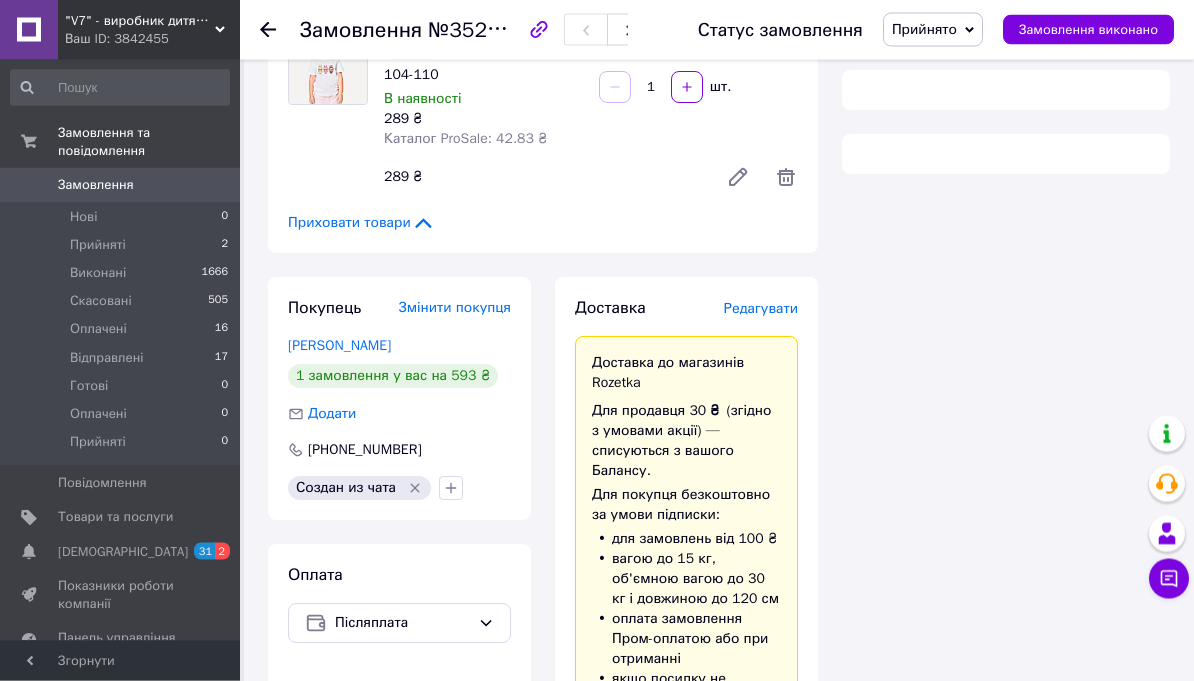 scroll, scrollTop: 411, scrollLeft: 0, axis: vertical 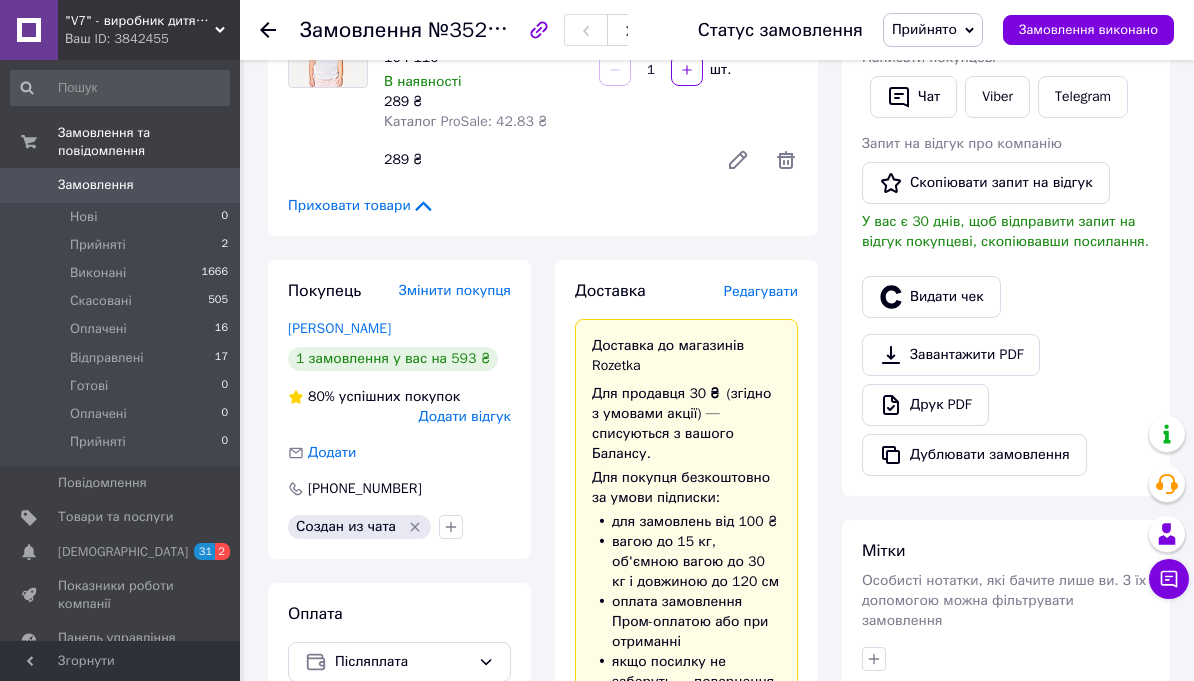 click on "[PERSON_NAME]" at bounding box center (339, 328) 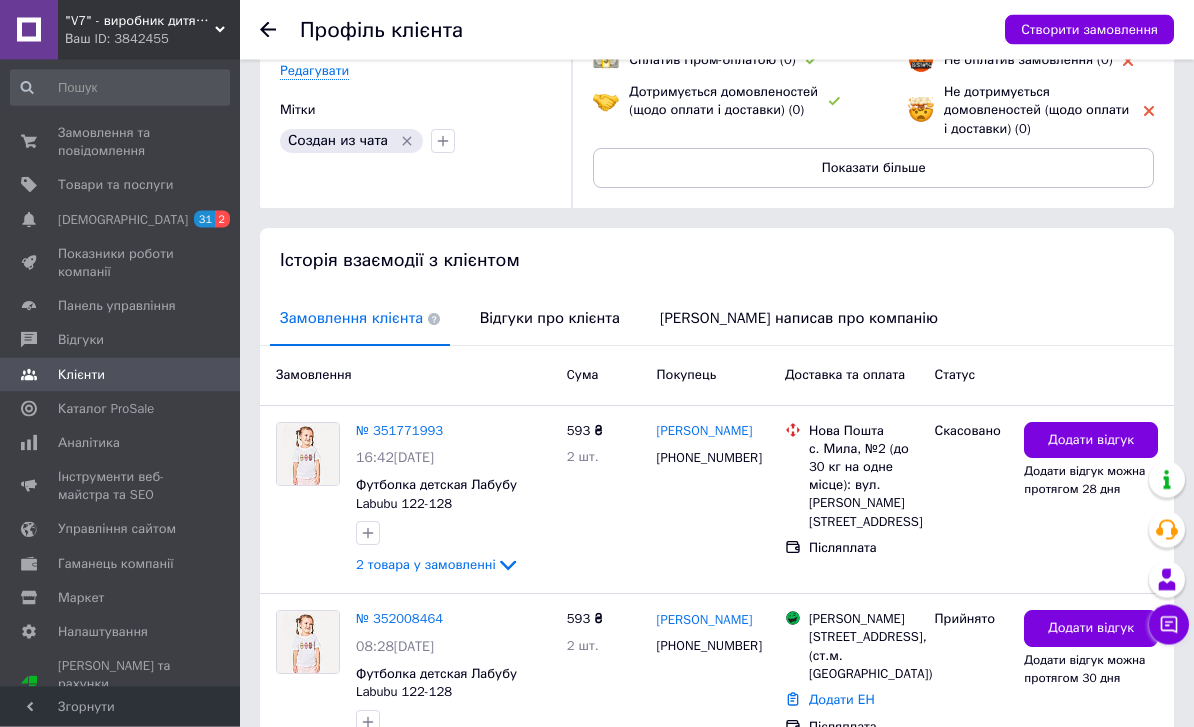 scroll, scrollTop: 227, scrollLeft: 0, axis: vertical 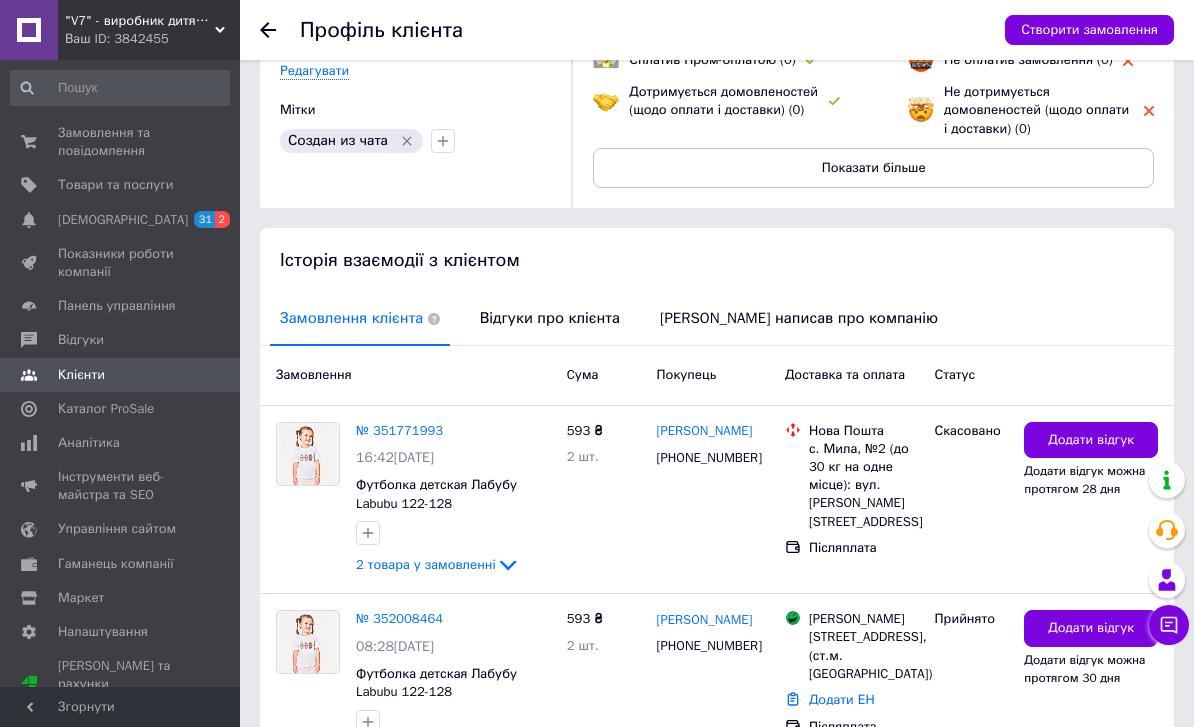 click on "Додати відгук" at bounding box center [1091, 628] 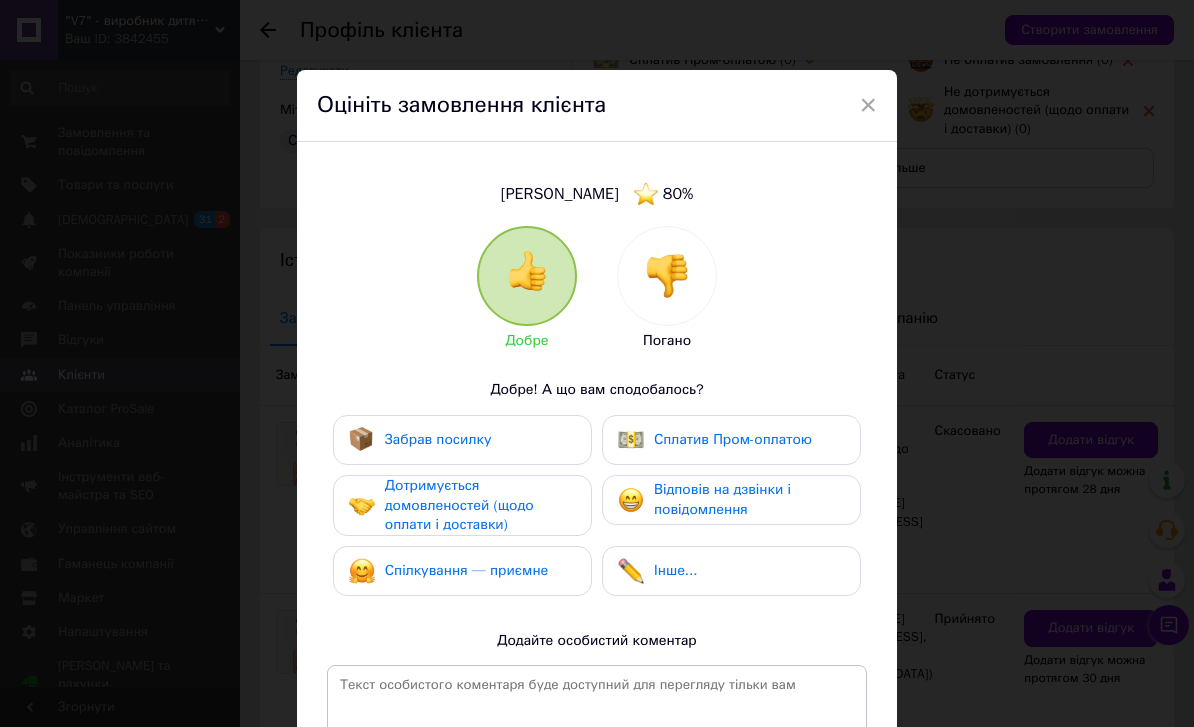 click at bounding box center [667, 276] 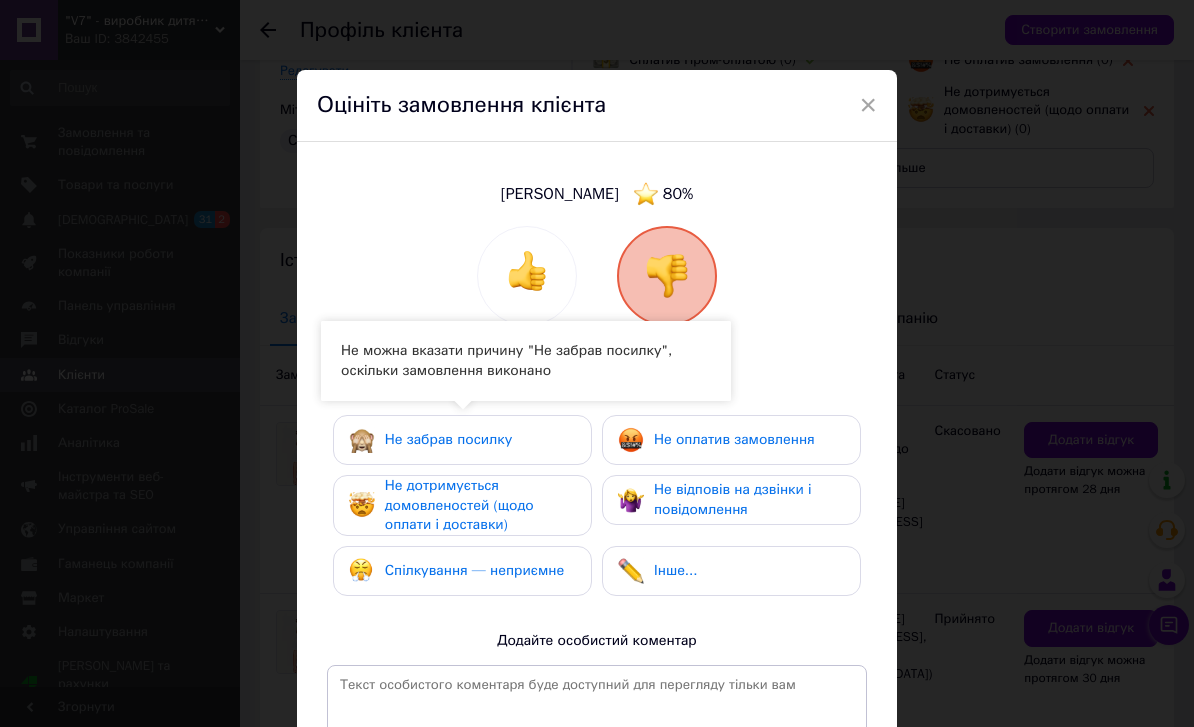click on "Не оплатив замовлення" at bounding box center (716, 440) 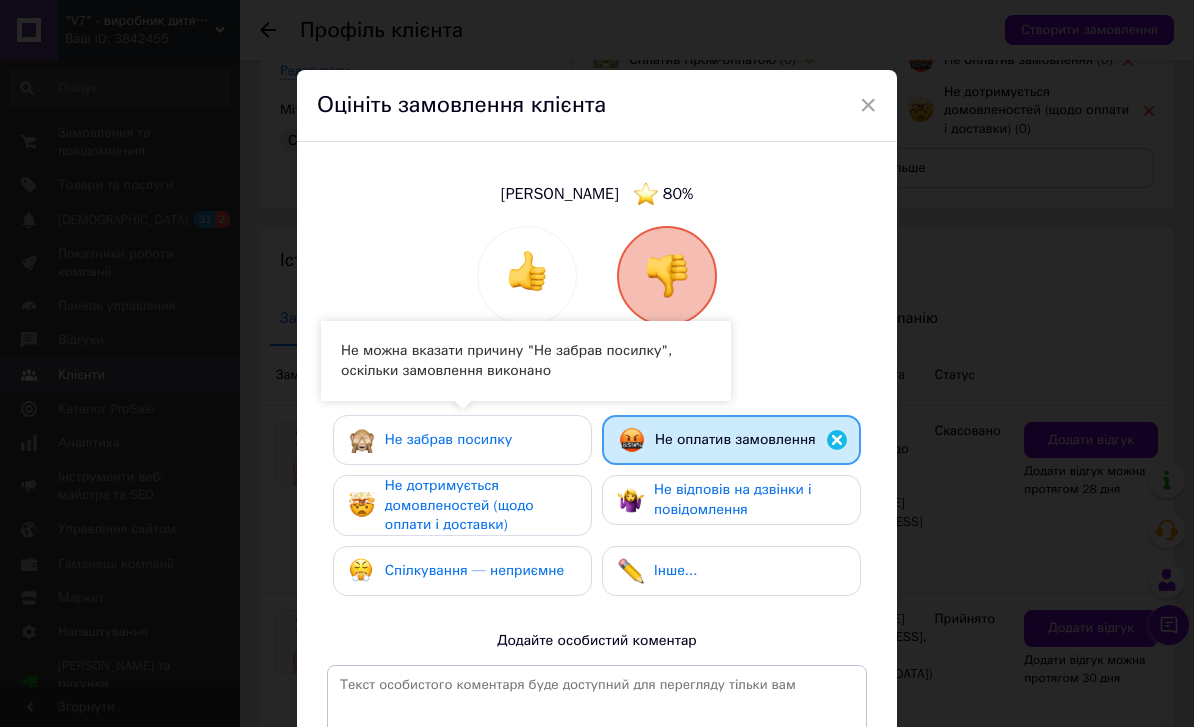 click on "Не відповів на дзвінки і повідомлення" at bounding box center [733, 499] 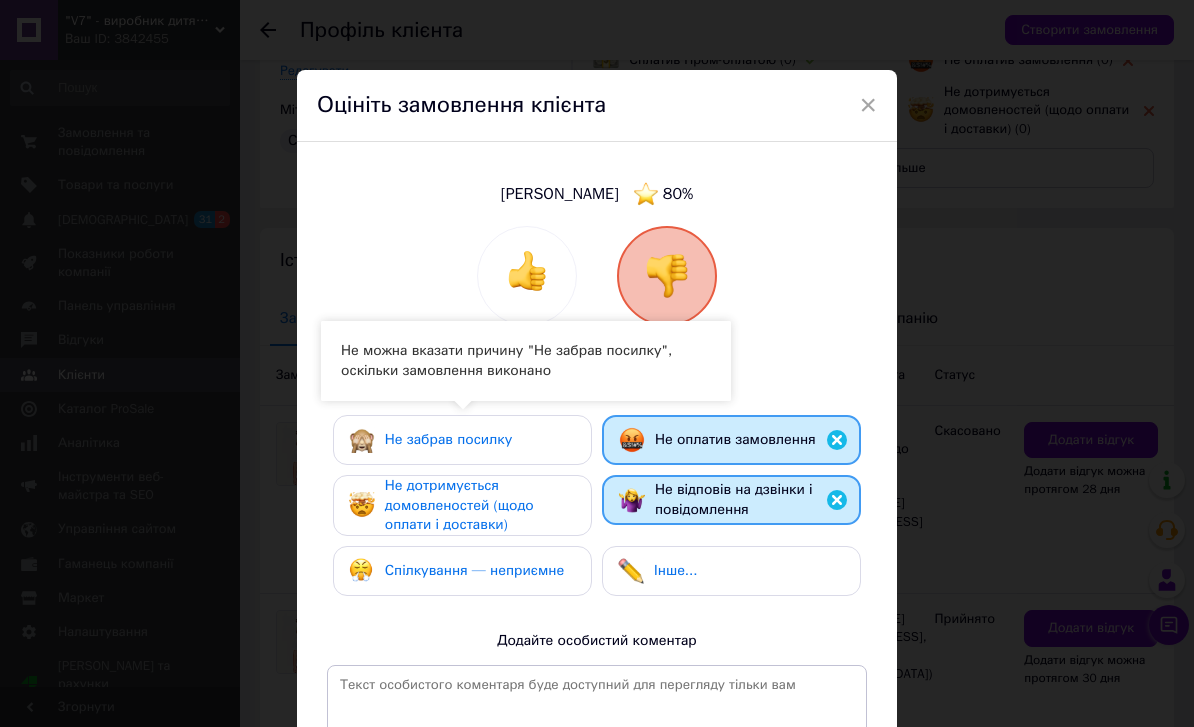 click on "Спілкування — неприємне" at bounding box center (474, 570) 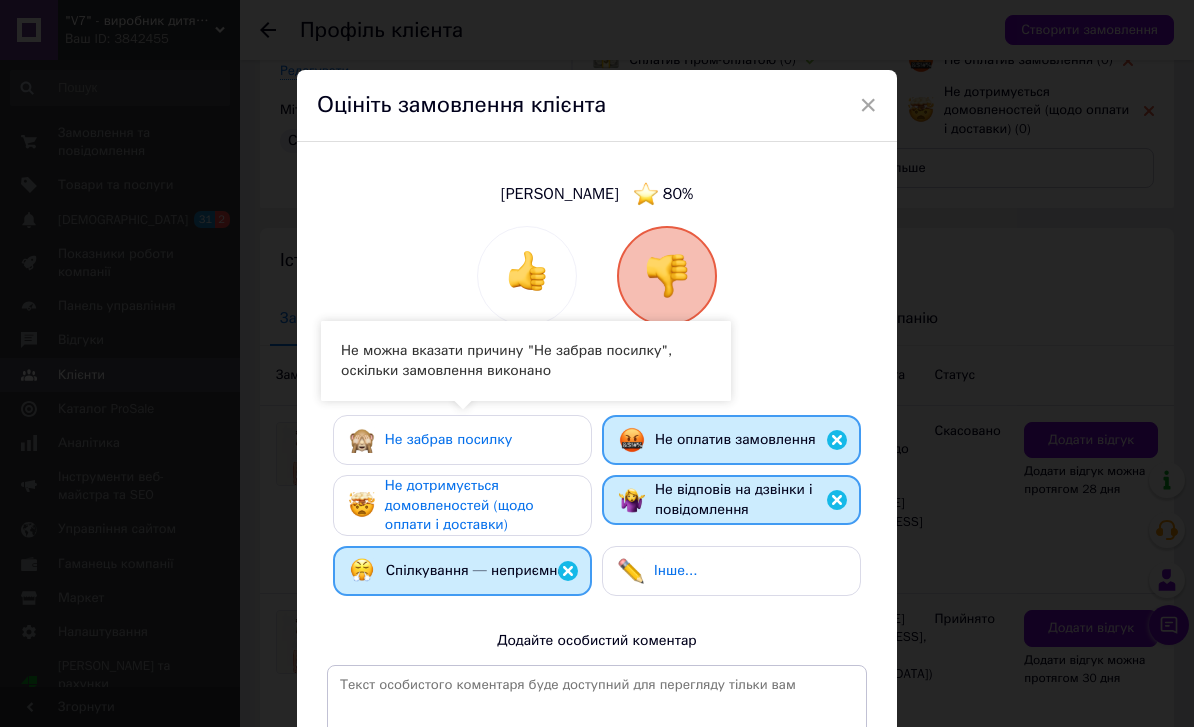 click on "Не дотримується домовленостей (щодо оплати і доставки)" at bounding box center [459, 505] 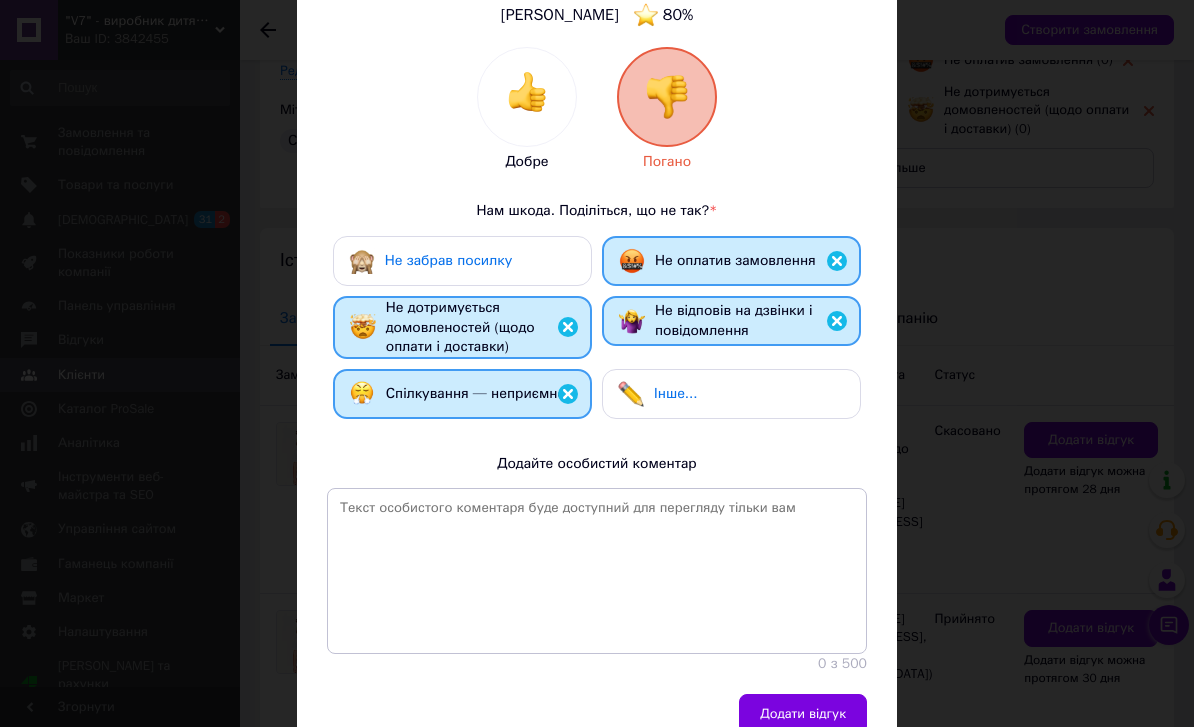 scroll, scrollTop: 175, scrollLeft: 0, axis: vertical 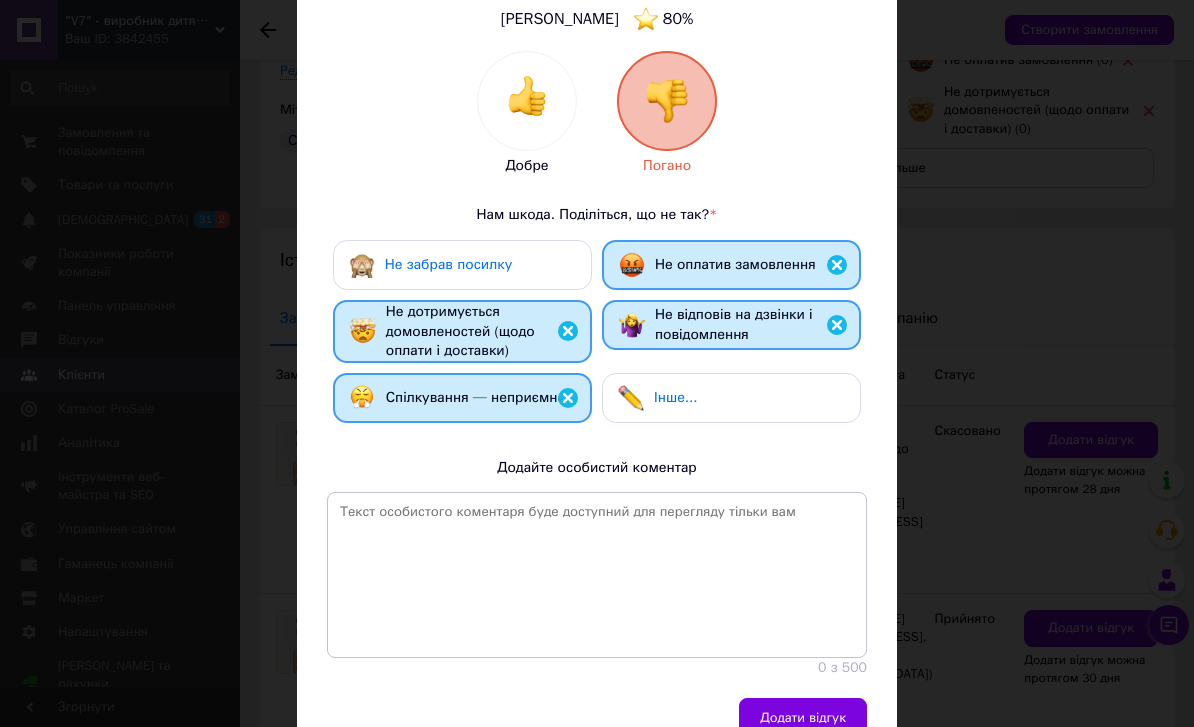 click on "Додати відгук" at bounding box center [803, 718] 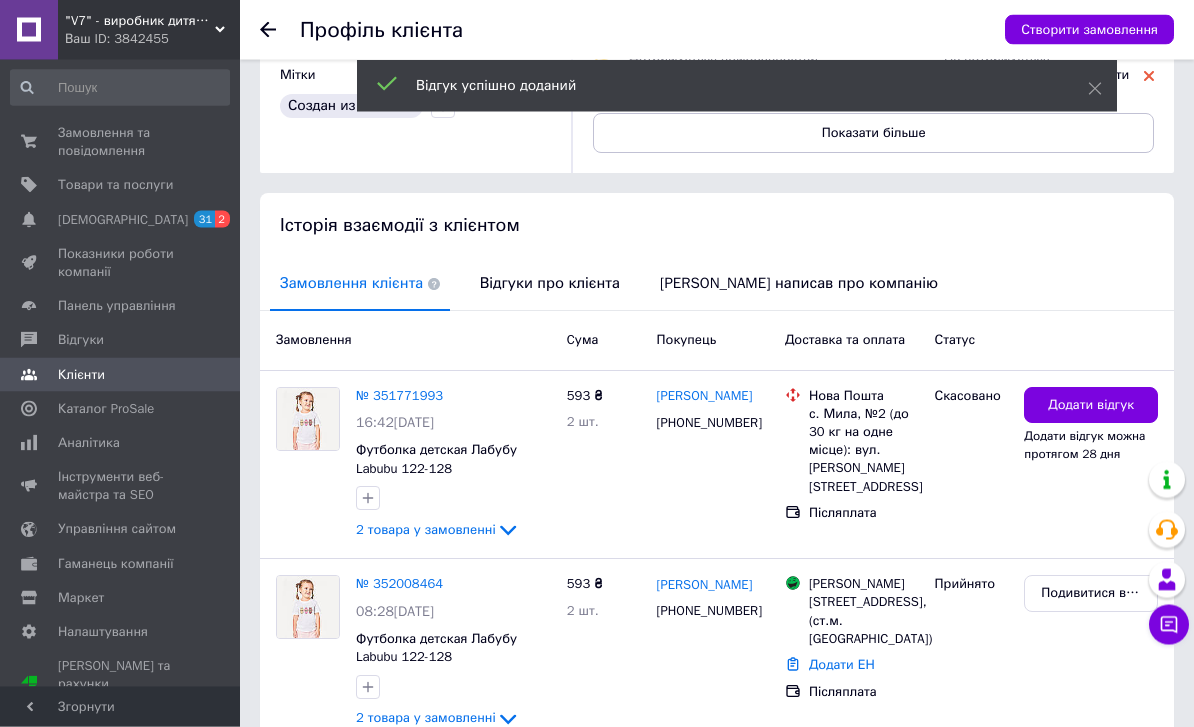 scroll, scrollTop: 265, scrollLeft: 0, axis: vertical 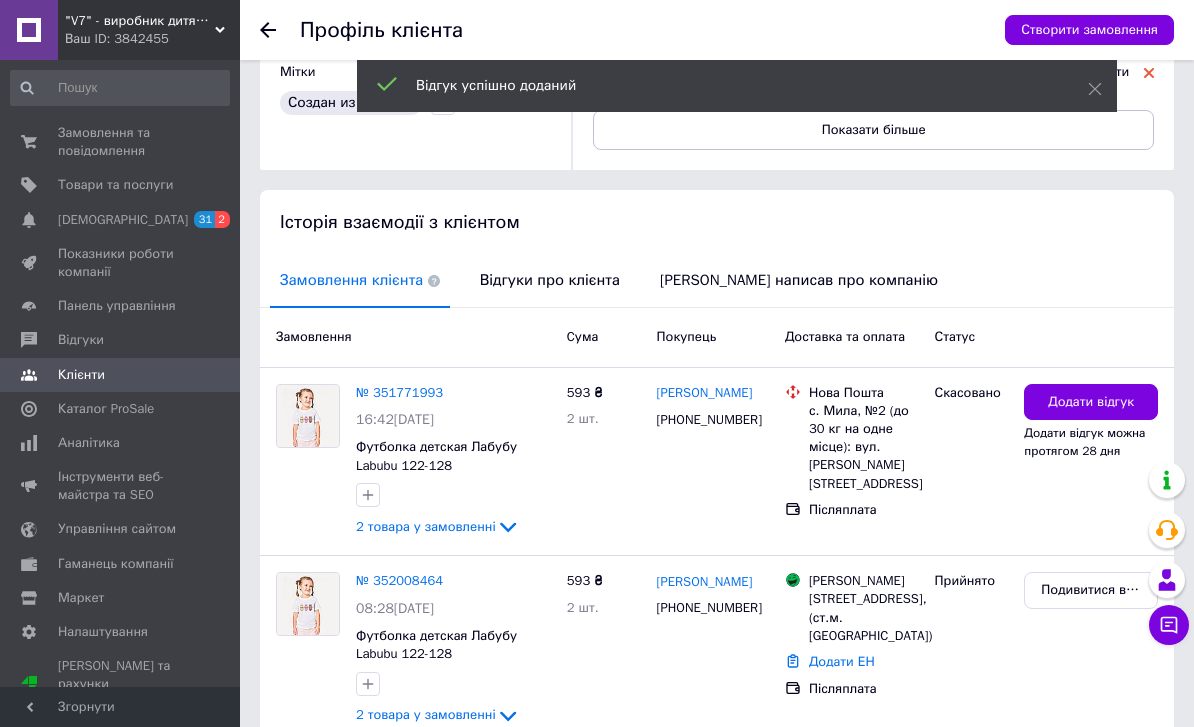 click on "Додати відгук" at bounding box center (1091, 402) 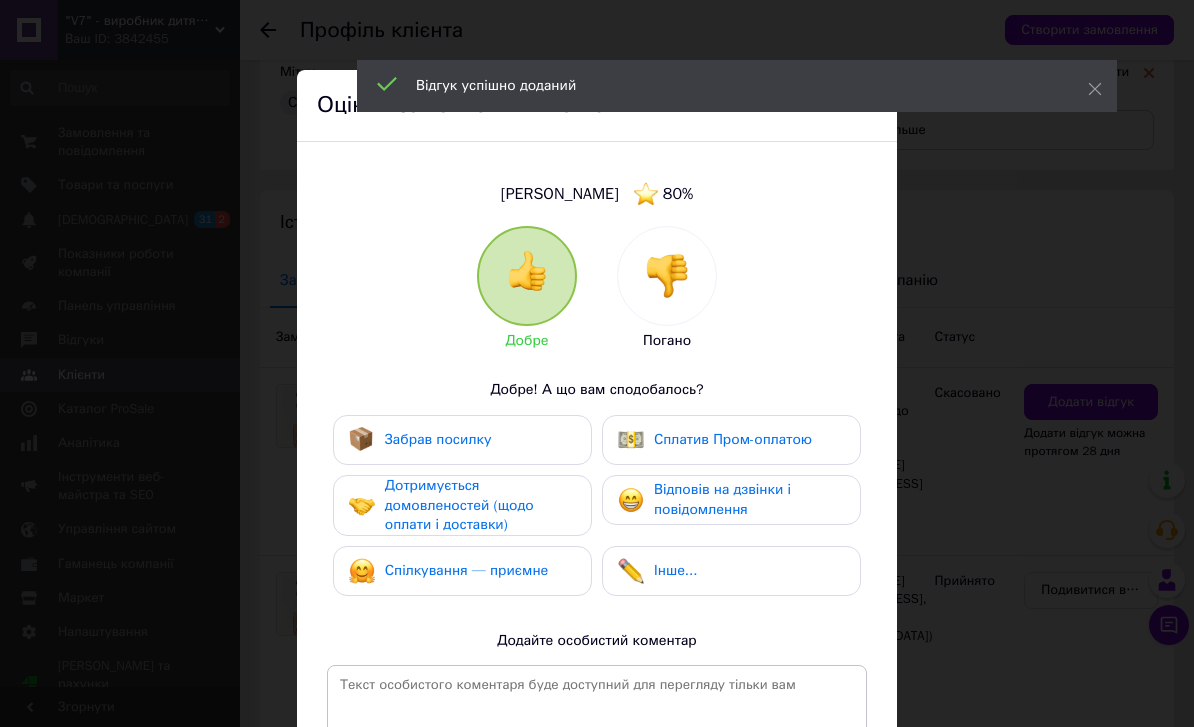 click at bounding box center (667, 276) 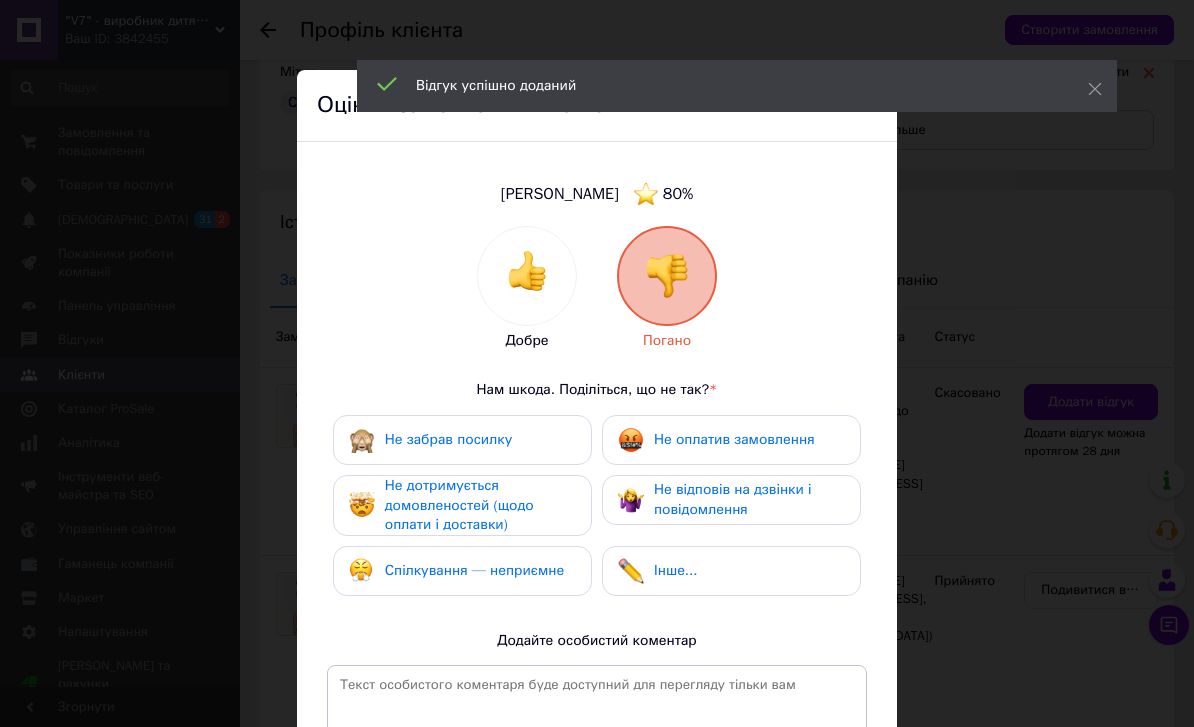 click on "Не оплатив замовлення" at bounding box center [734, 439] 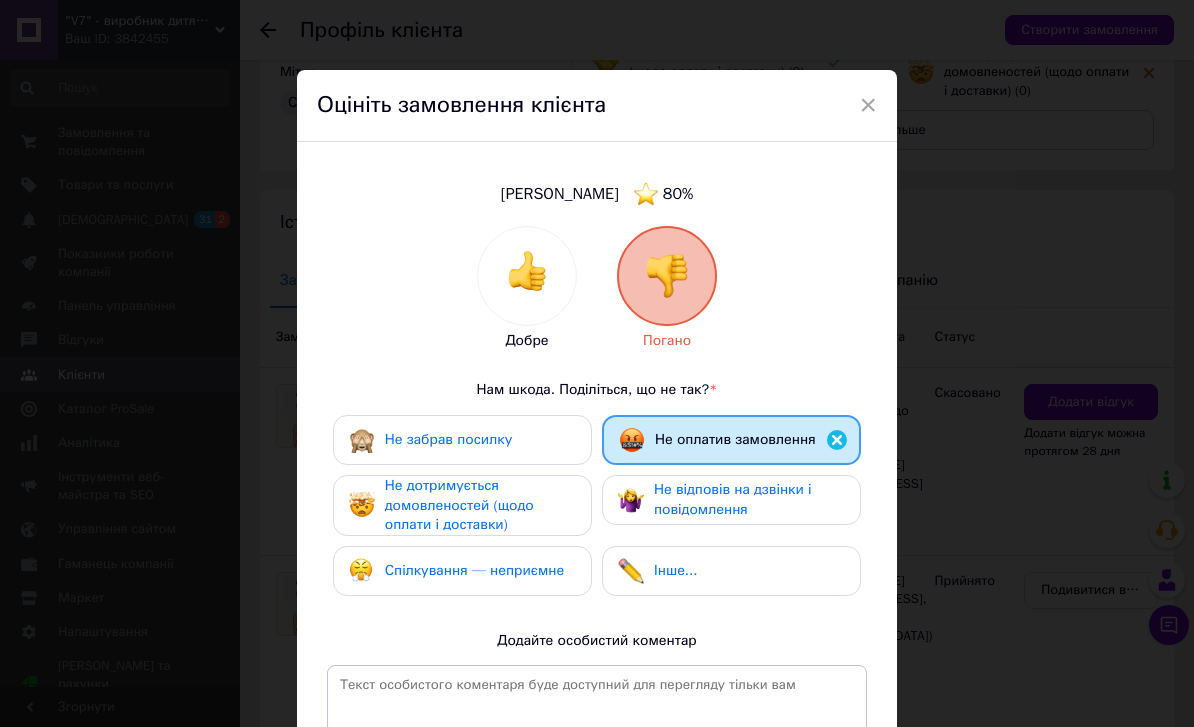 click on "Не оплатив замовлення" at bounding box center [735, 439] 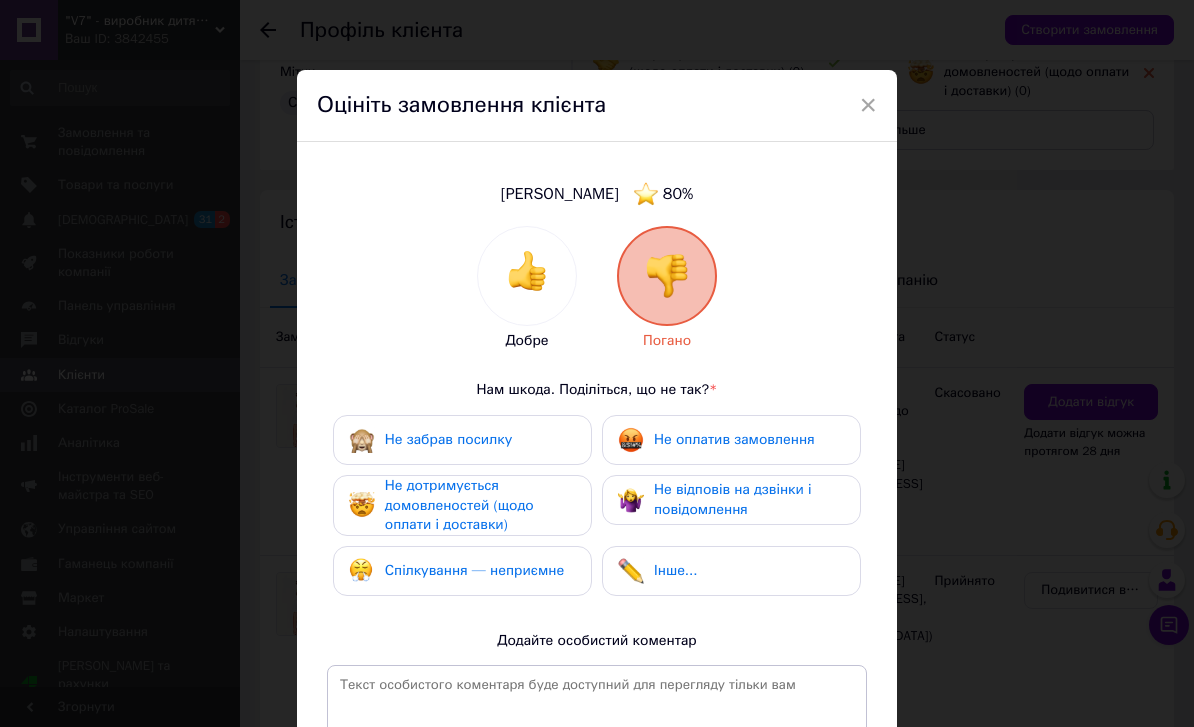 click on "Спілкування — неприємне" at bounding box center (462, 571) 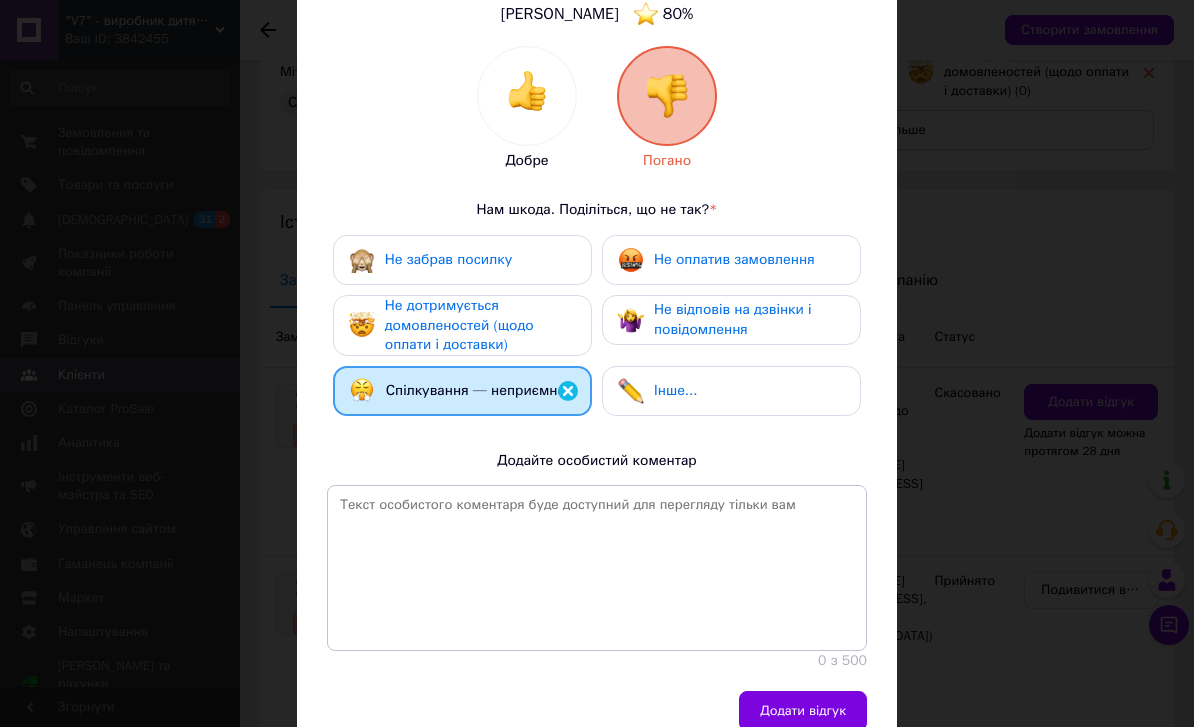 scroll, scrollTop: 173, scrollLeft: 0, axis: vertical 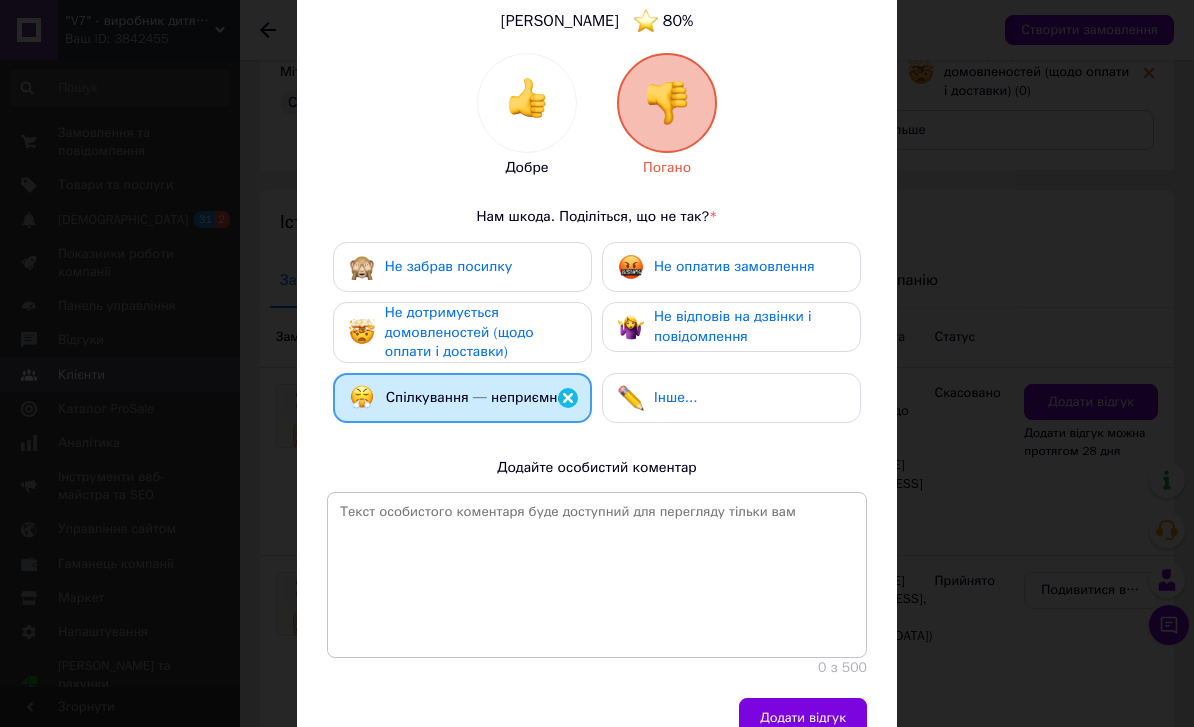 click on "Додати відгук" at bounding box center (803, 718) 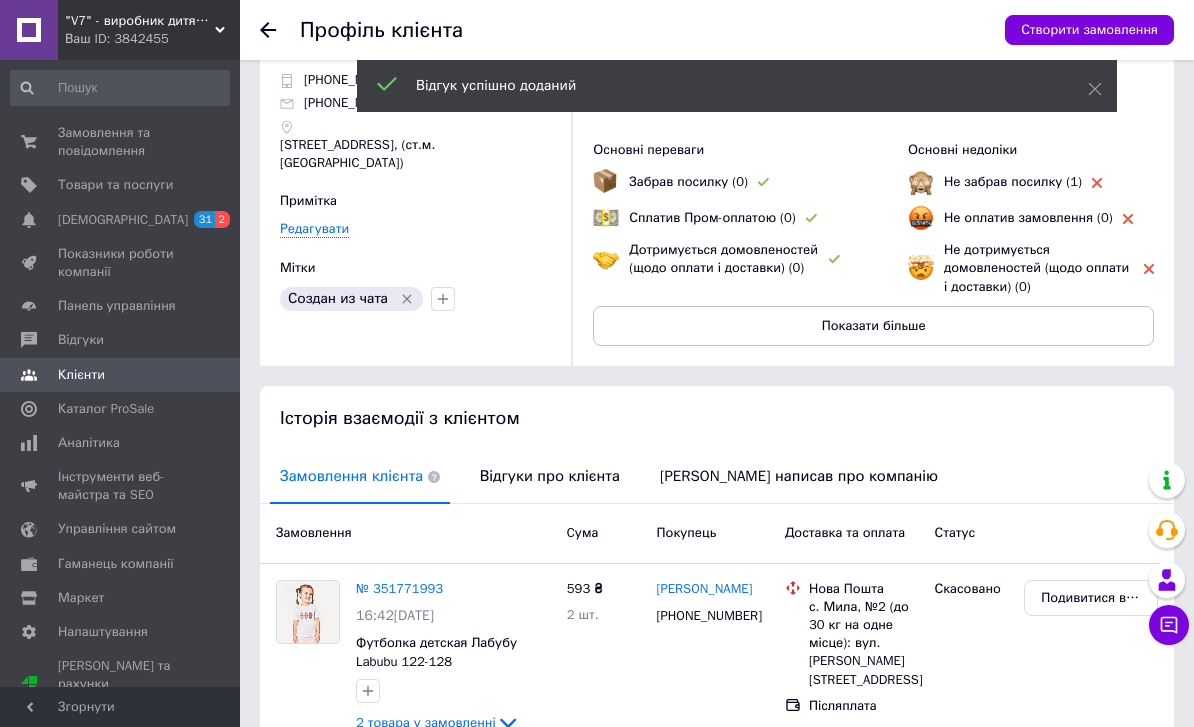 scroll, scrollTop: 68, scrollLeft: 0, axis: vertical 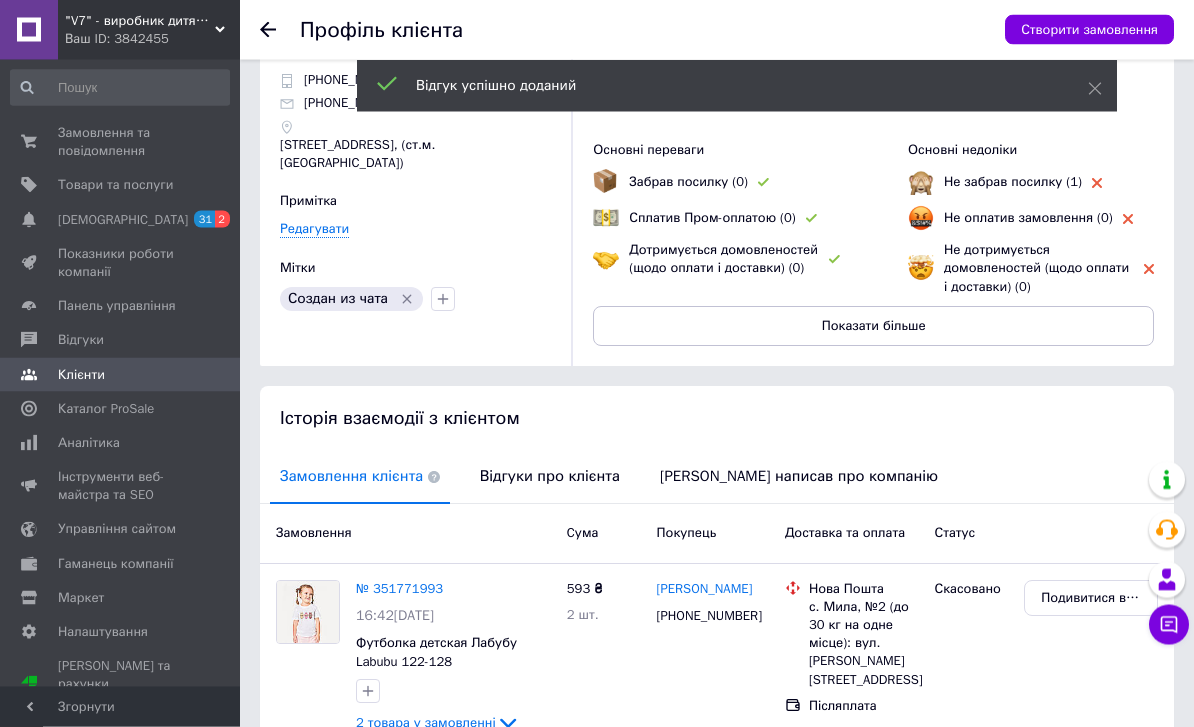 click at bounding box center [280, 30] 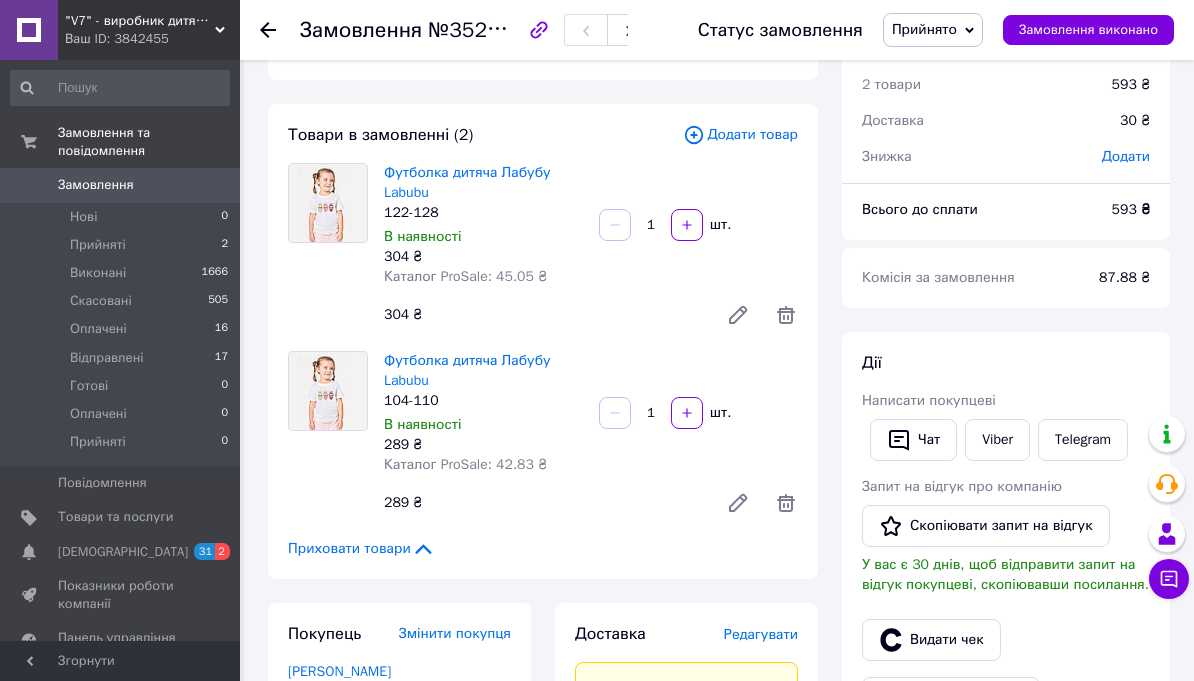 scroll, scrollTop: 0, scrollLeft: 0, axis: both 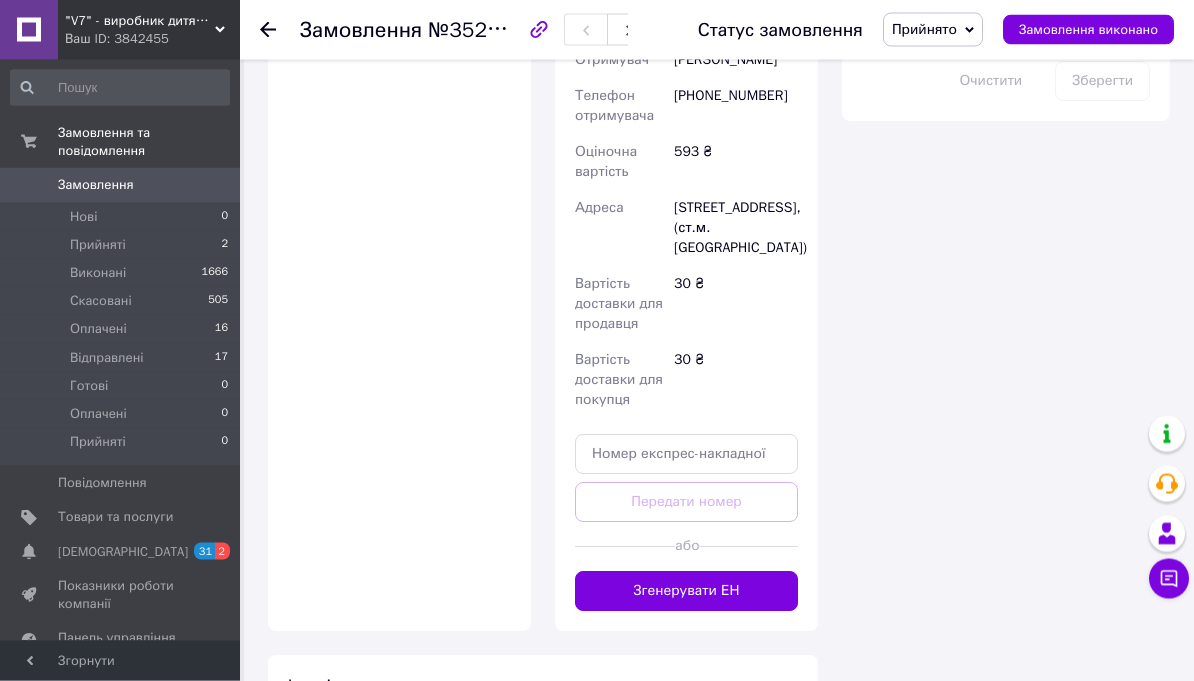 click on "Згенерувати ЕН" at bounding box center [686, 592] 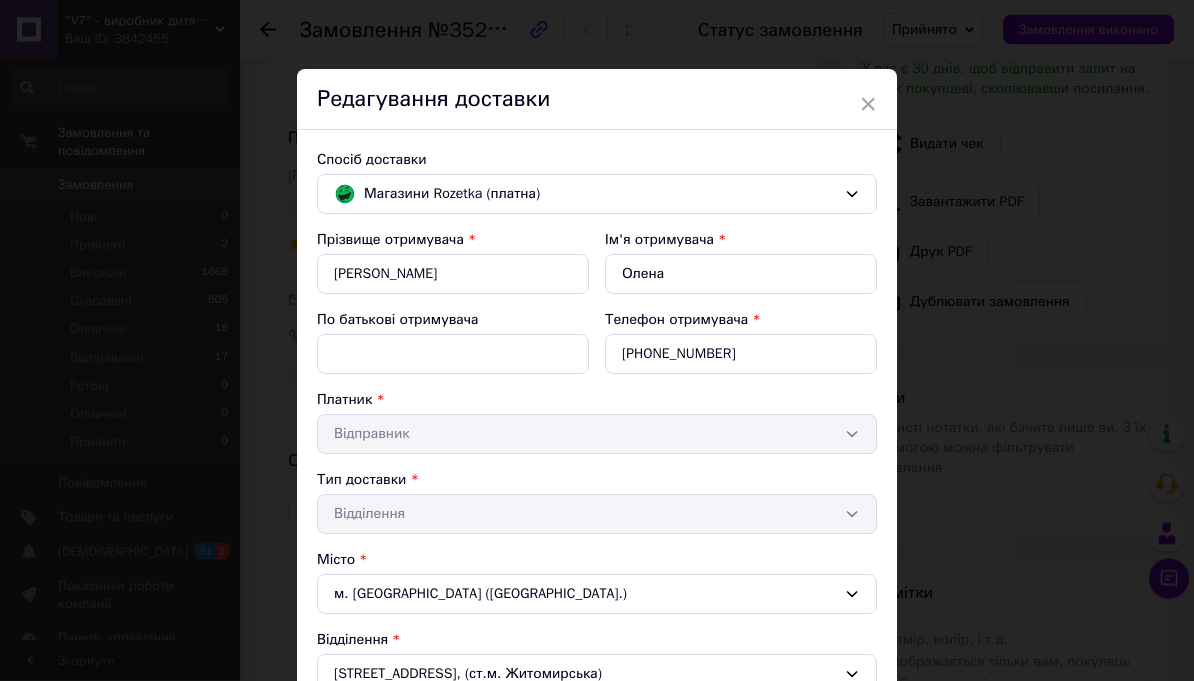 scroll, scrollTop: 427, scrollLeft: 0, axis: vertical 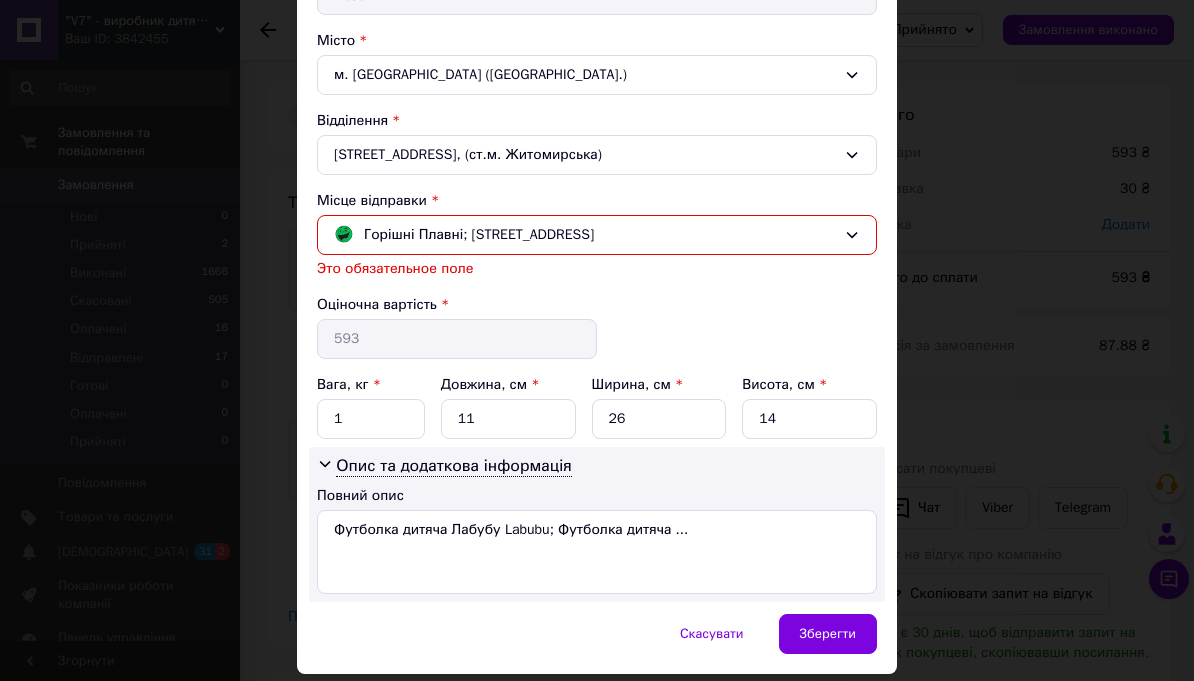 click on "Зберегти" at bounding box center (828, 634) 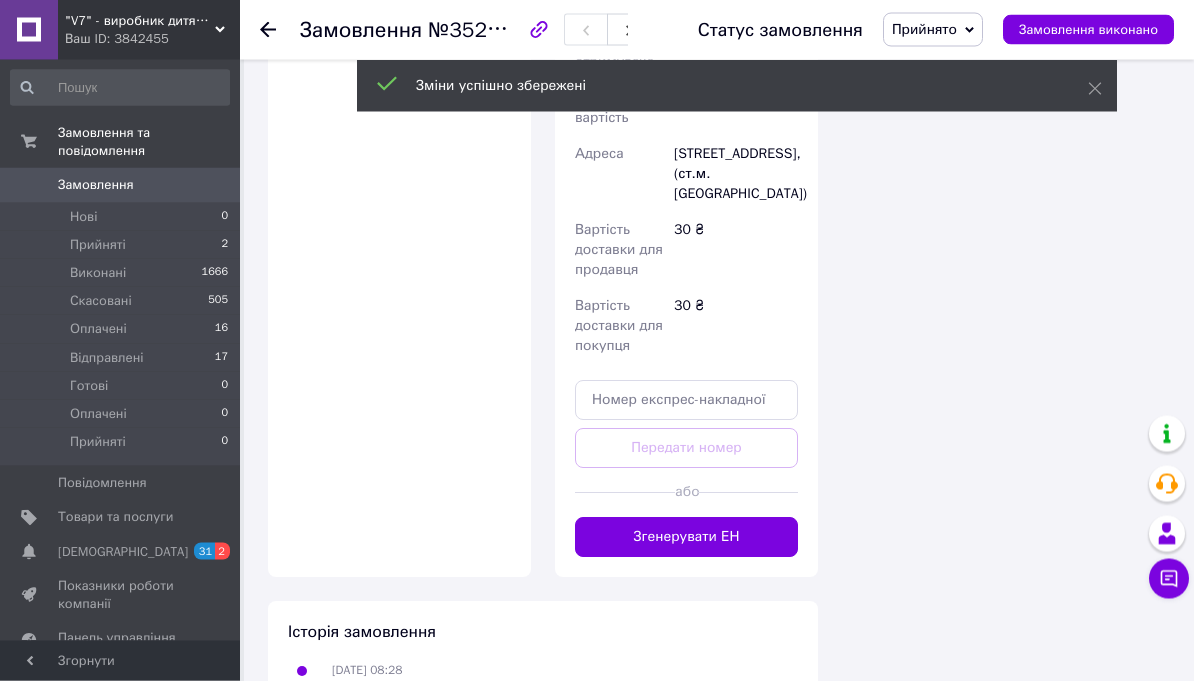 scroll, scrollTop: 1326, scrollLeft: 0, axis: vertical 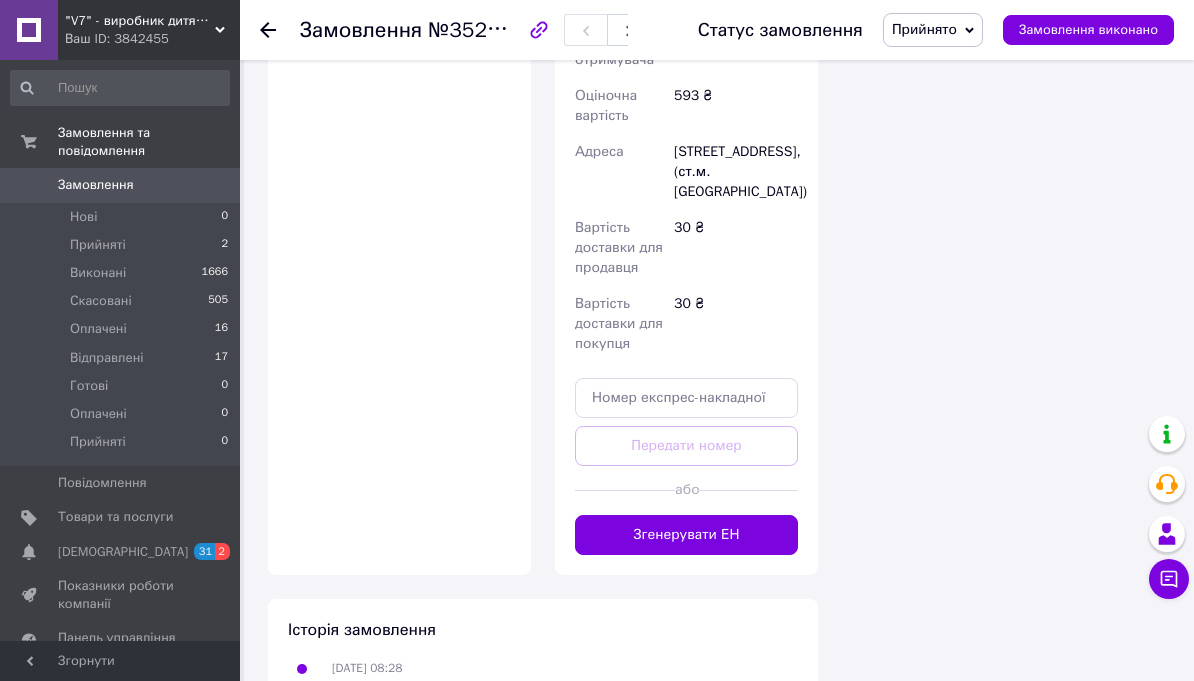click on "Згенерувати ЕН" at bounding box center [686, 535] 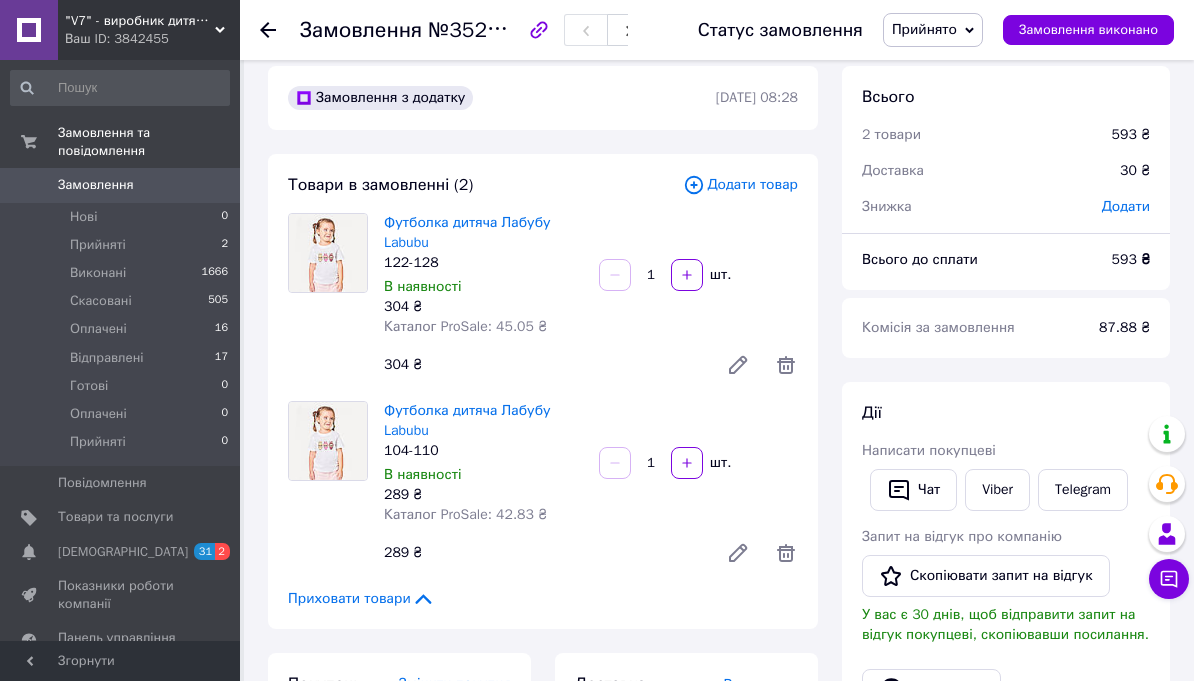 scroll, scrollTop: 30, scrollLeft: 0, axis: vertical 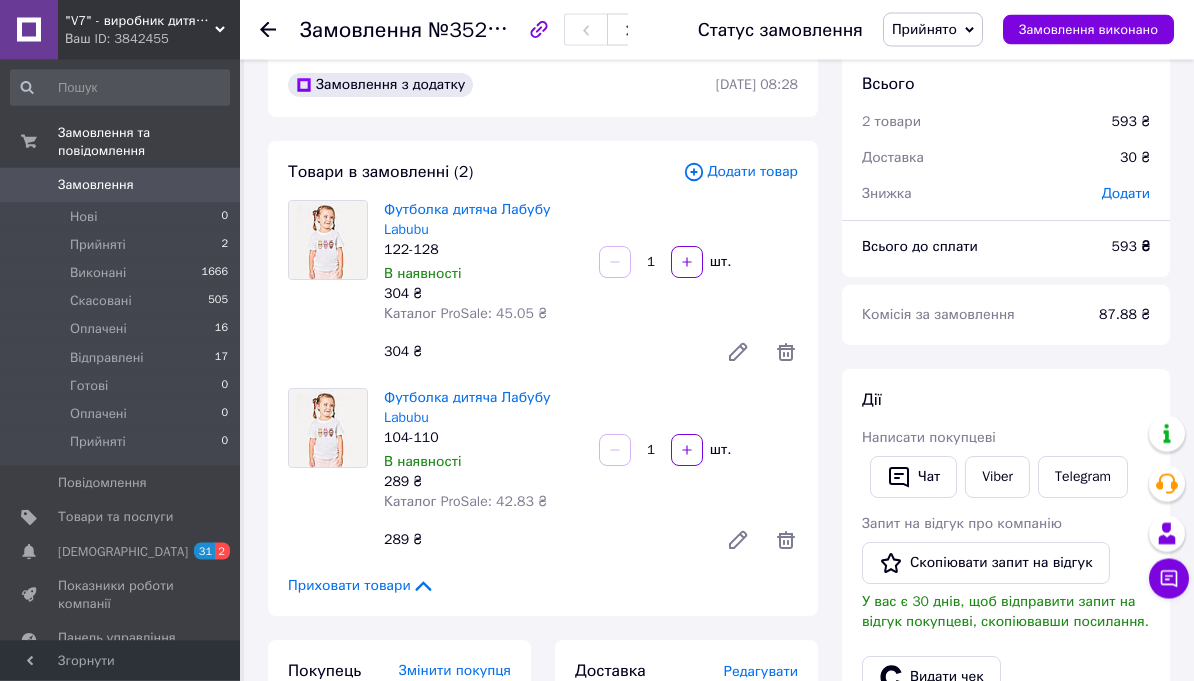 click on "Viber" at bounding box center [997, 478] 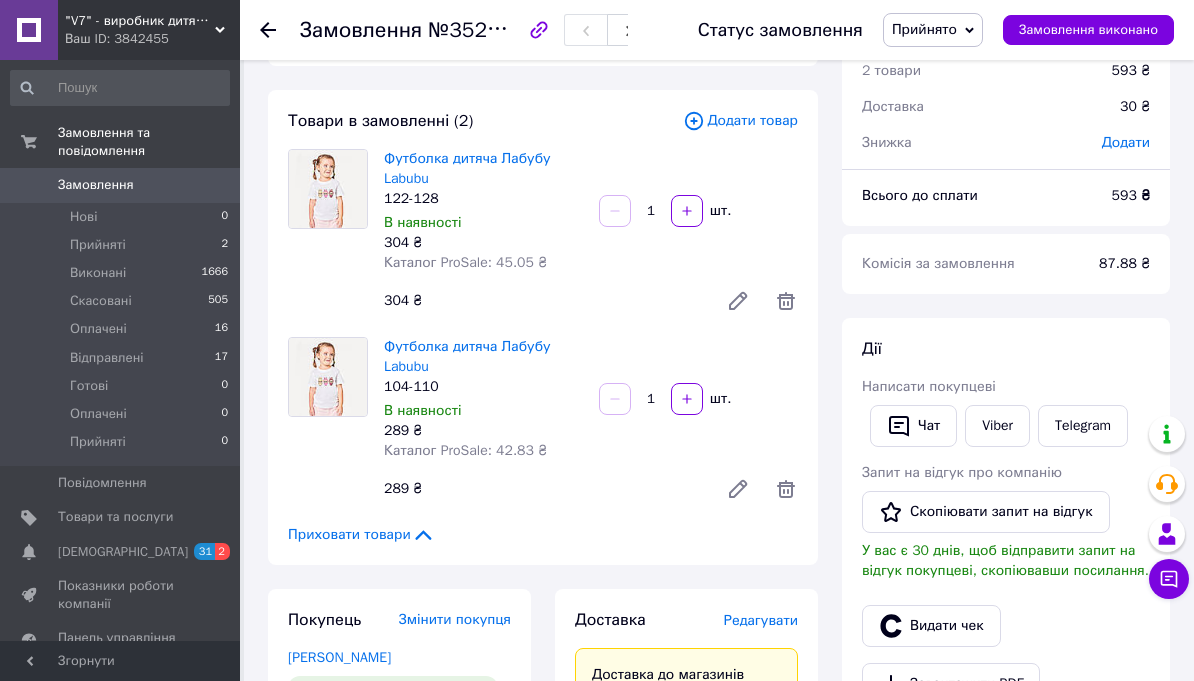 scroll, scrollTop: 0, scrollLeft: 0, axis: both 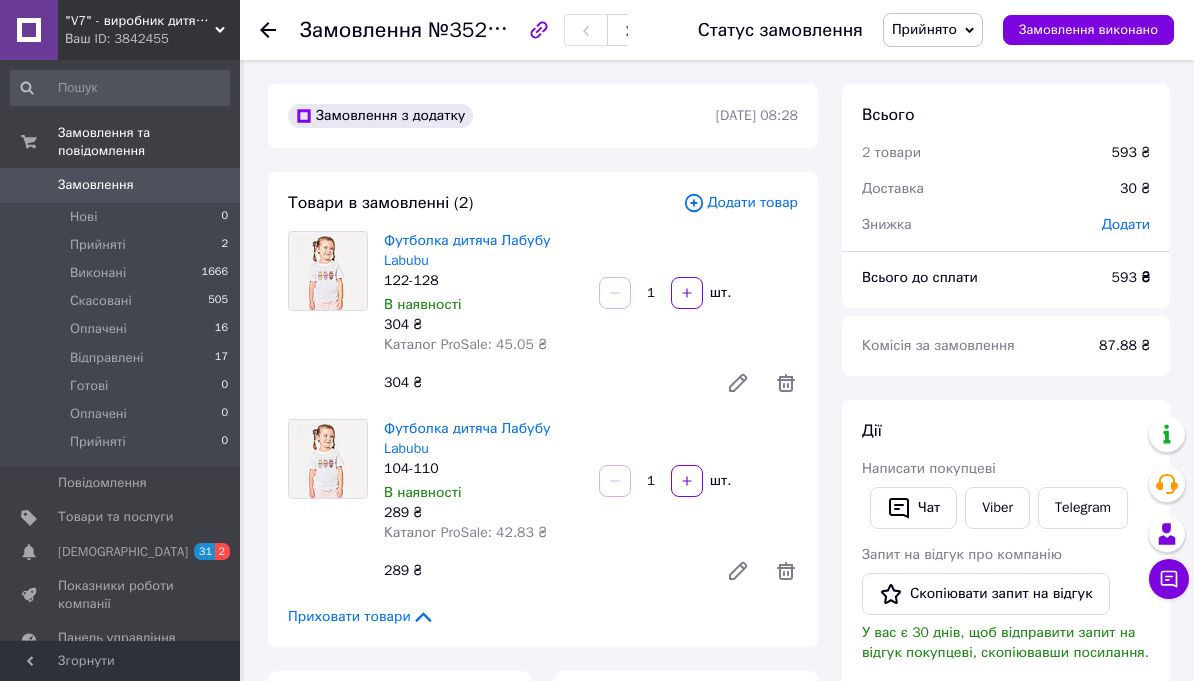 click at bounding box center (280, 30) 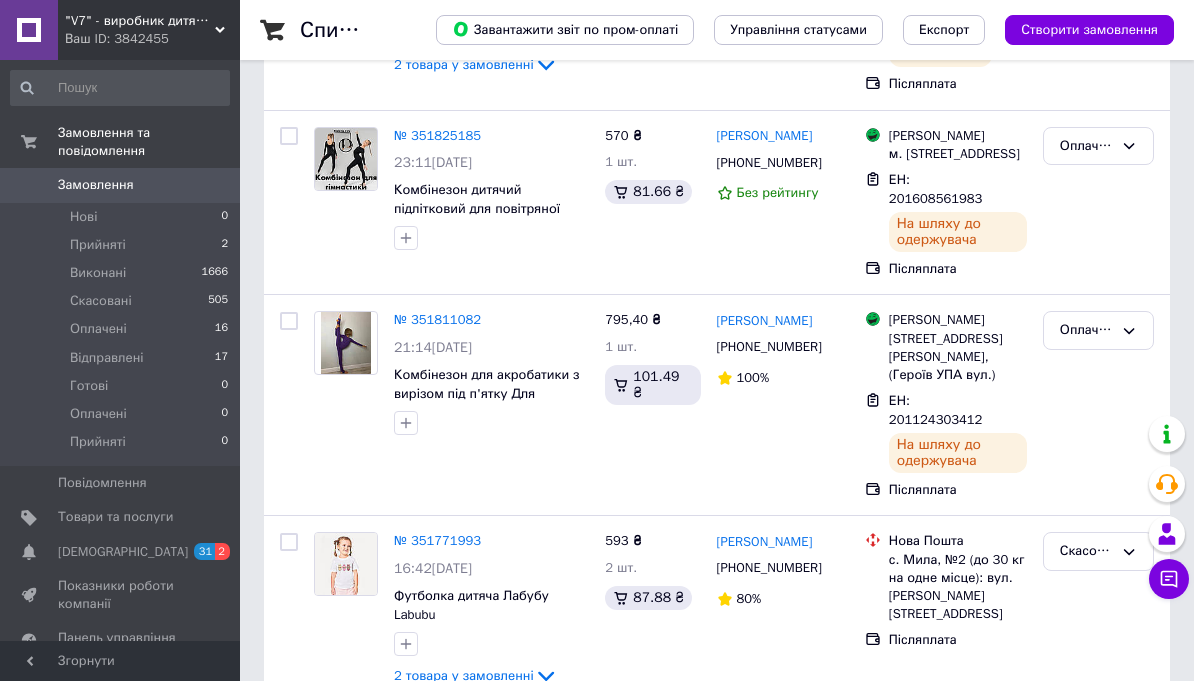 scroll, scrollTop: 10, scrollLeft: 0, axis: vertical 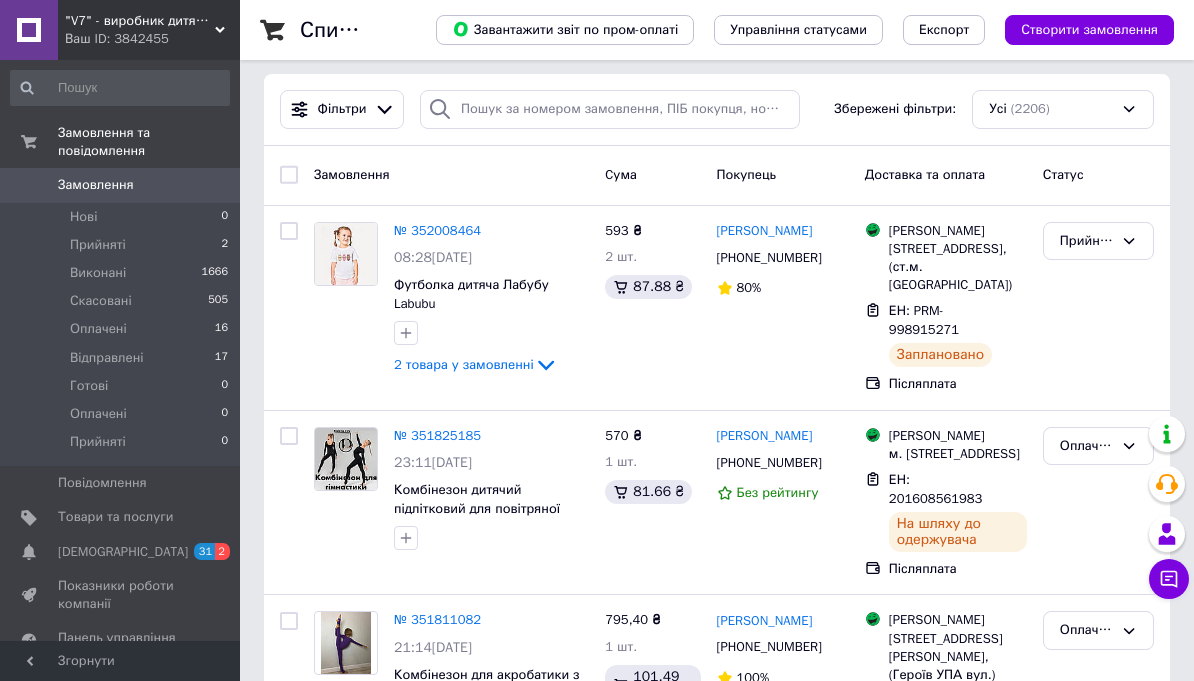 click on "Показники роботи компанії" at bounding box center [120, 595] 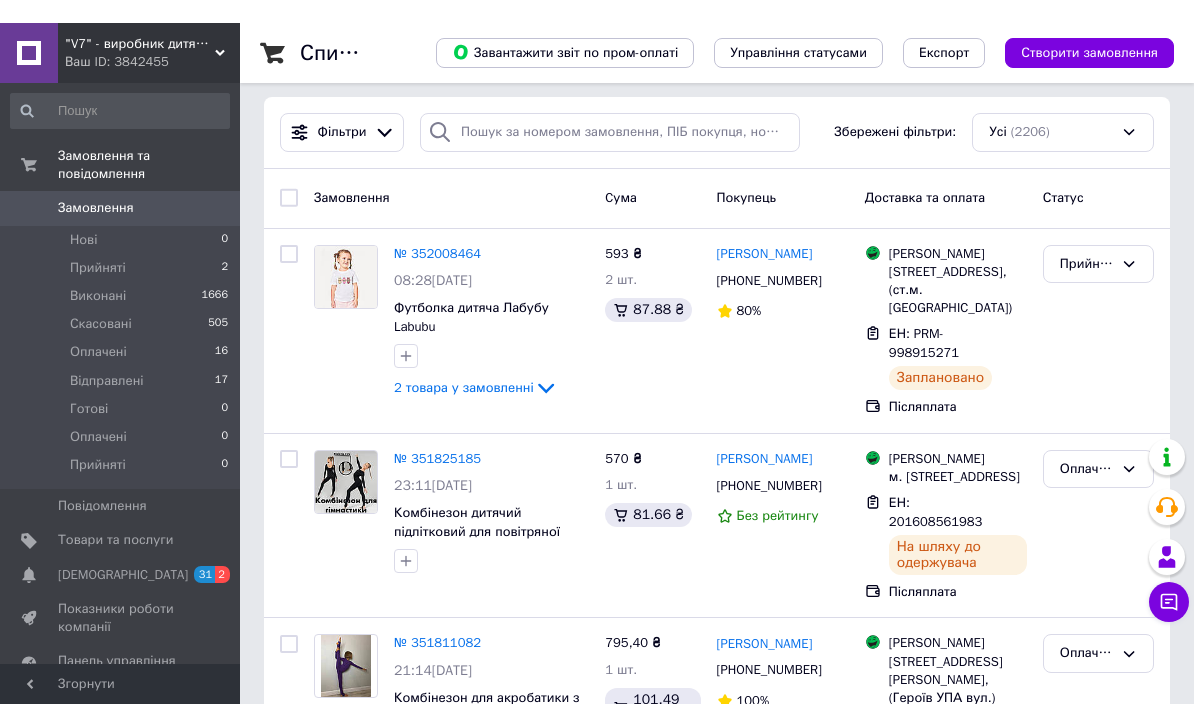 scroll, scrollTop: 0, scrollLeft: 0, axis: both 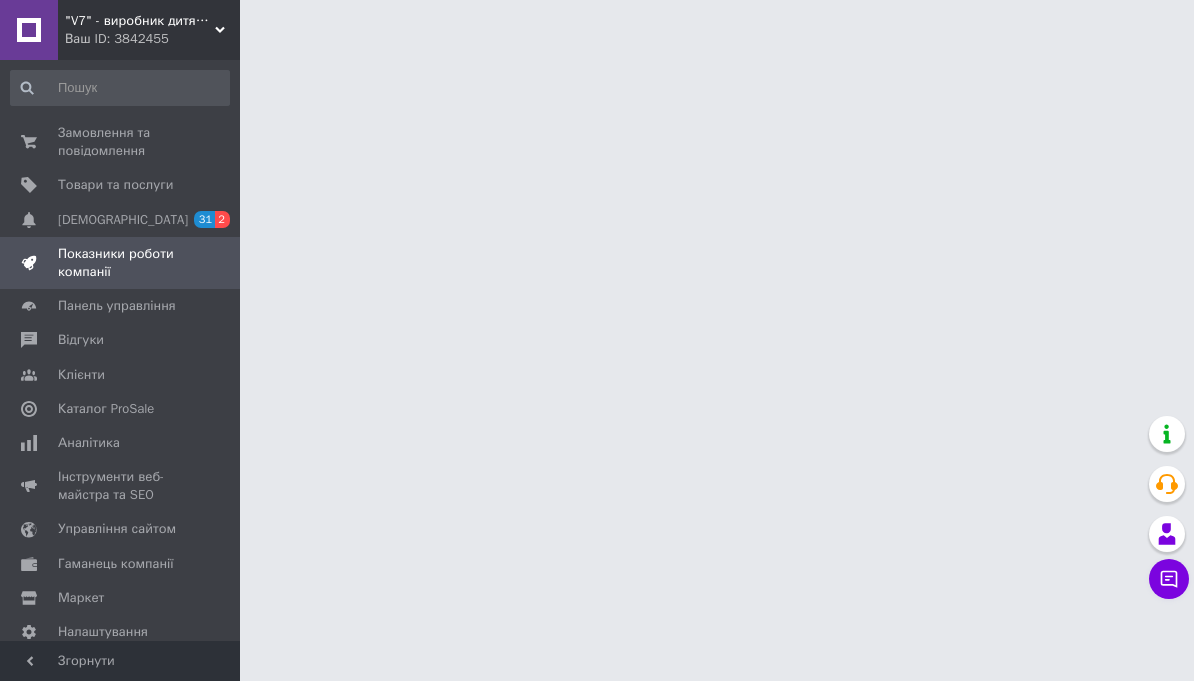 click on "Аналітика" at bounding box center (120, 443) 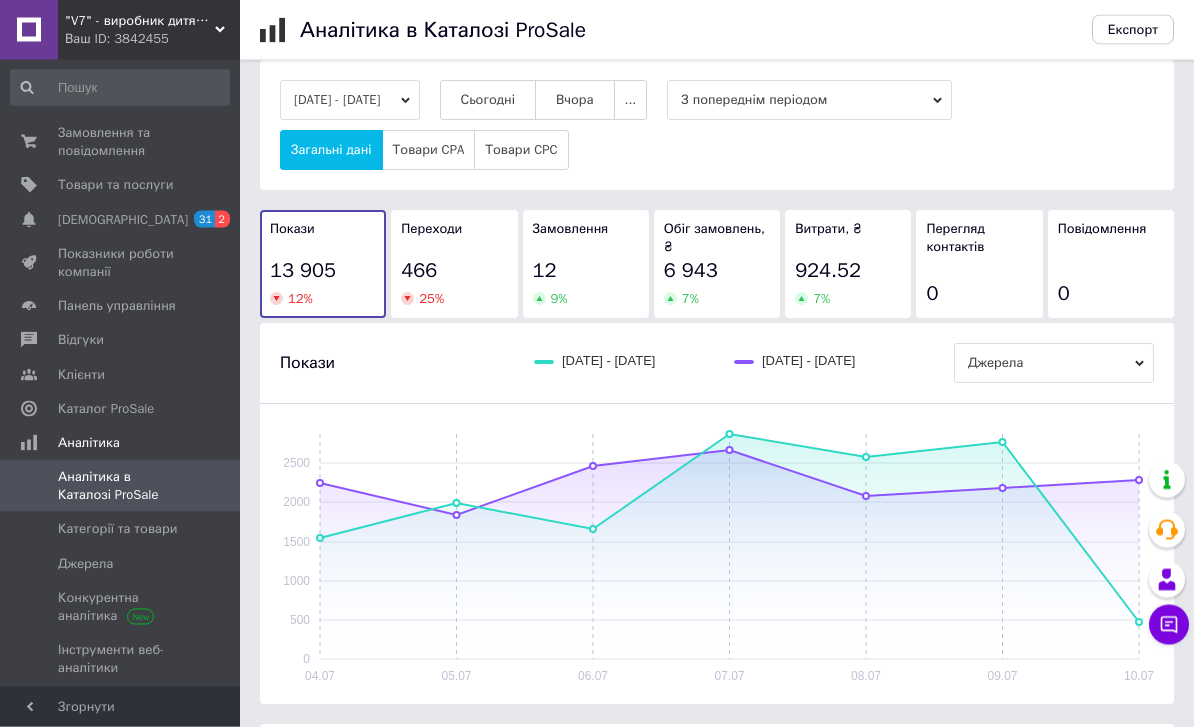 scroll, scrollTop: 20, scrollLeft: 0, axis: vertical 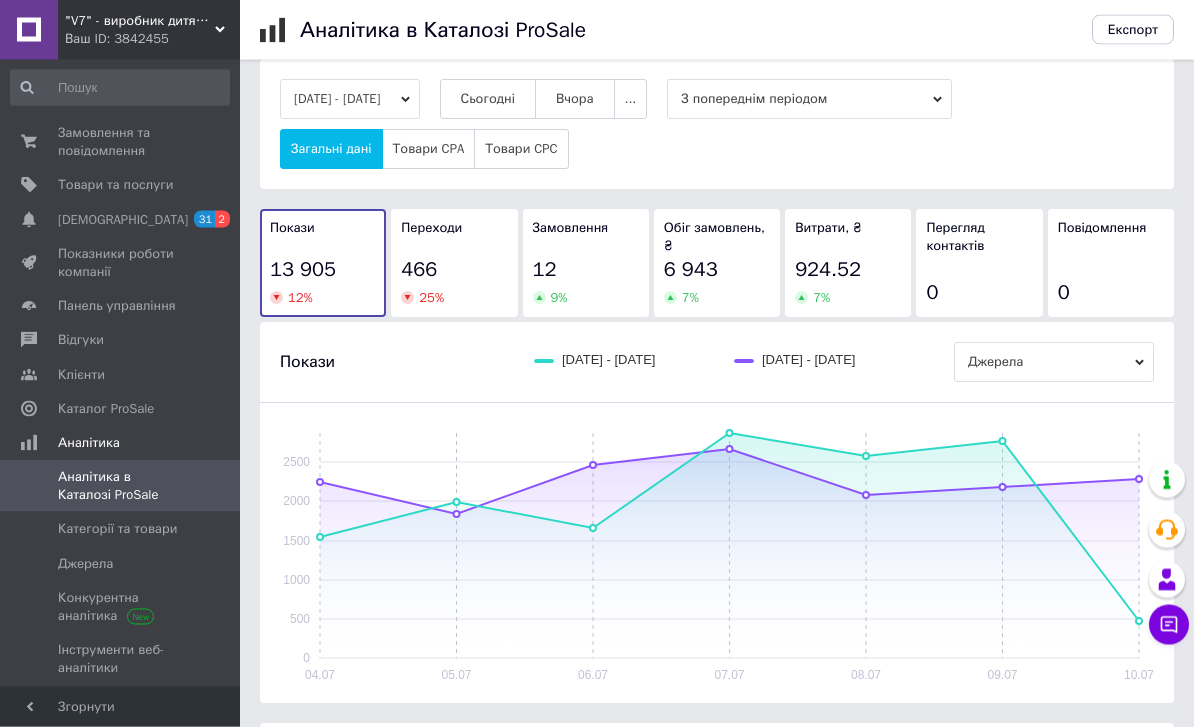 click on "31" at bounding box center [204, 219] 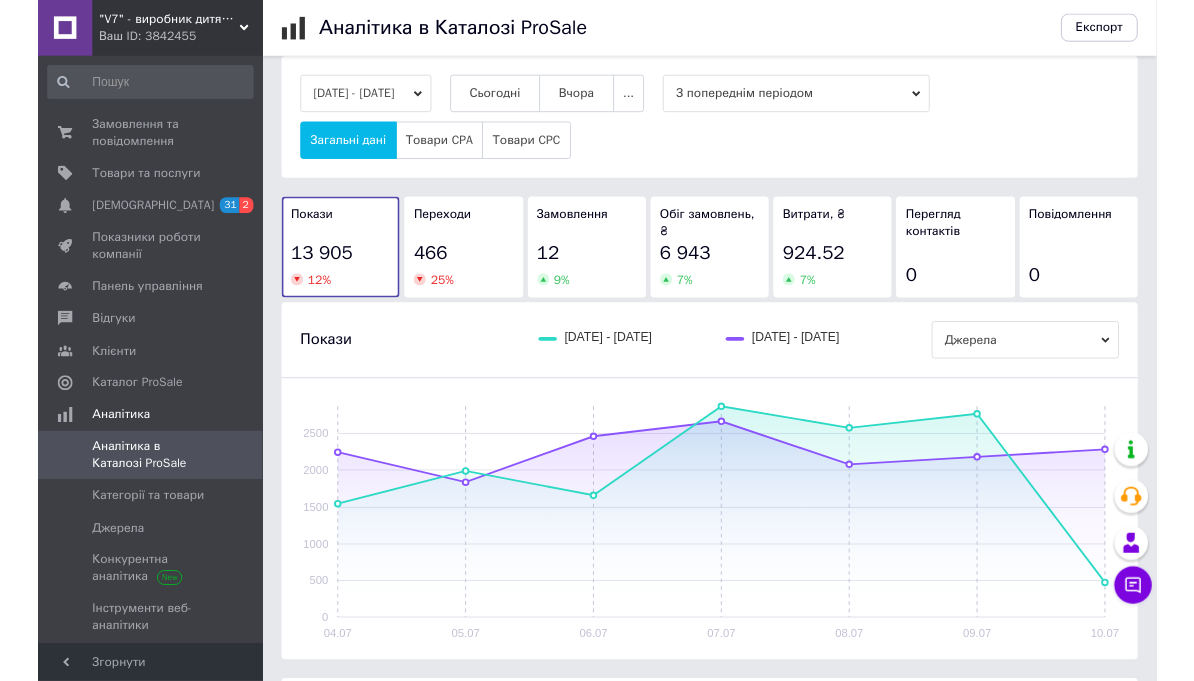 scroll, scrollTop: 0, scrollLeft: 0, axis: both 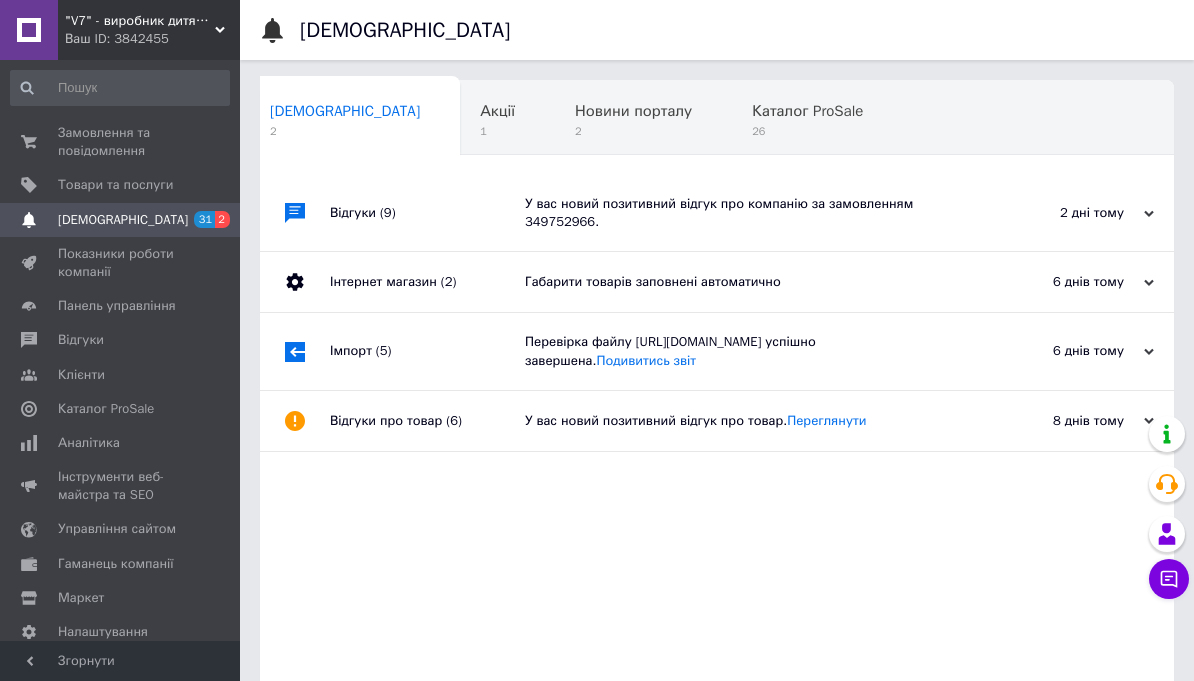 click on "Замовлення та повідомлення" at bounding box center (121, 142) 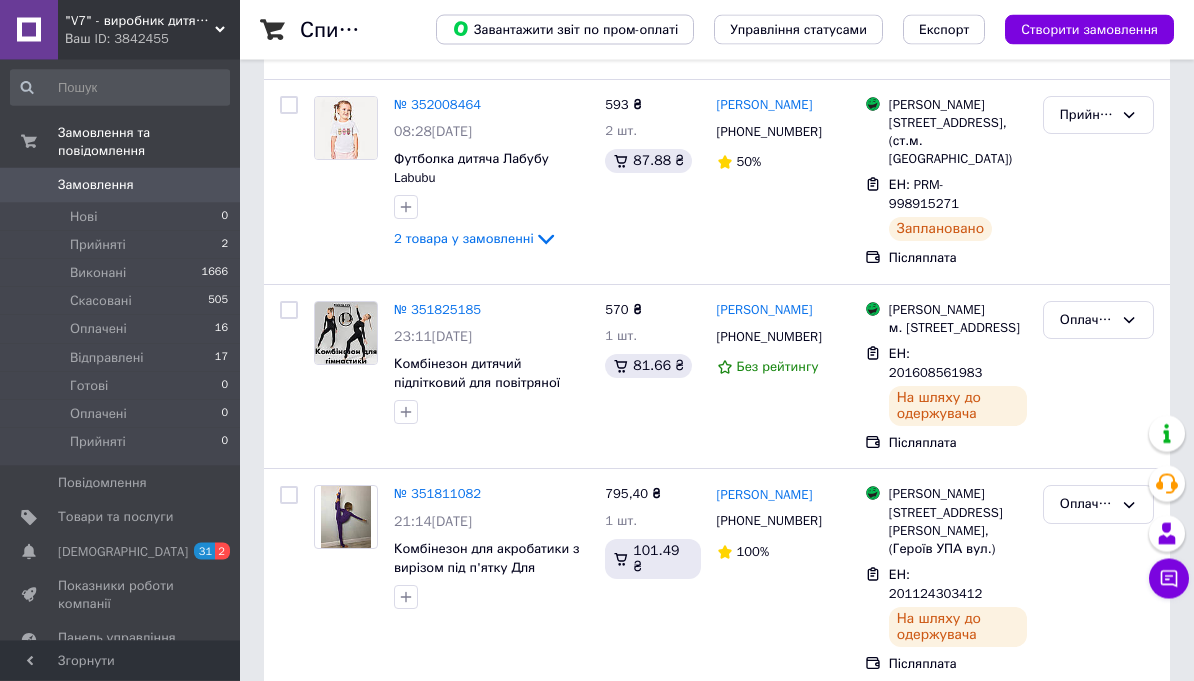 scroll, scrollTop: 137, scrollLeft: 0, axis: vertical 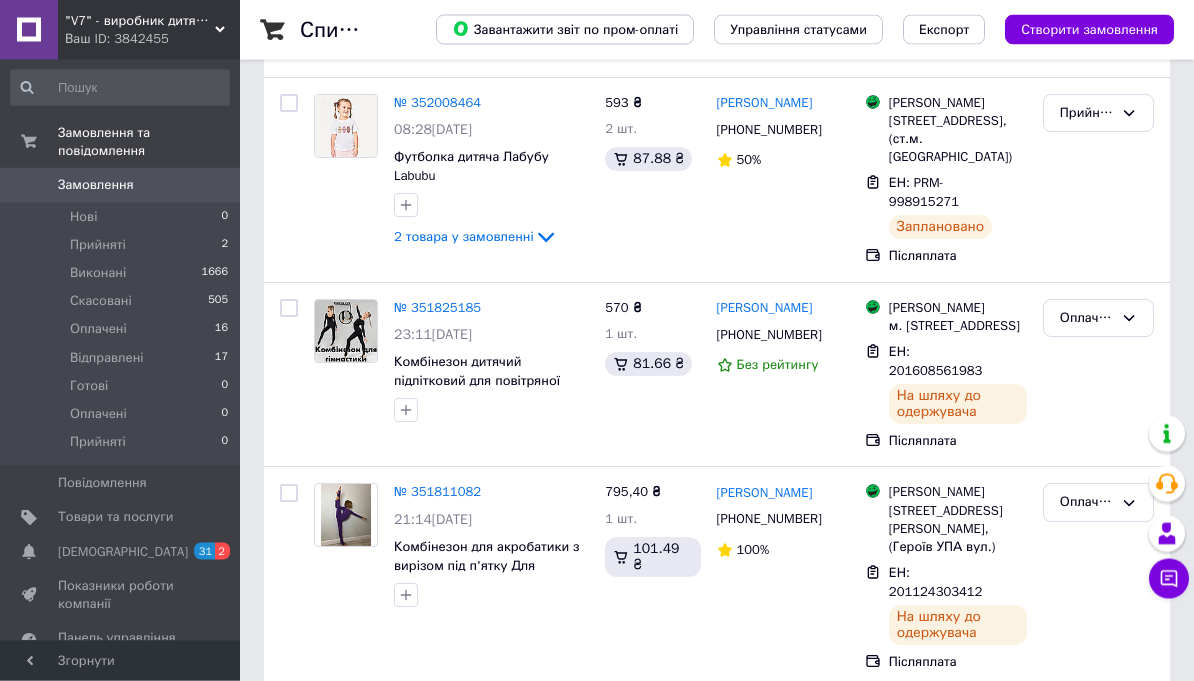 click 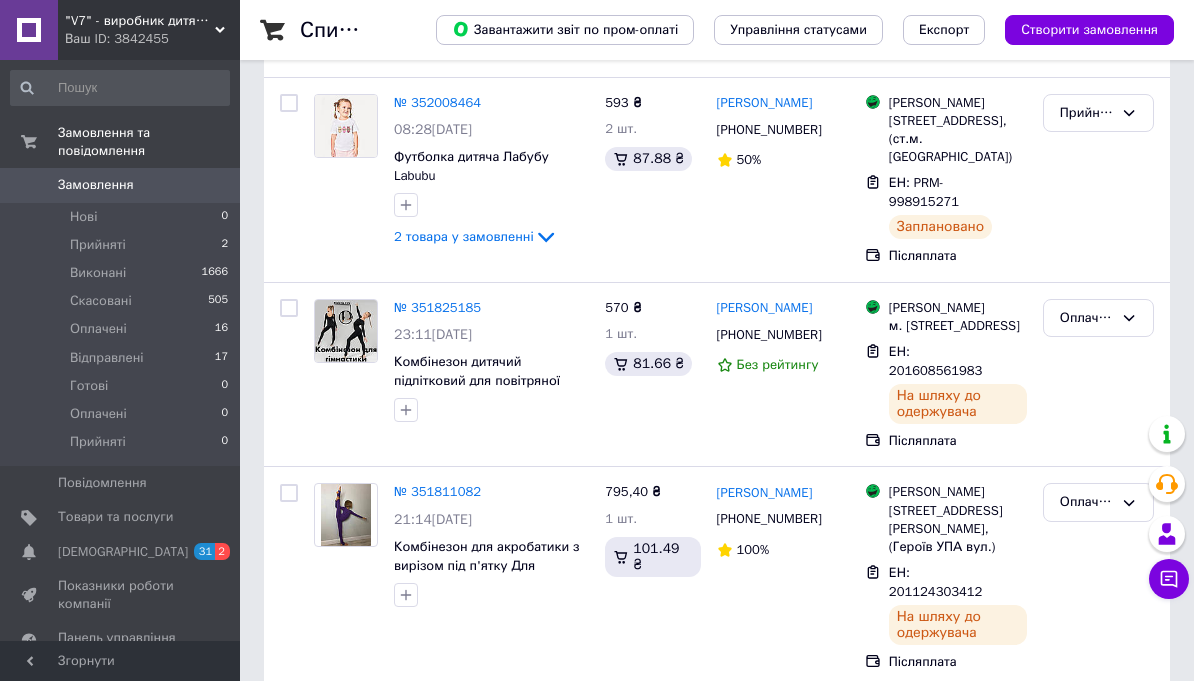 scroll, scrollTop: 10, scrollLeft: 0, axis: vertical 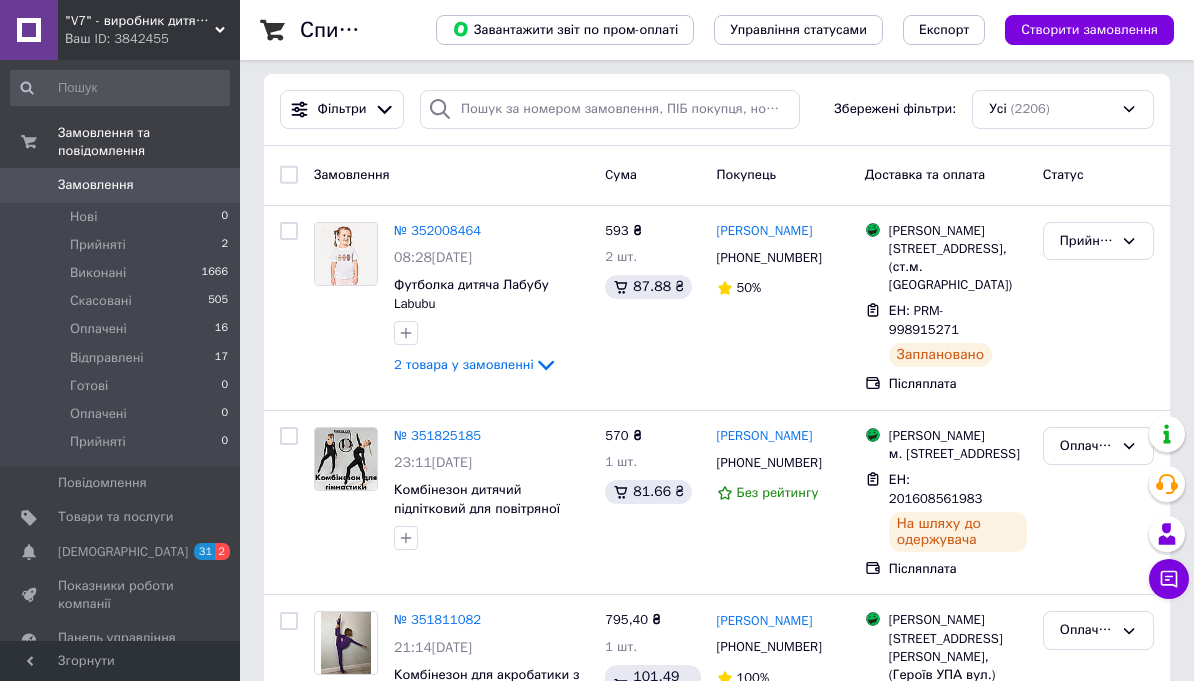 click on "[DEMOGRAPHIC_DATA]" at bounding box center (121, 552) 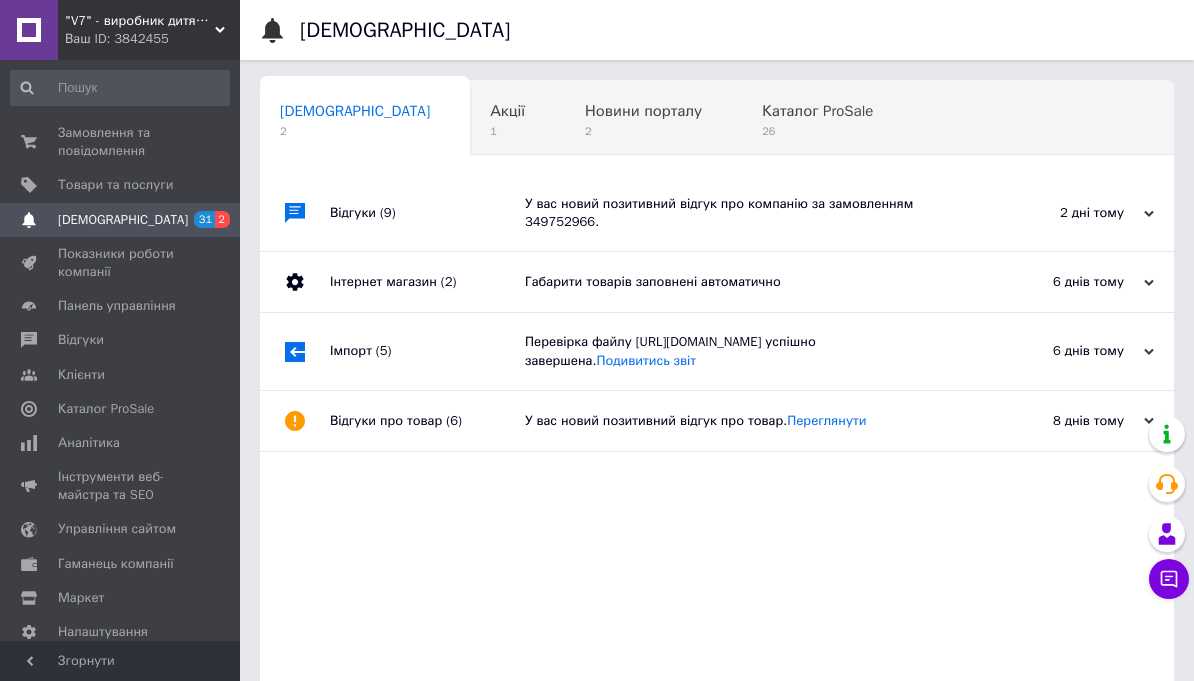 scroll, scrollTop: 0, scrollLeft: 10, axis: horizontal 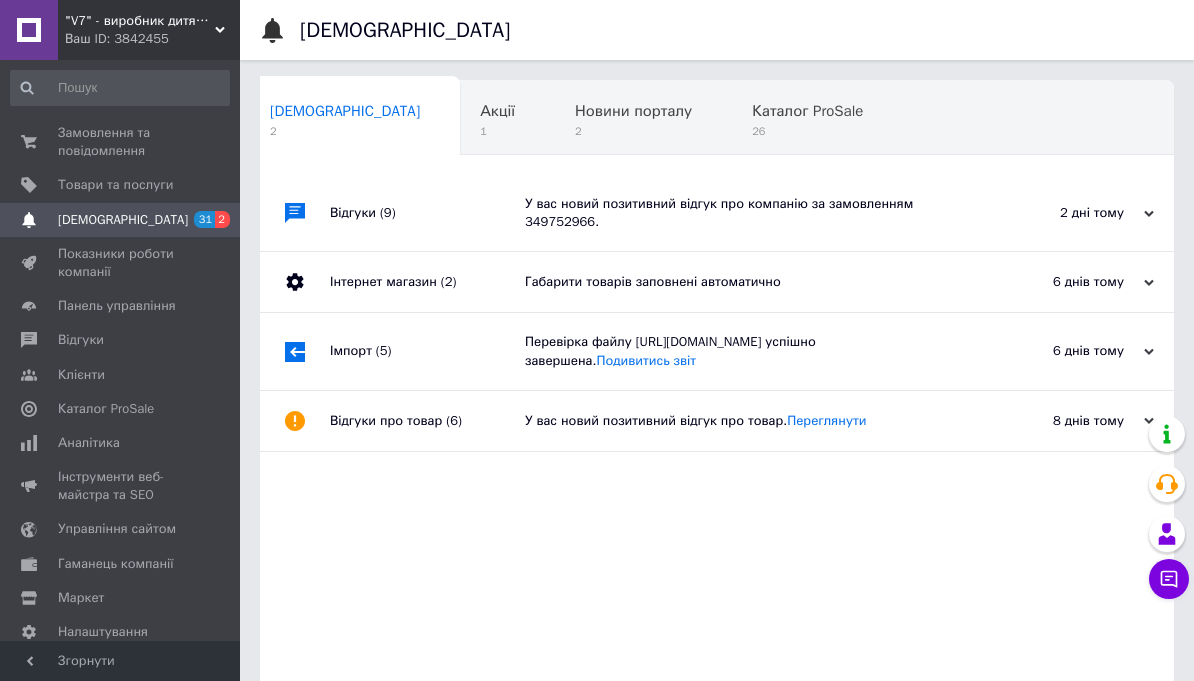 click at bounding box center [29, 142] 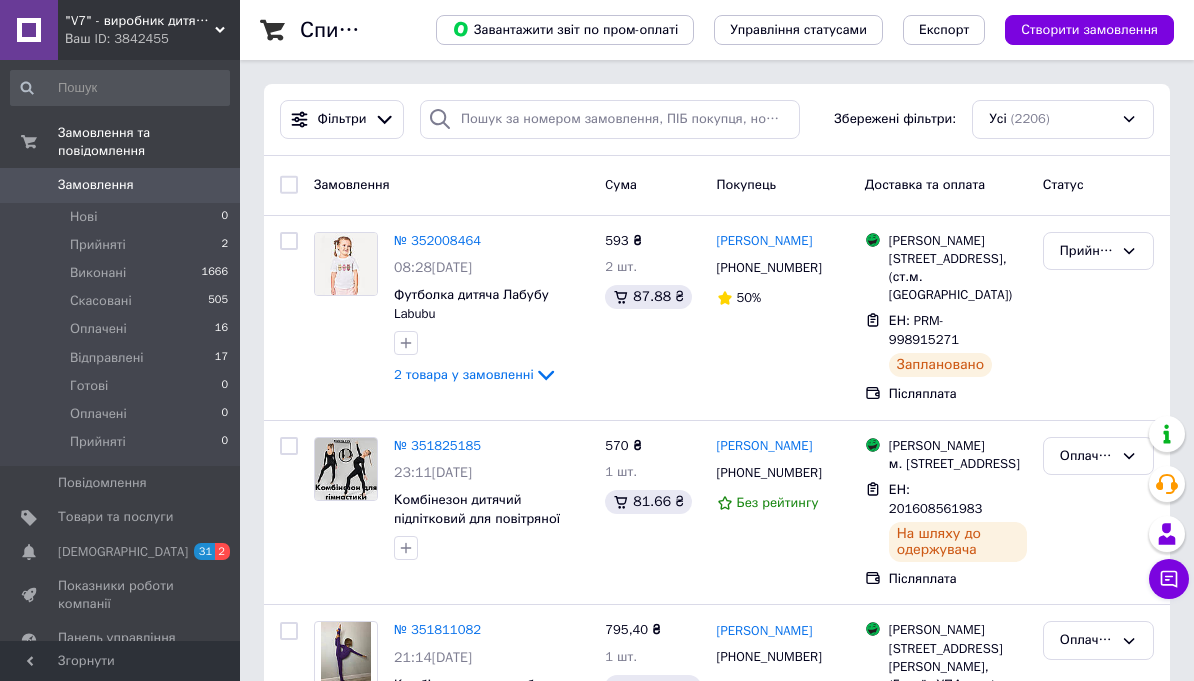 click on "Товари та послуги" at bounding box center [115, 517] 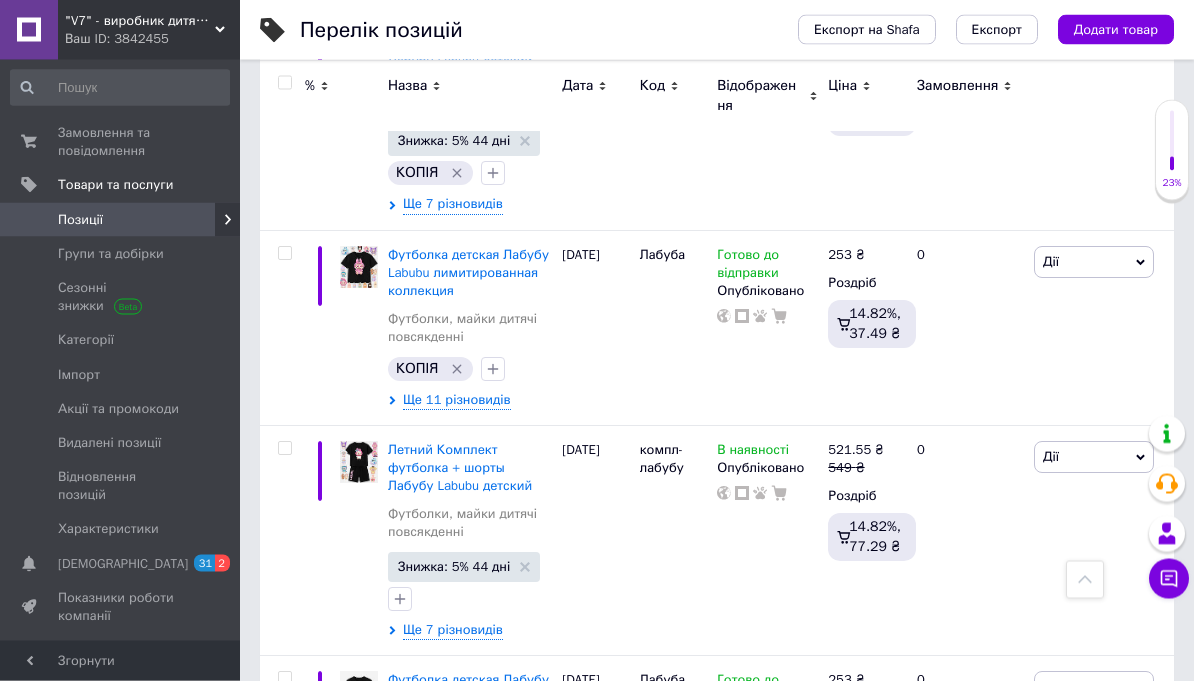 scroll, scrollTop: 1728, scrollLeft: 0, axis: vertical 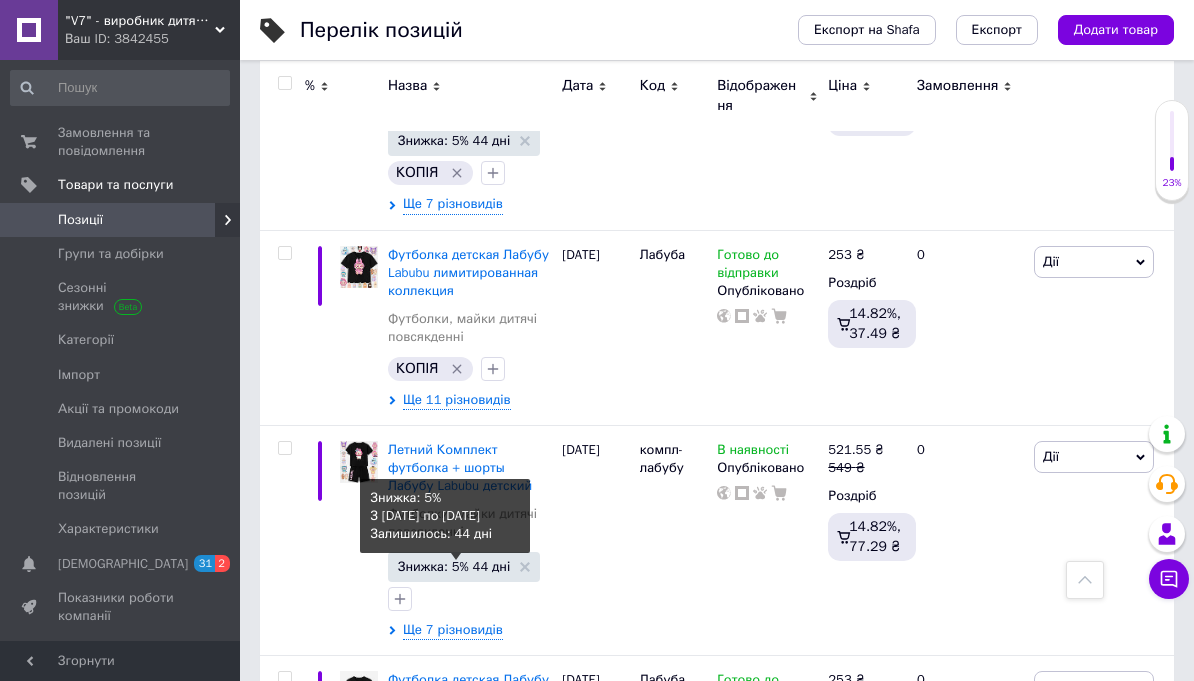 click on "Знижка: 5% 44 дні" at bounding box center (454, 566) 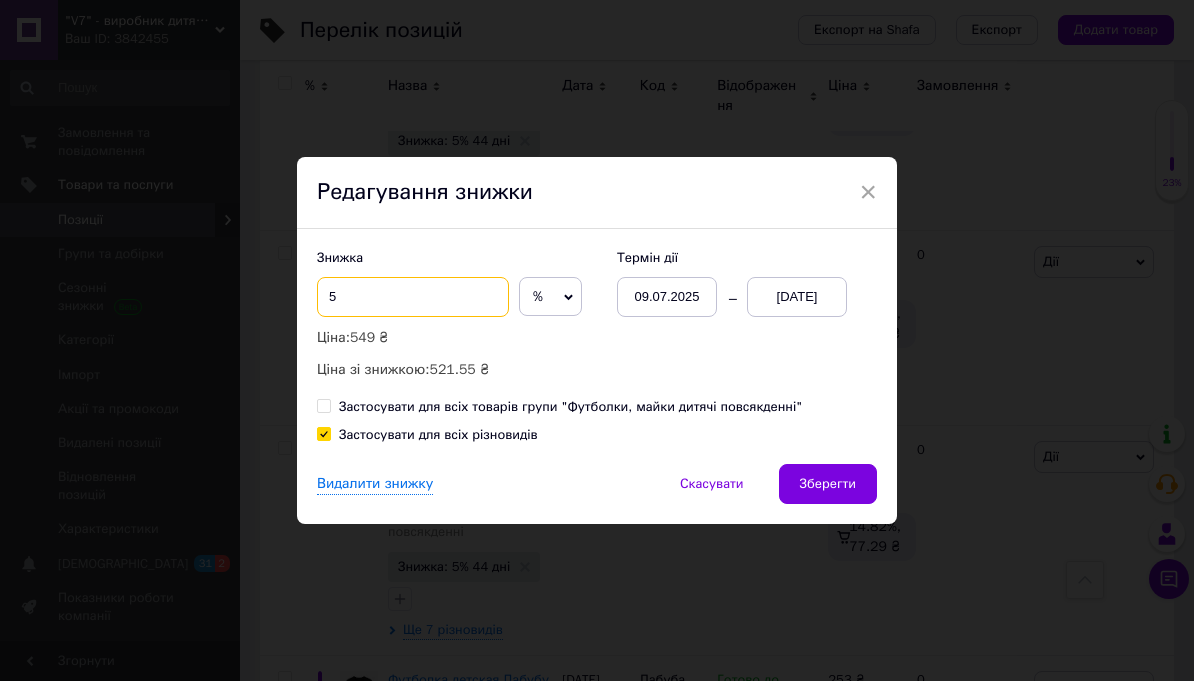 click on "5" at bounding box center [413, 297] 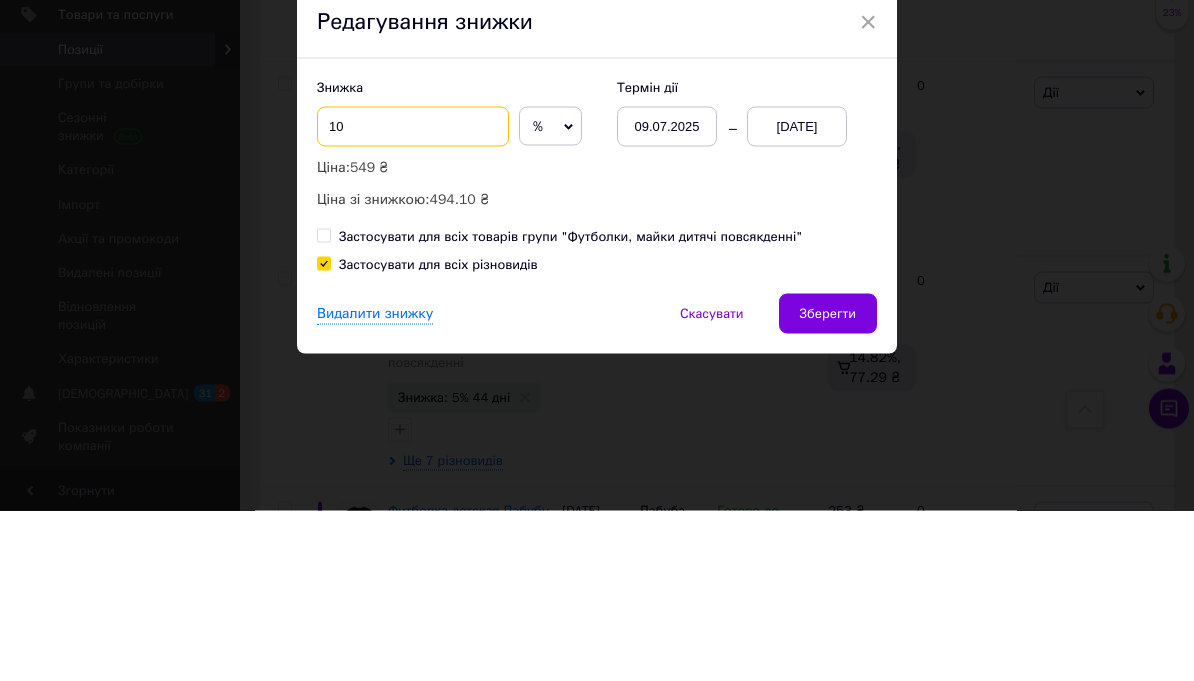 type on "10" 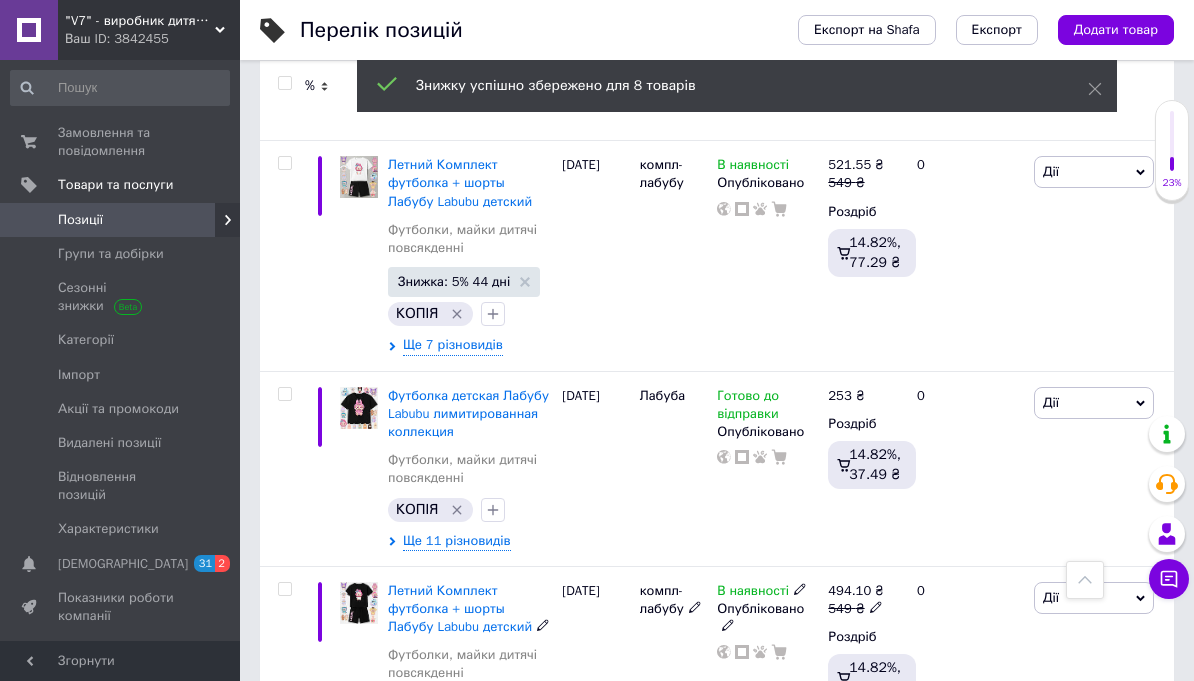 scroll, scrollTop: 1542, scrollLeft: 0, axis: vertical 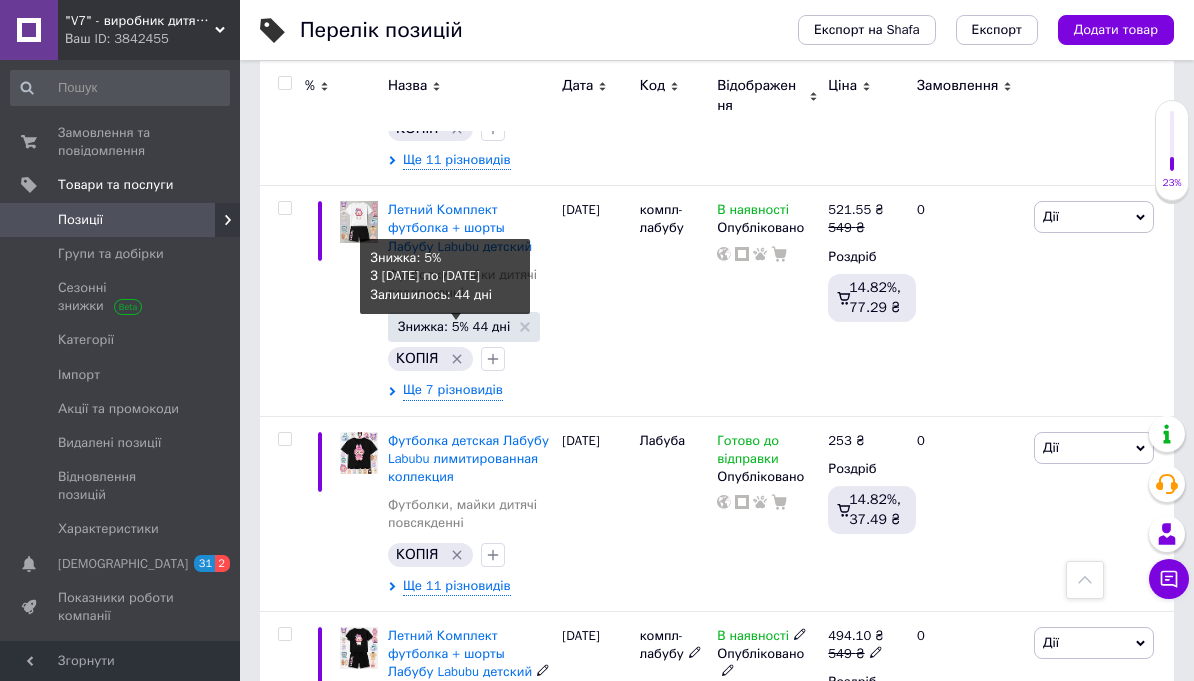 click on "Знижка: 5% 44 дні" at bounding box center [454, 326] 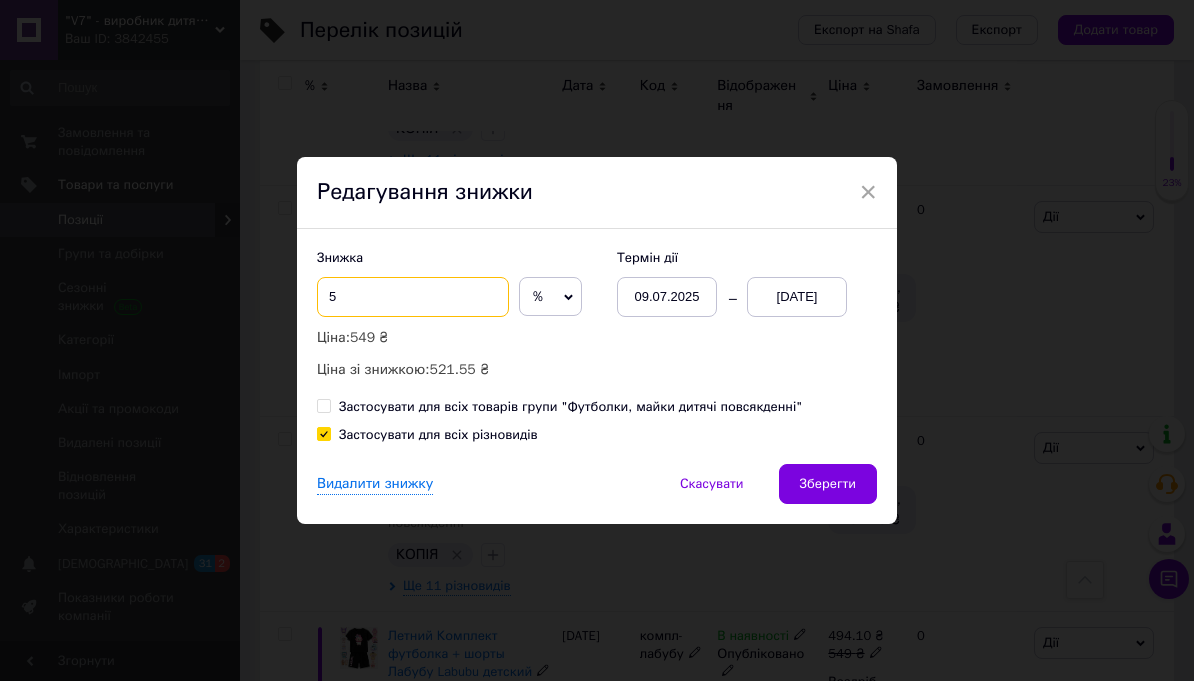 click on "5" at bounding box center [413, 297] 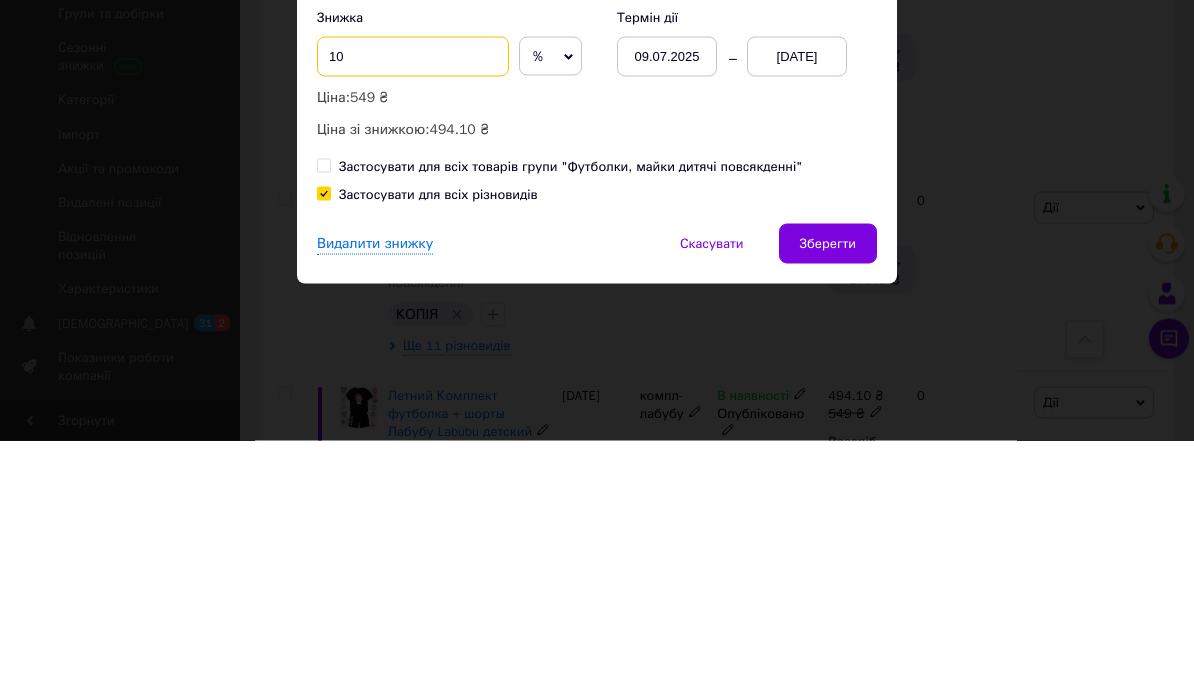 type on "10" 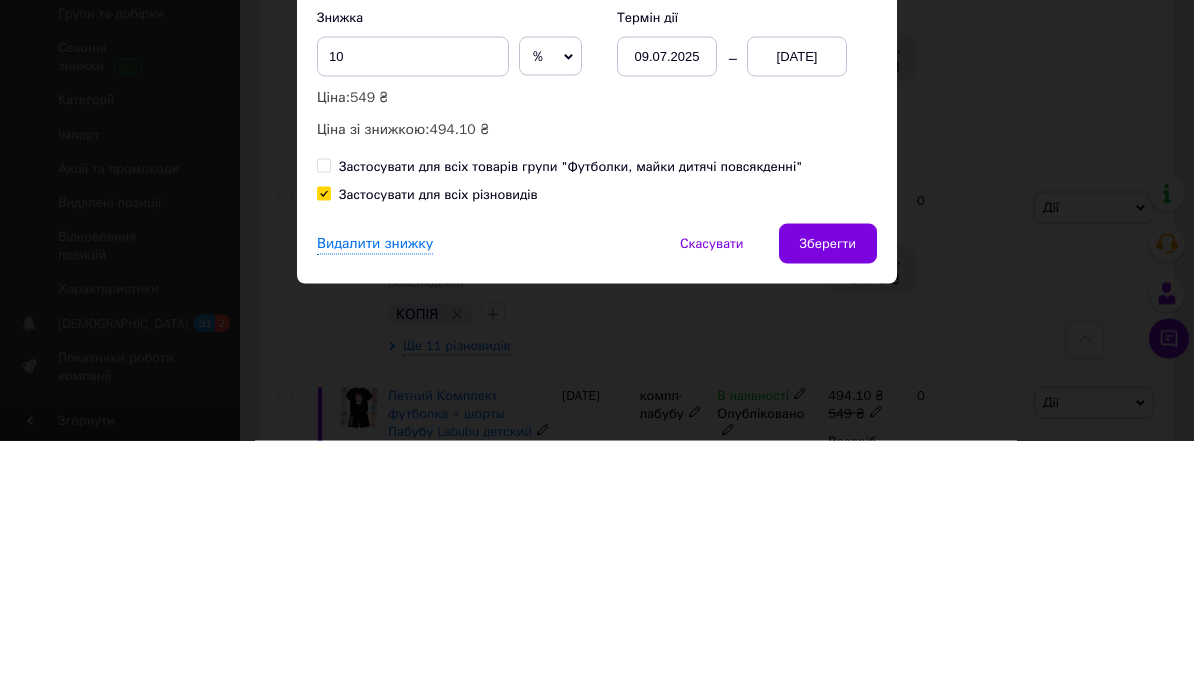 click on "Зберегти" at bounding box center (828, 484) 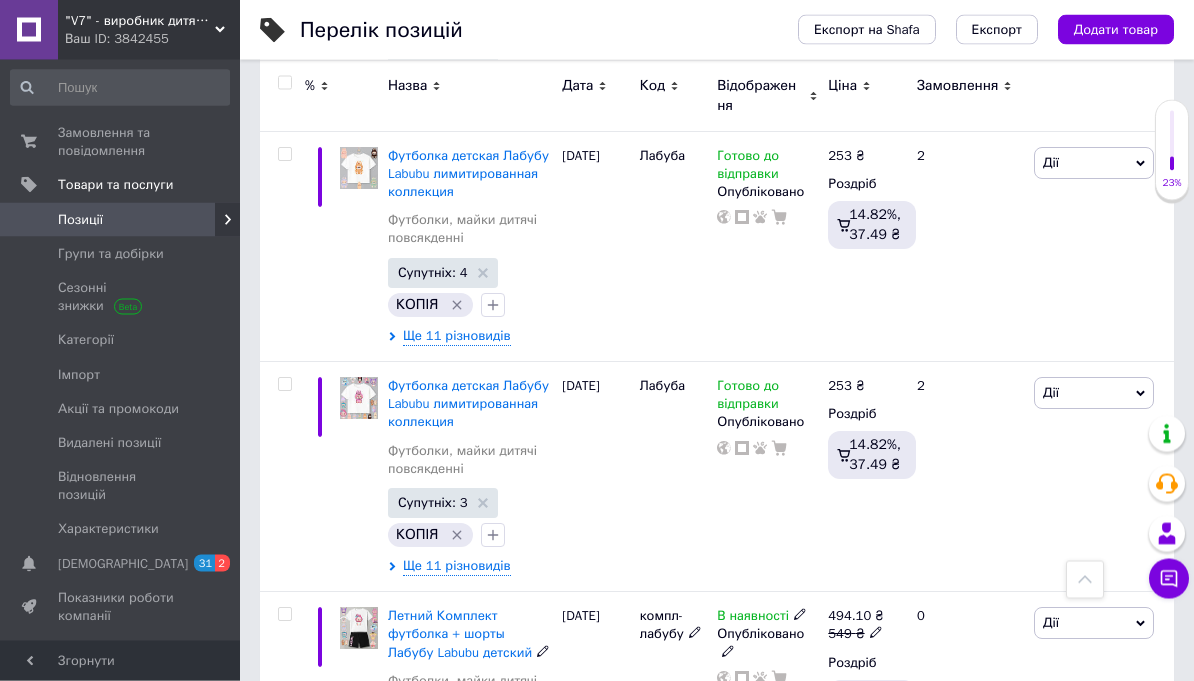 scroll, scrollTop: 1136, scrollLeft: 0, axis: vertical 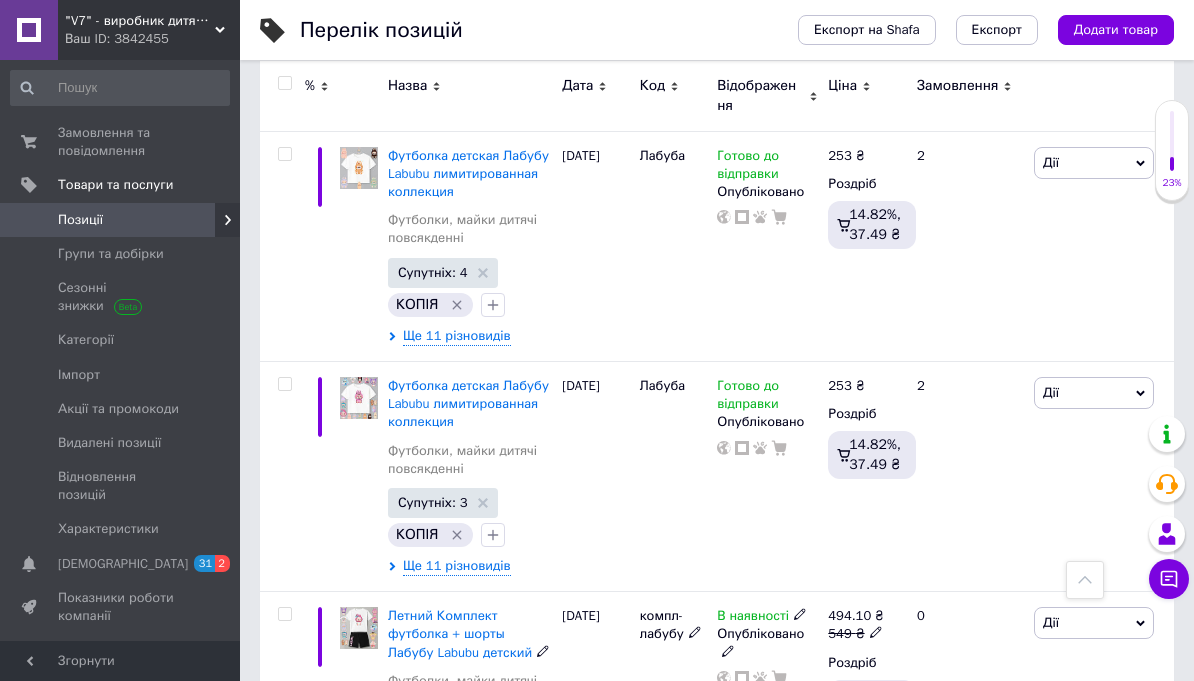 click on "[PERSON_NAME] Підняти на початок групи Копіювати Знижка Подарунок Супутні Приховати Ярлик Додати на вітрину Додати в кампанію Каталог ProSale Видалити" at bounding box center [1101, 712] 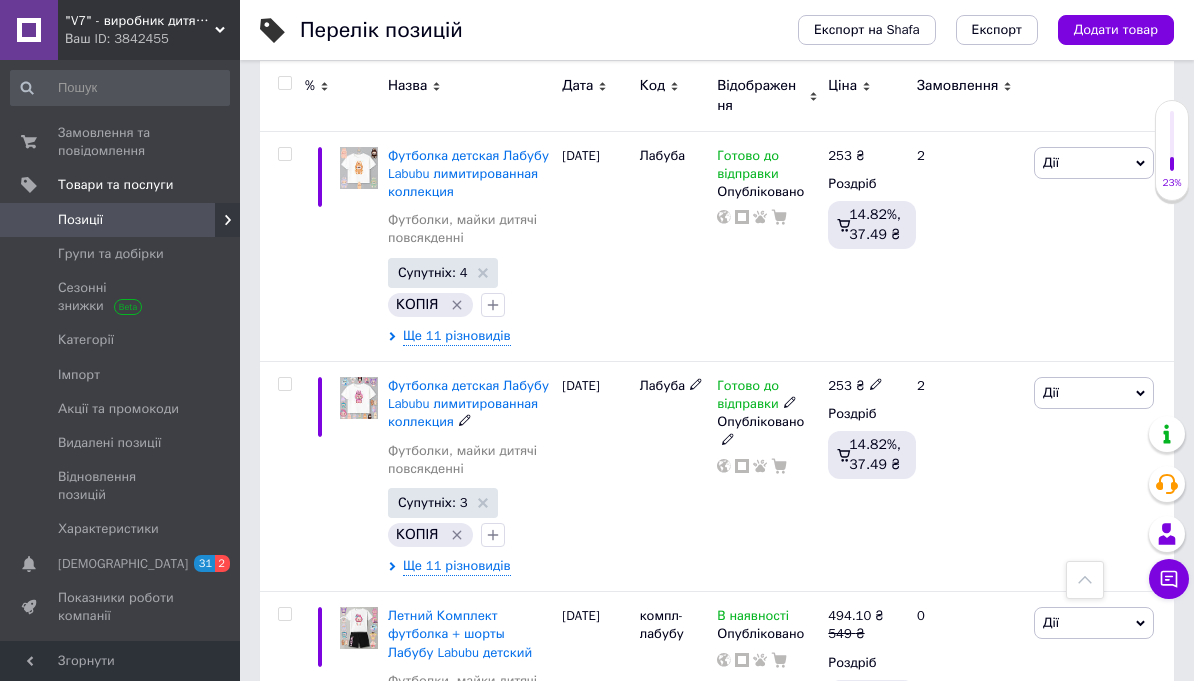 click on "Дії" at bounding box center [1094, 393] 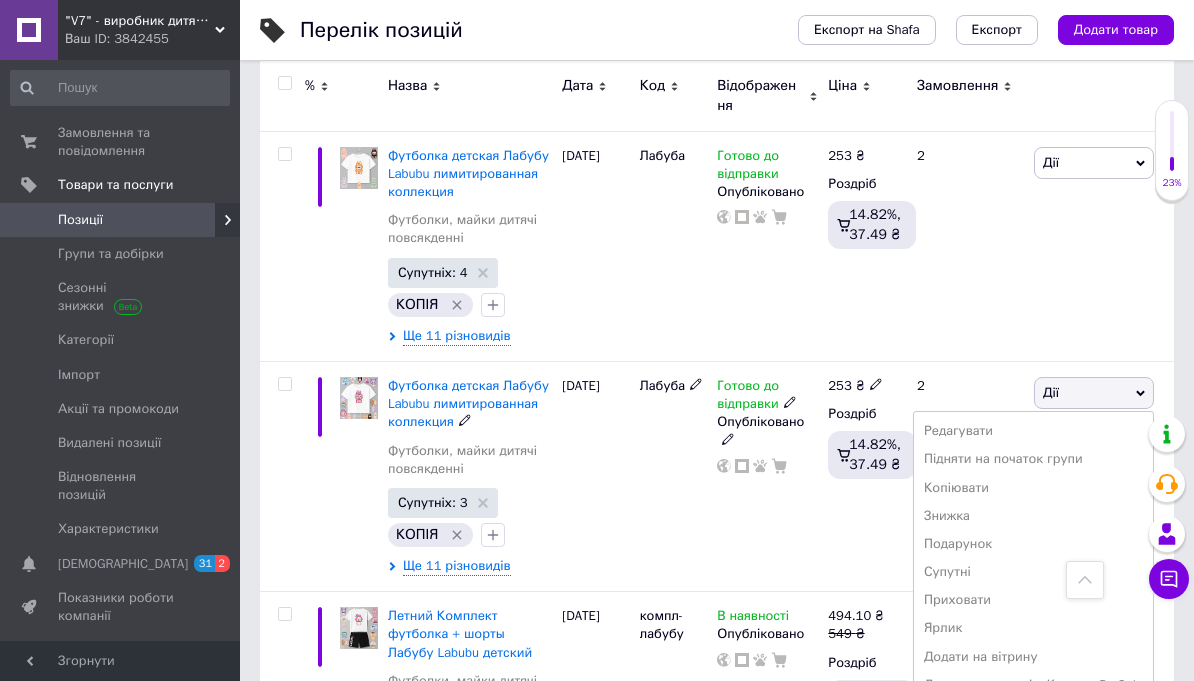 click on "Знижка" at bounding box center (1033, 516) 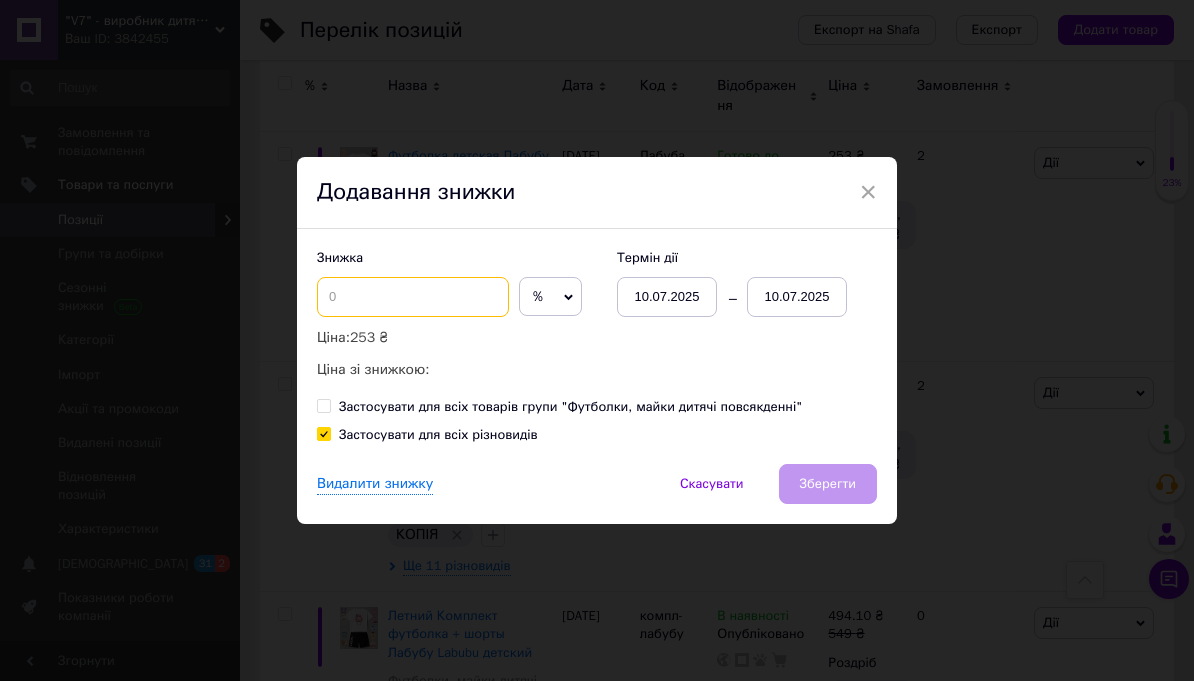 click at bounding box center [413, 297] 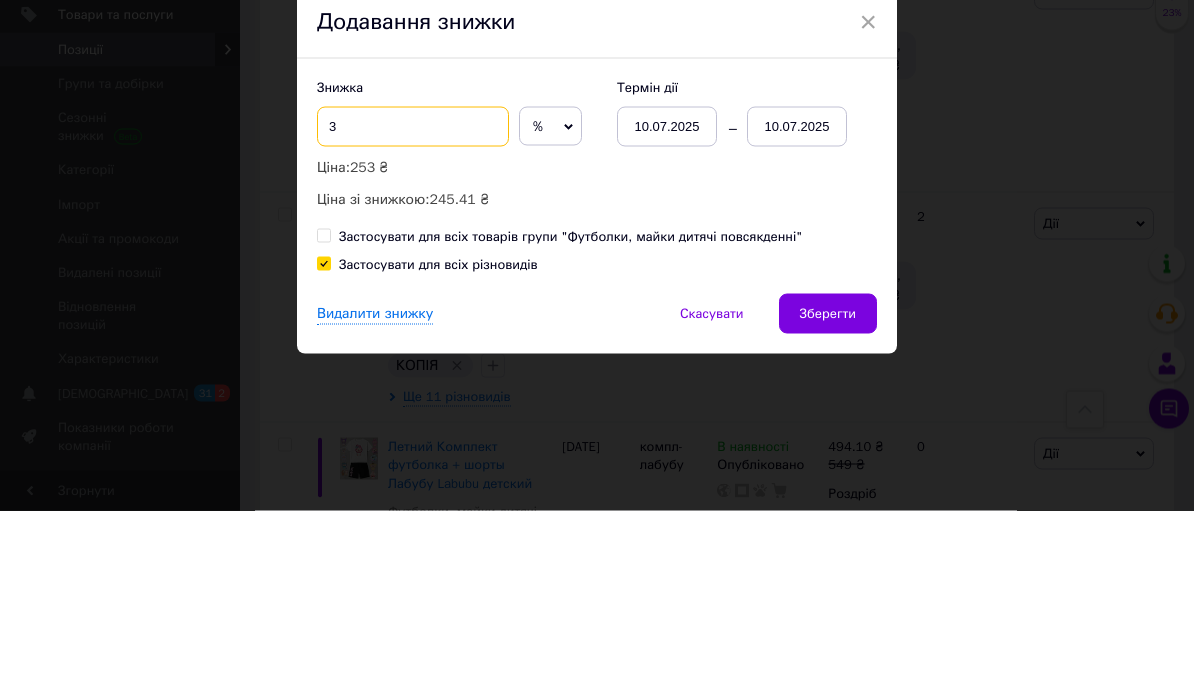type on "3" 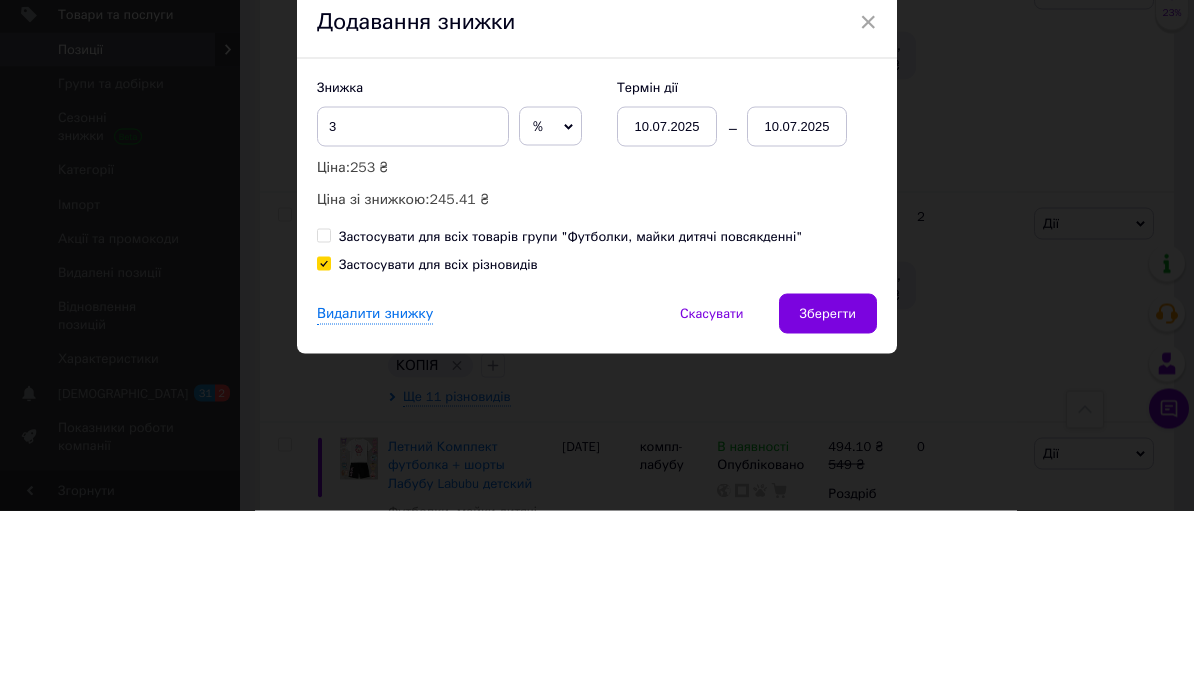 click on "10.07.2025" at bounding box center [797, 297] 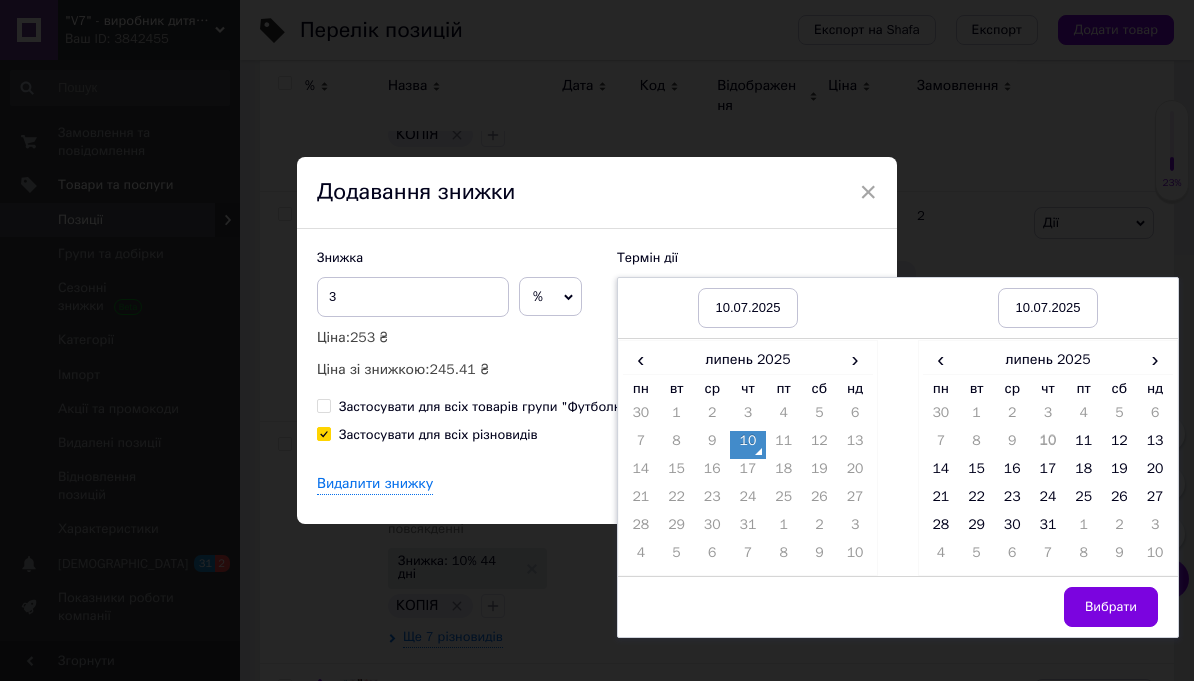 click on "1" at bounding box center (1084, 529) 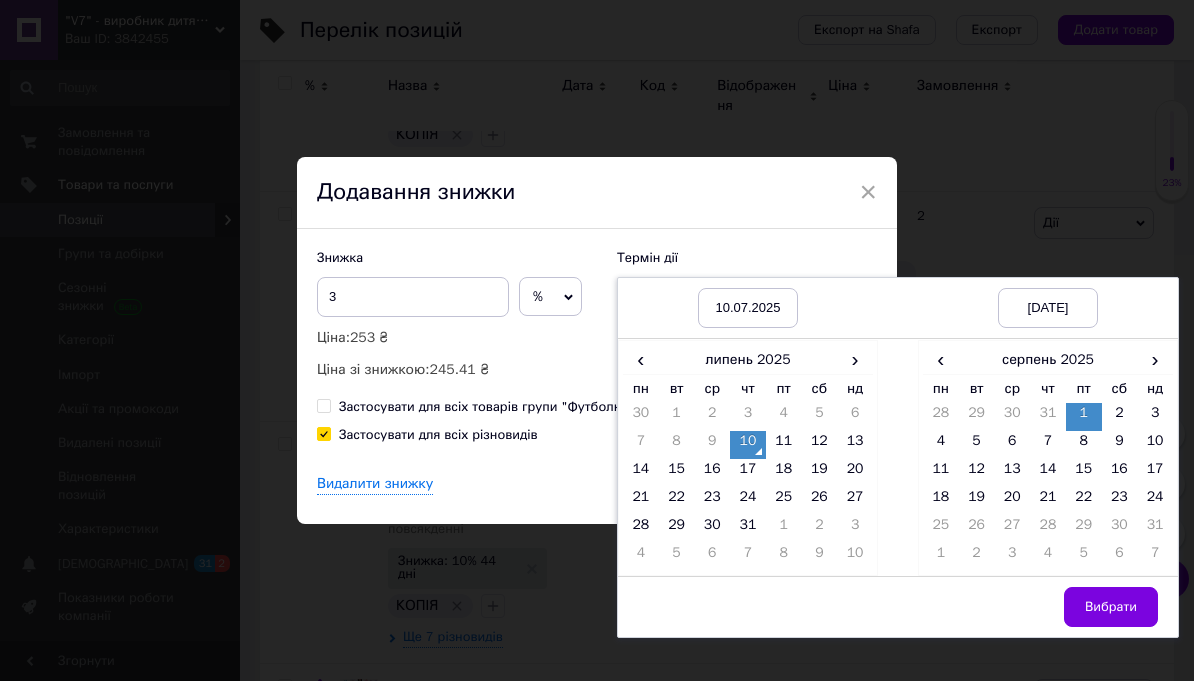 click on "Вибрати" at bounding box center [1111, 607] 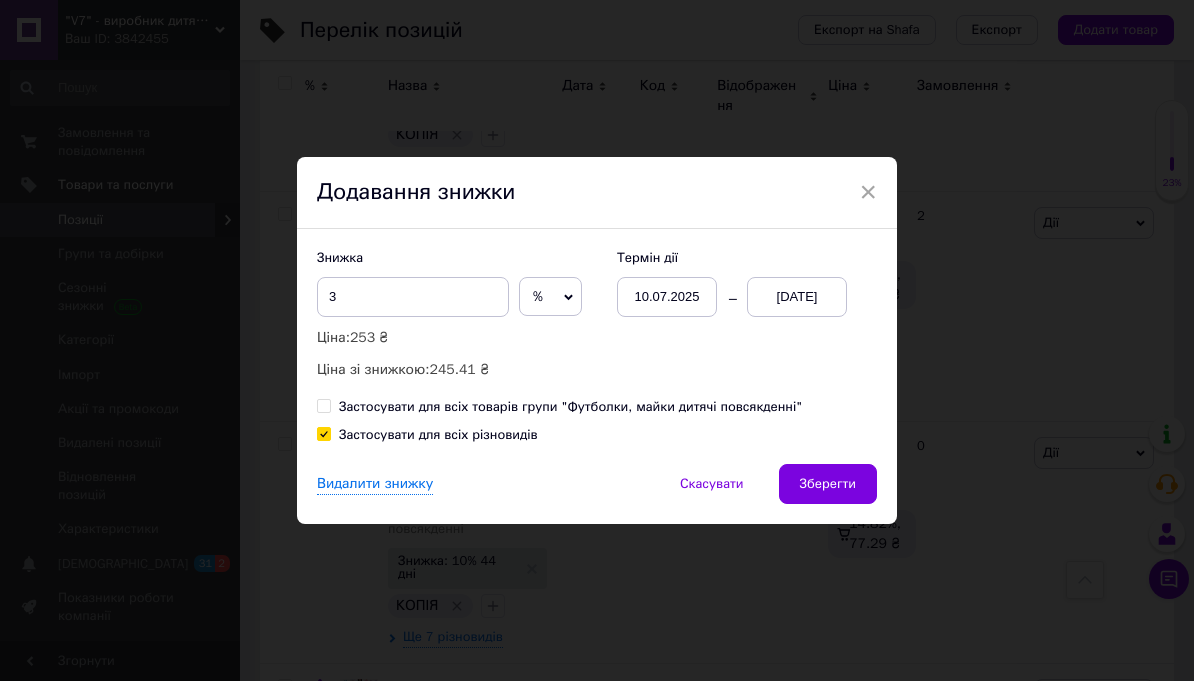 click on "Зберегти" at bounding box center (828, 484) 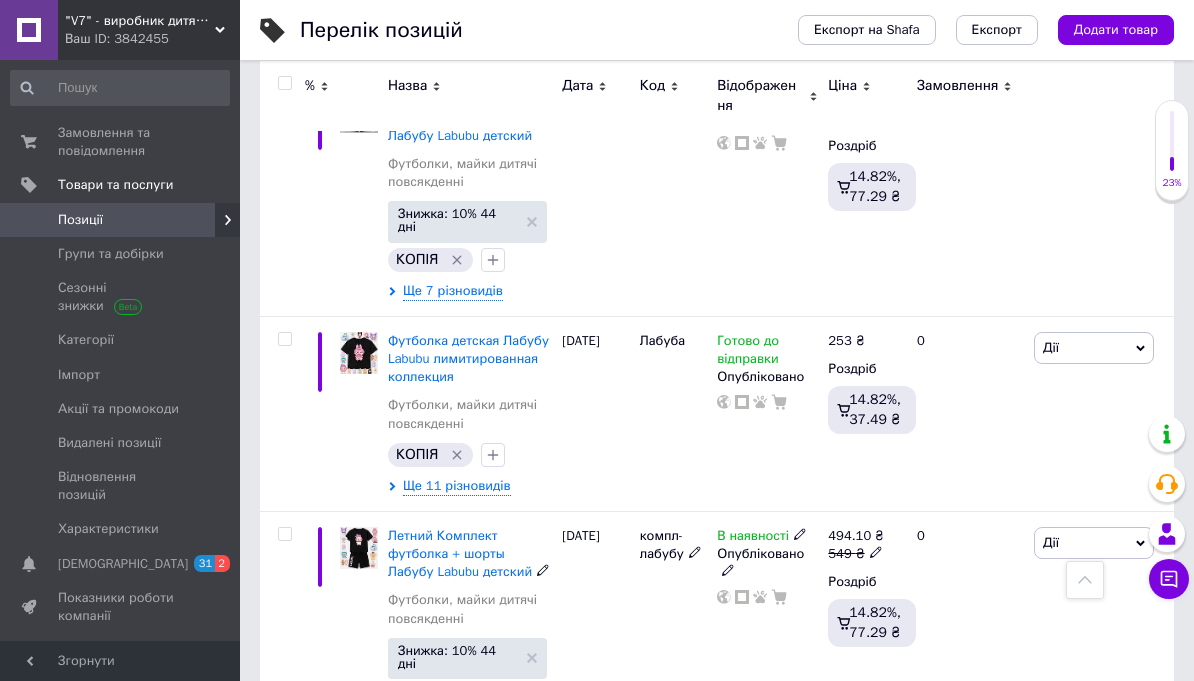 scroll, scrollTop: 1700, scrollLeft: 0, axis: vertical 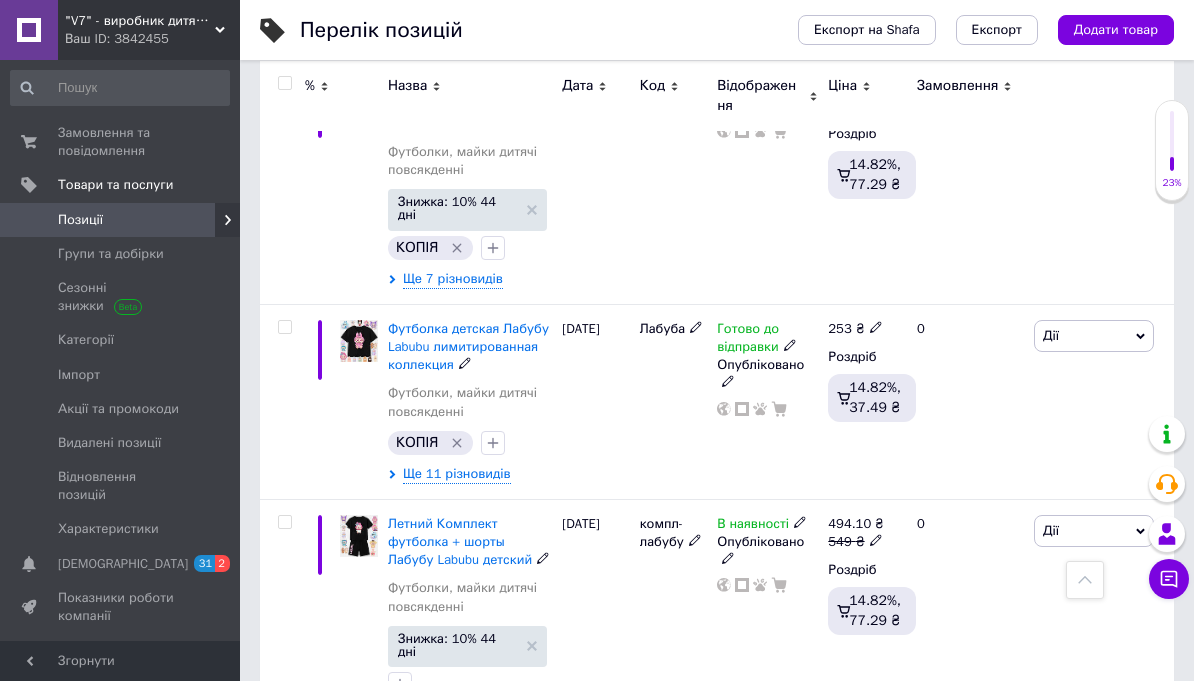 click on "Дії" at bounding box center (1094, 336) 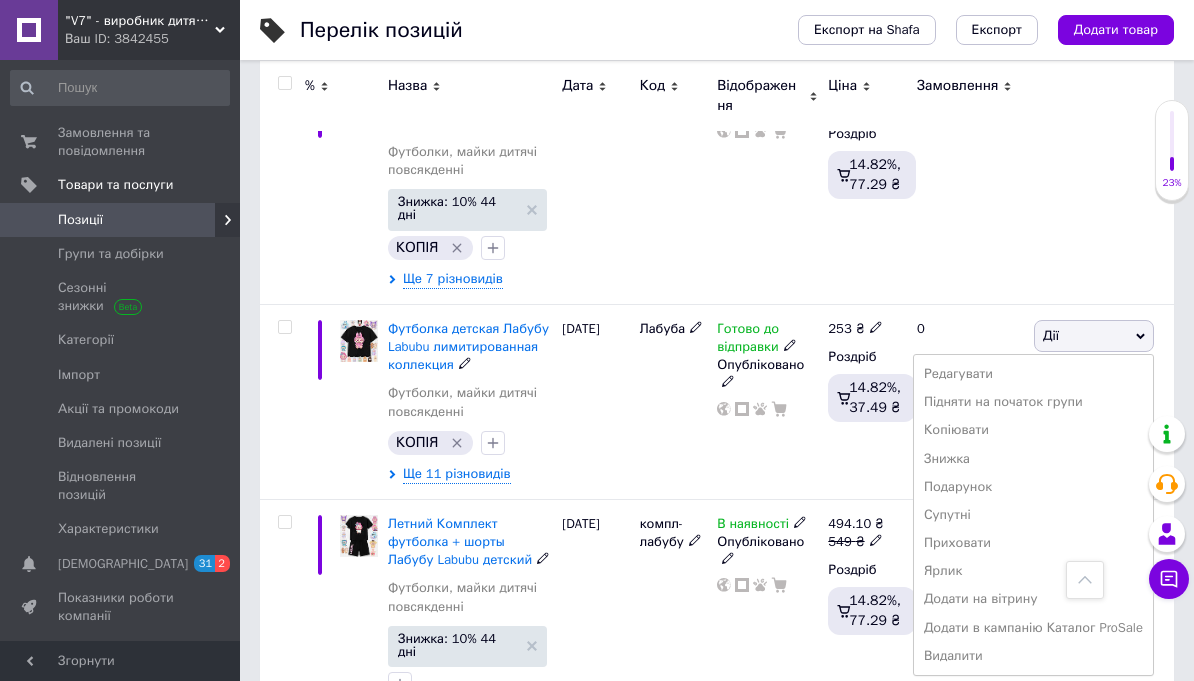 click on "Знижка" at bounding box center (1033, 459) 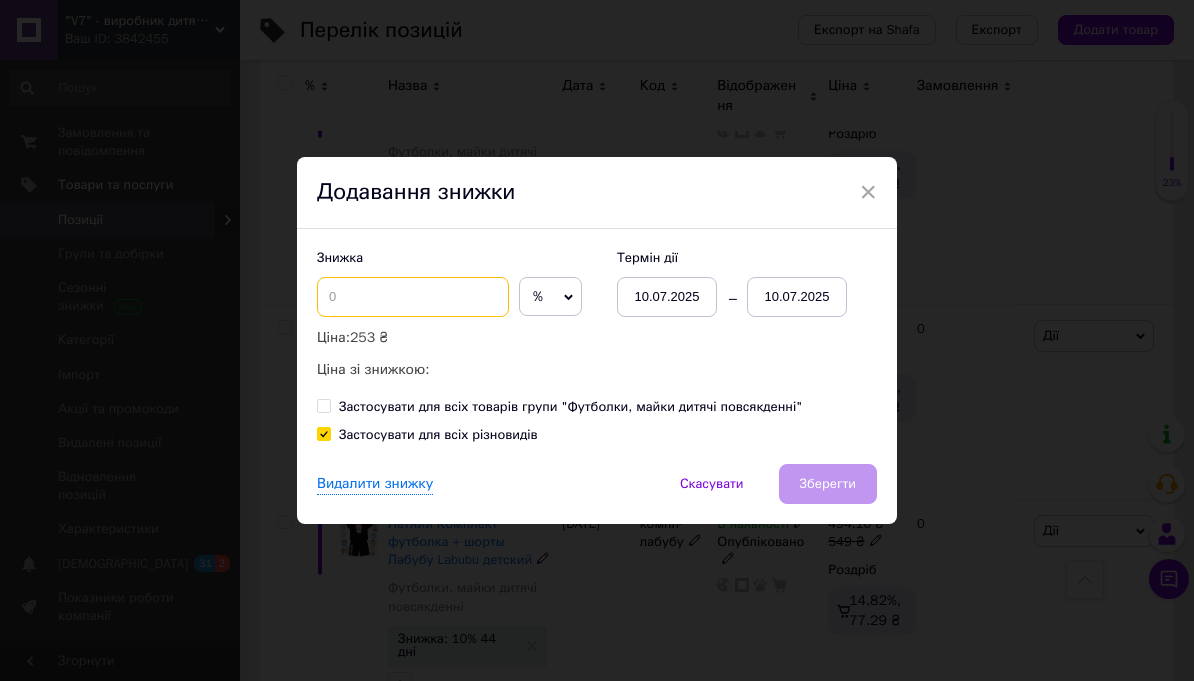 click at bounding box center [413, 297] 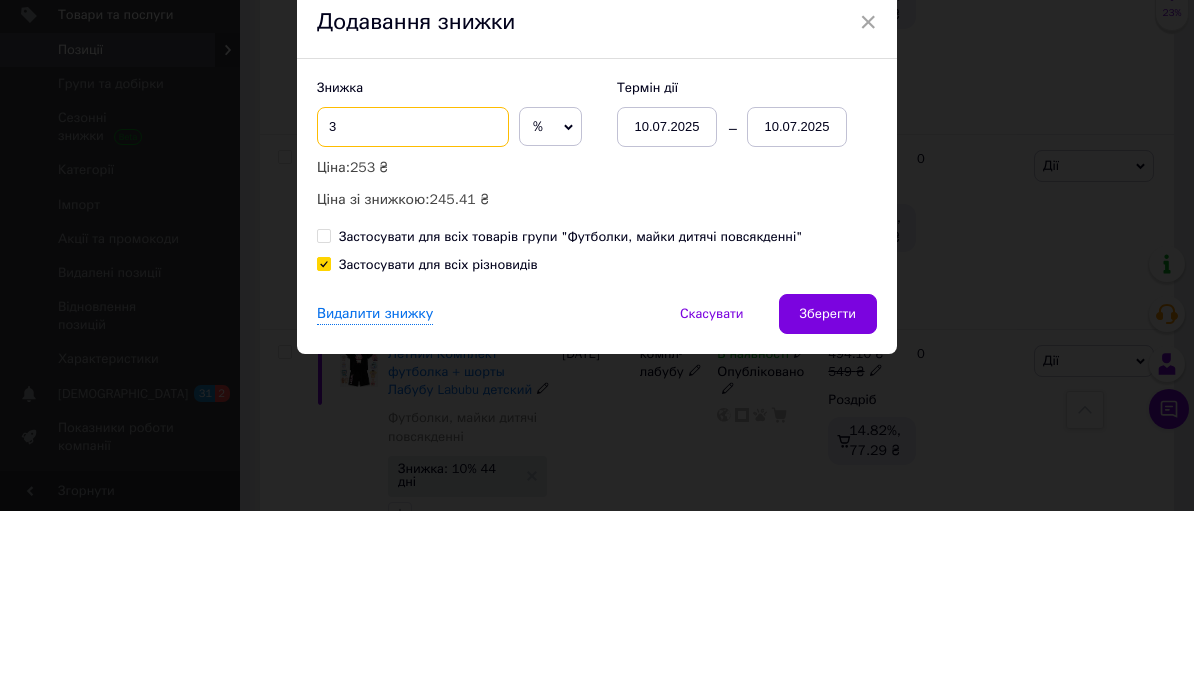 type on "3" 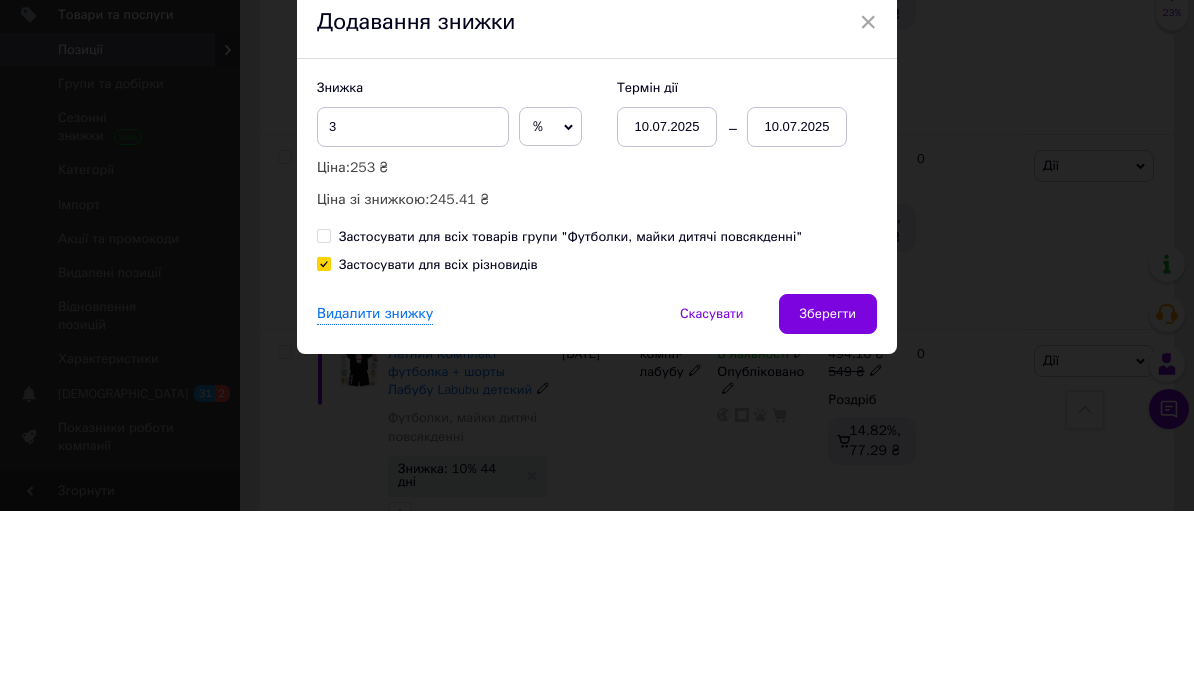 click on "10.07.2025" at bounding box center (797, 297) 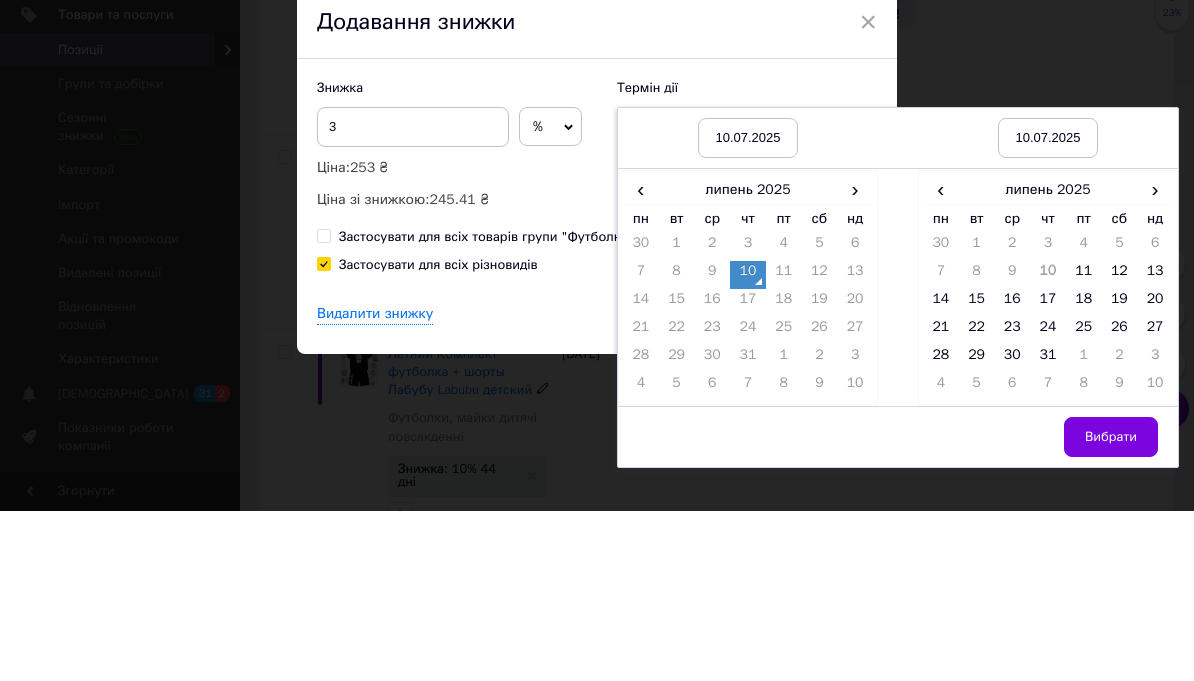 scroll, scrollTop: 1870, scrollLeft: 0, axis: vertical 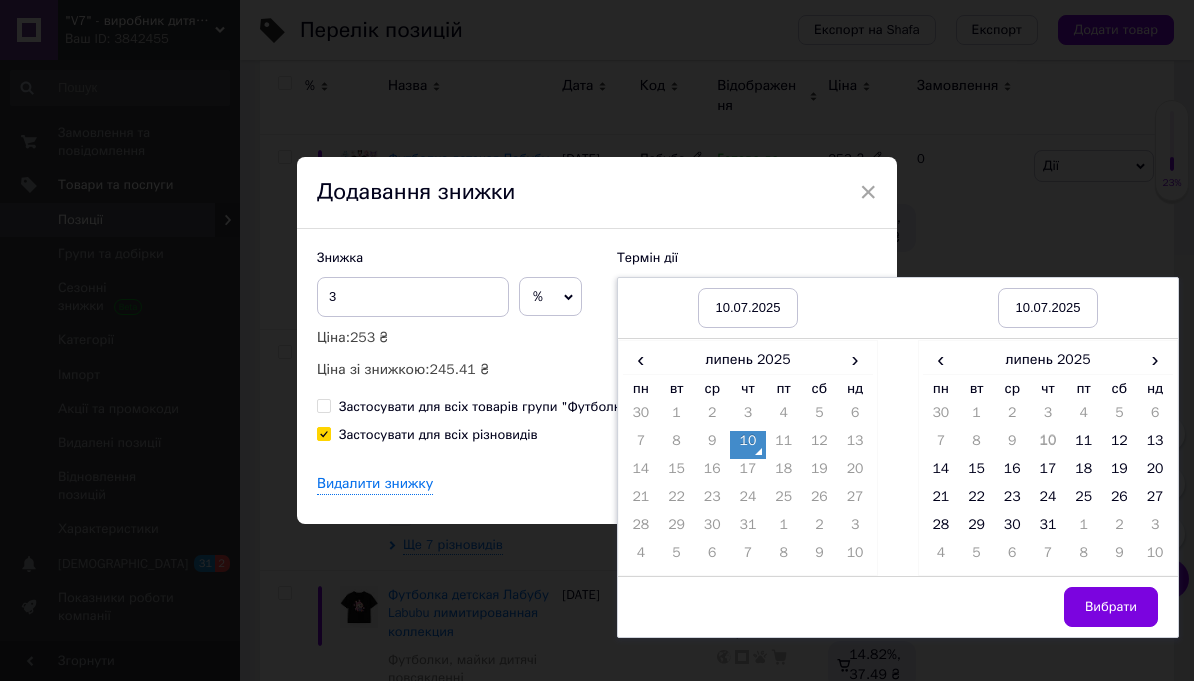 click on "31" at bounding box center [1048, 529] 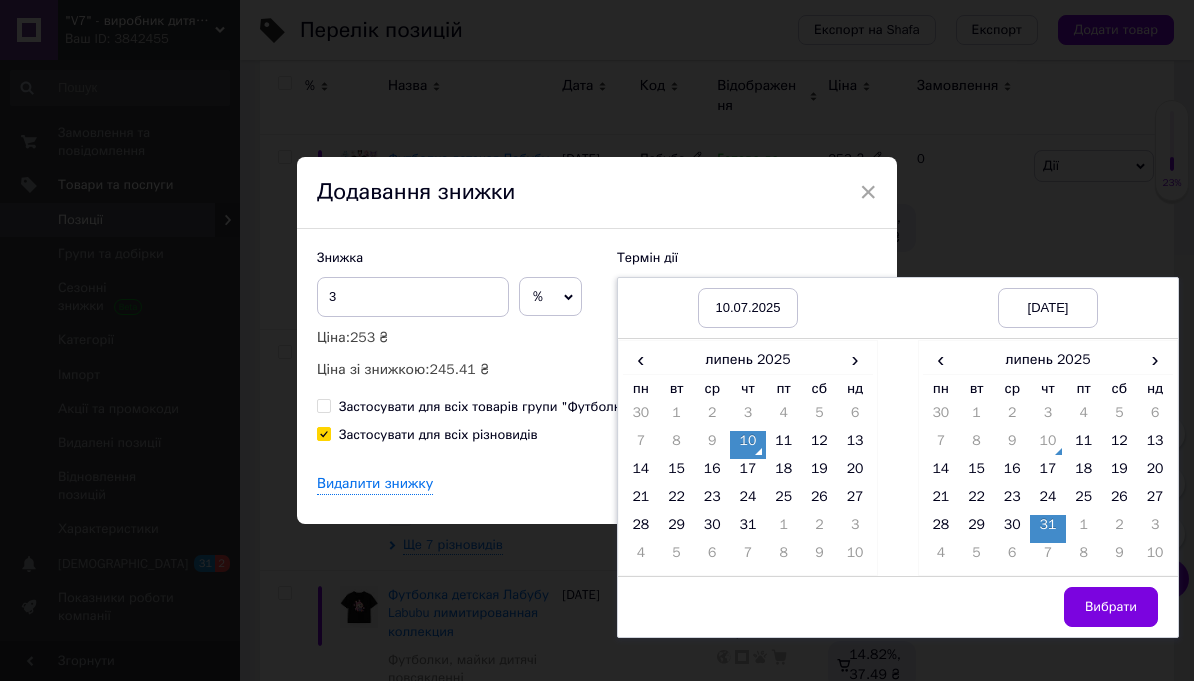 click on "›" at bounding box center [1155, 359] 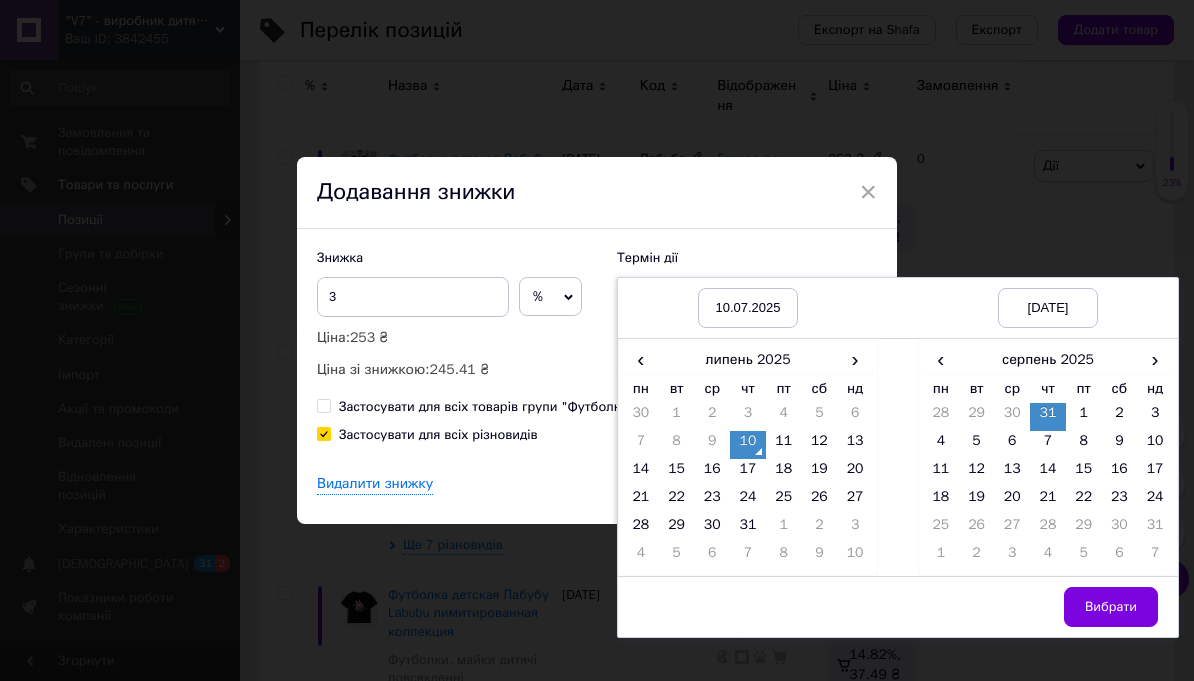click on "Вибрати" at bounding box center [1111, 607] 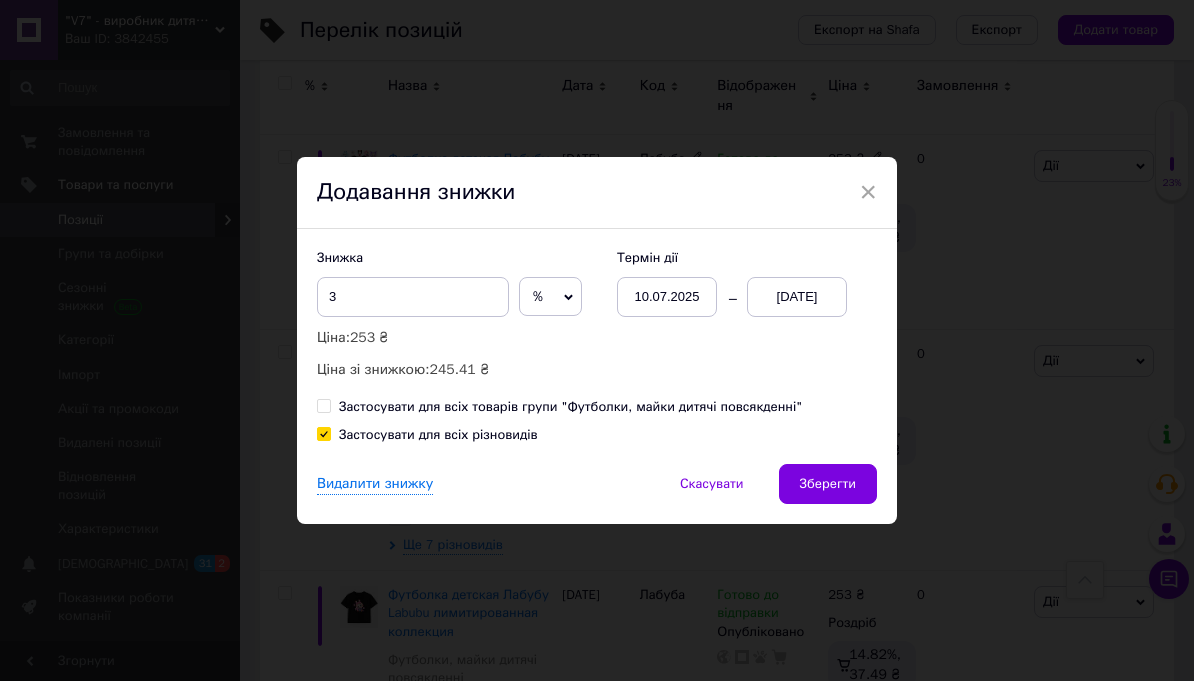 click on "Зберегти" at bounding box center (828, 484) 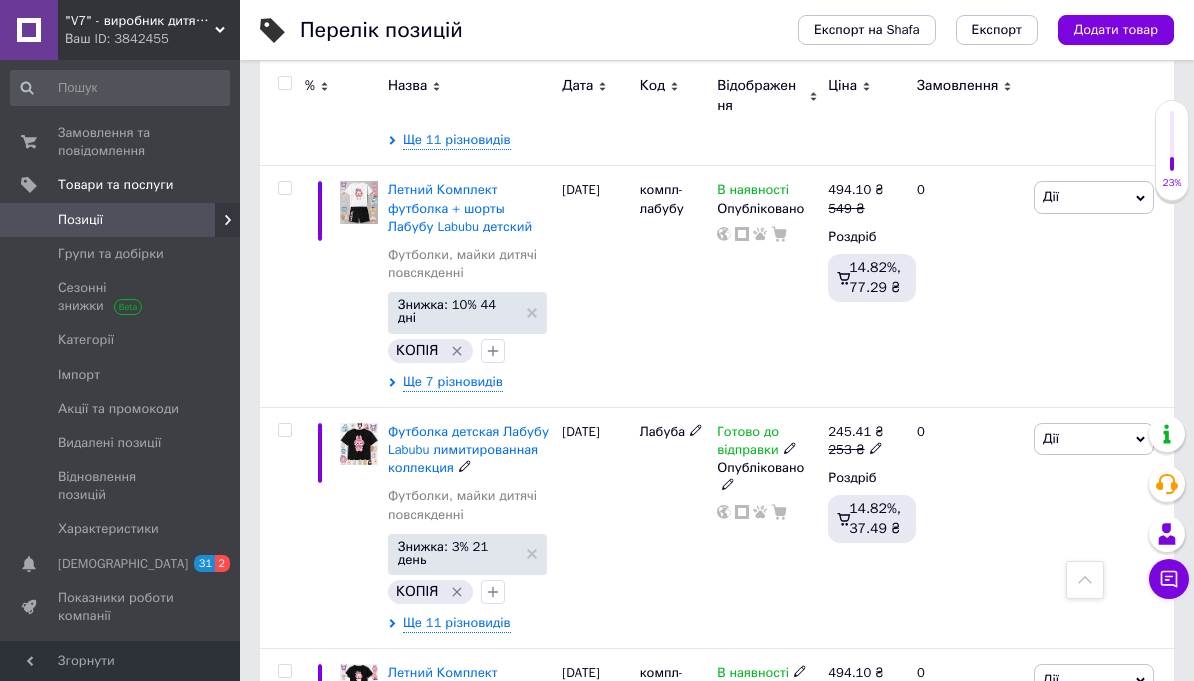 scroll, scrollTop: 1593, scrollLeft: 0, axis: vertical 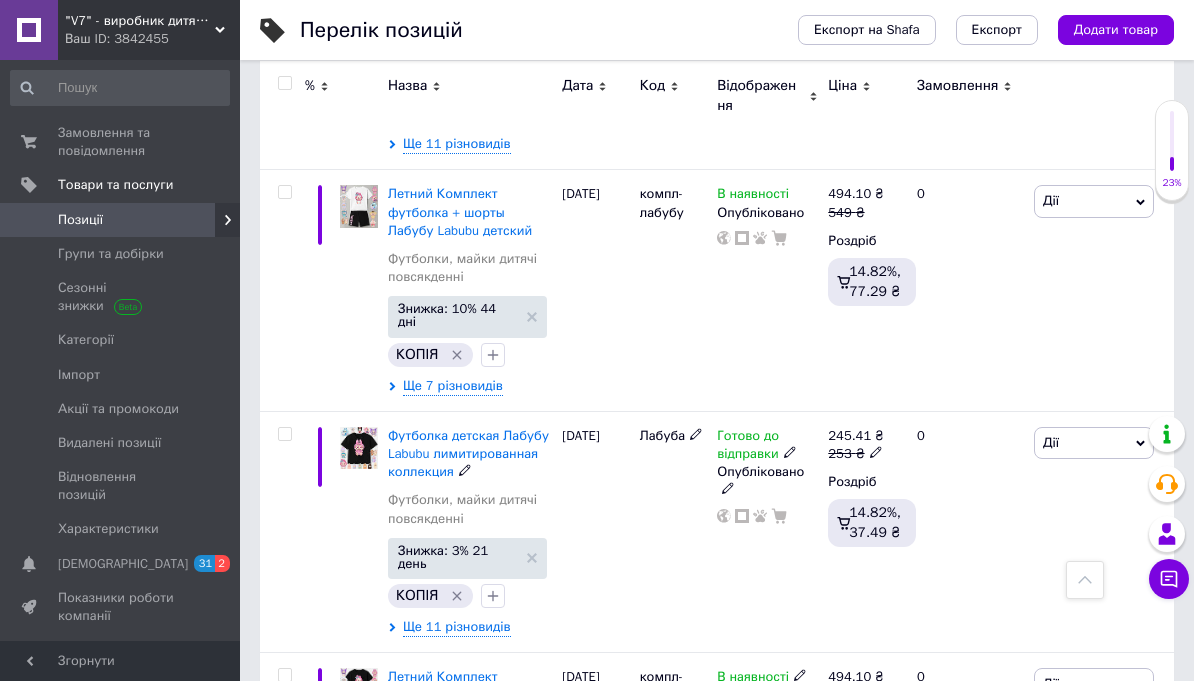 click on "Ще 11 різновидів" at bounding box center (457, 627) 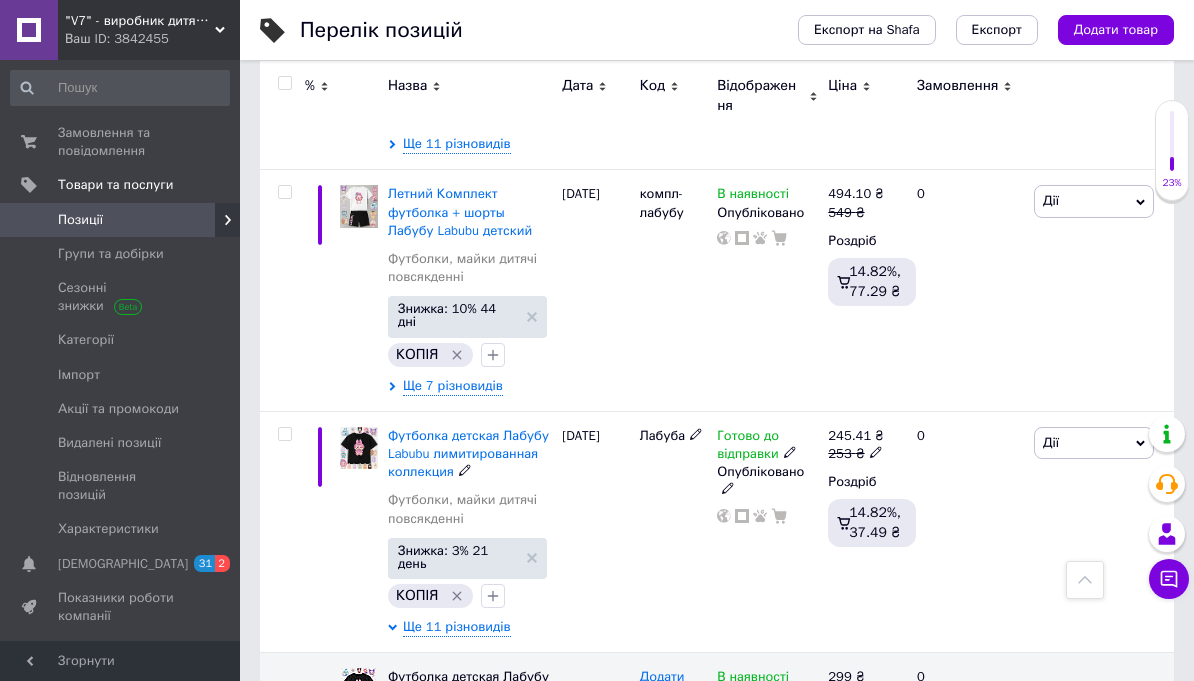 click on "Ще 11 різновидів" at bounding box center (457, 627) 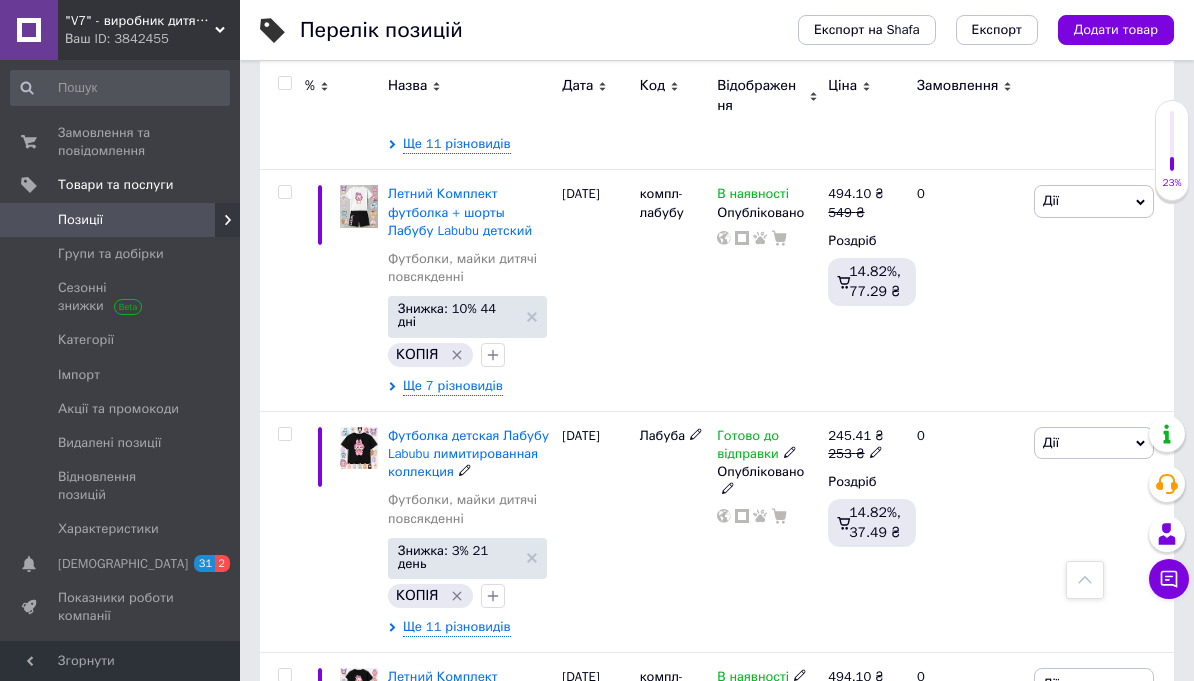 click on "Ще 11 різновидів" at bounding box center [457, 627] 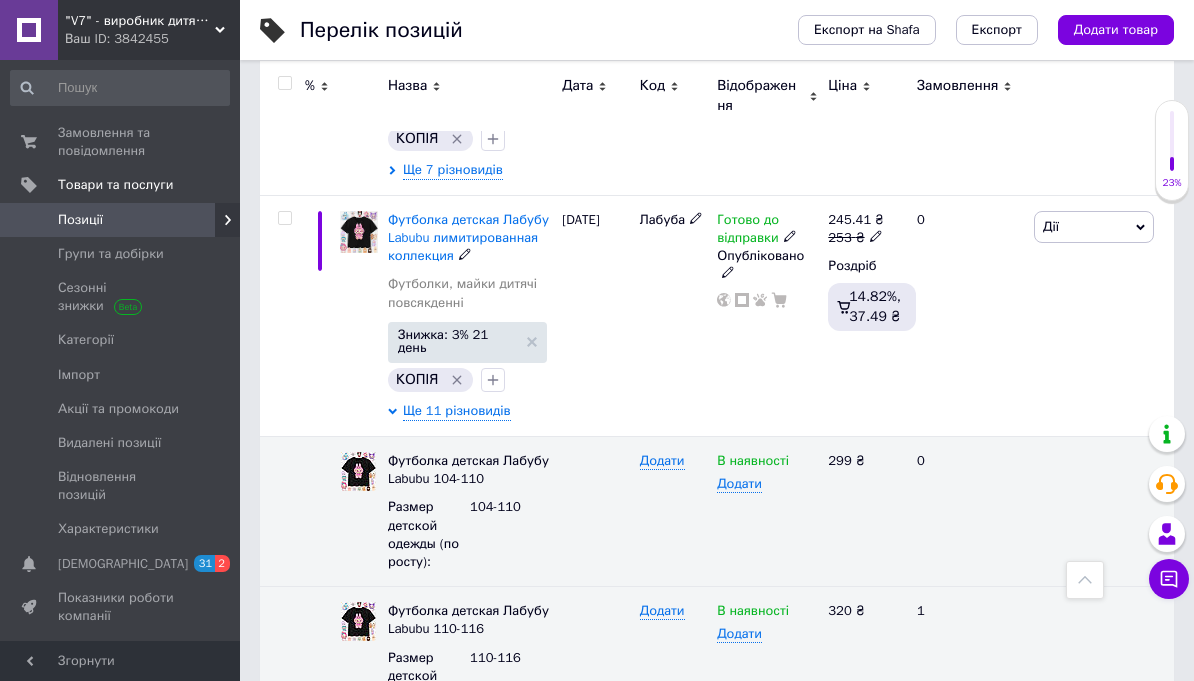 scroll, scrollTop: 1813, scrollLeft: 0, axis: vertical 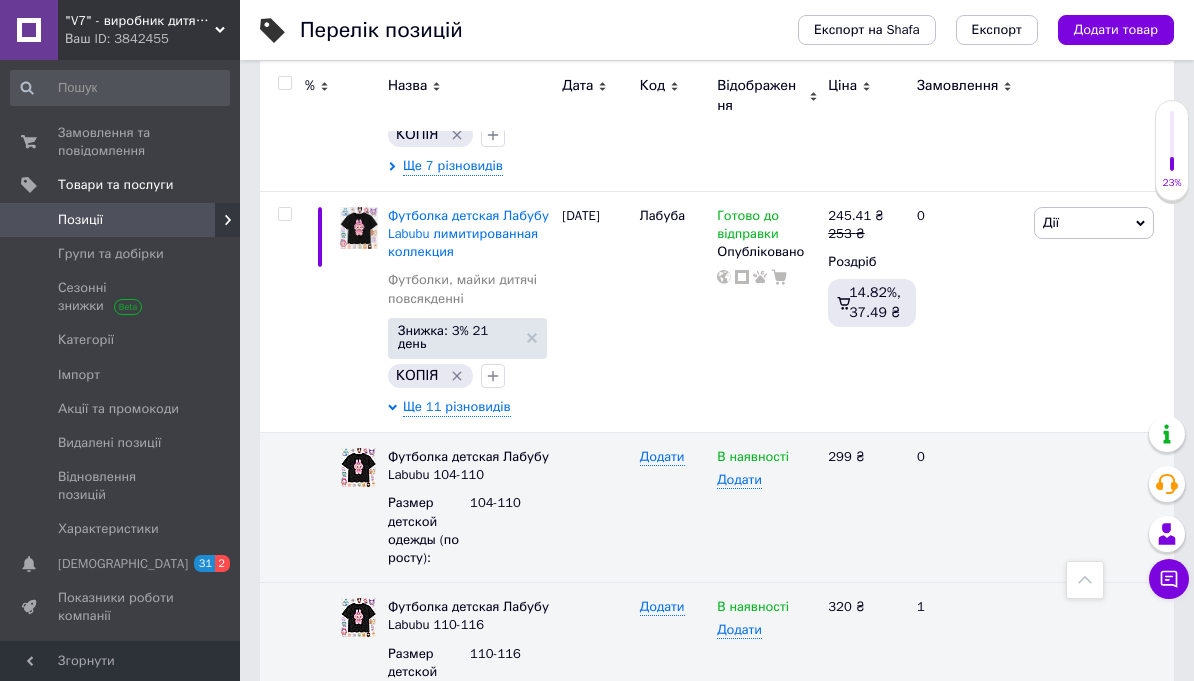 click on "Ваш ID: 3842455" at bounding box center (152, 39) 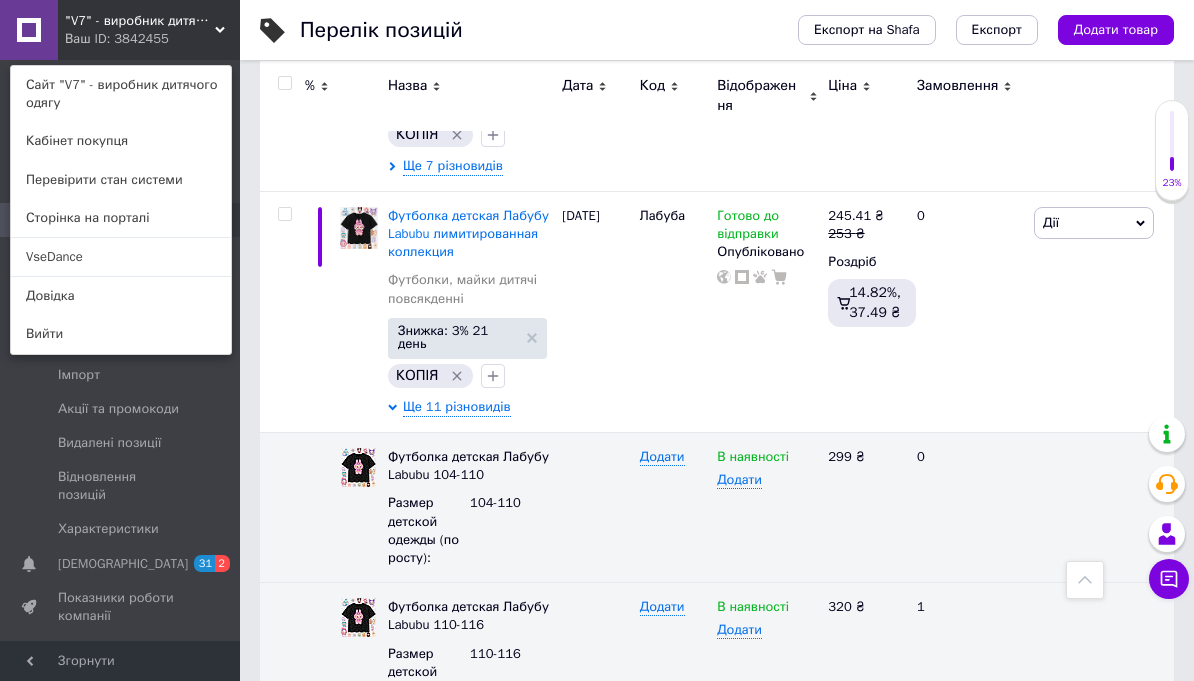 click on "VseDance" at bounding box center [121, 257] 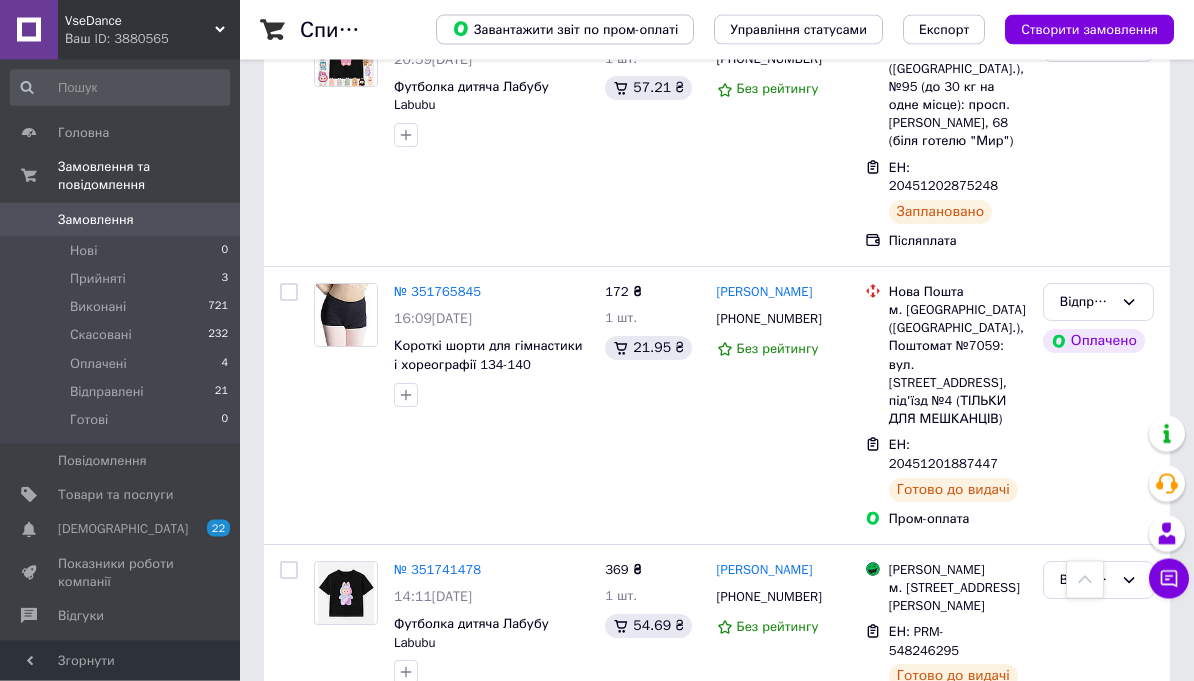 scroll, scrollTop: 644, scrollLeft: 0, axis: vertical 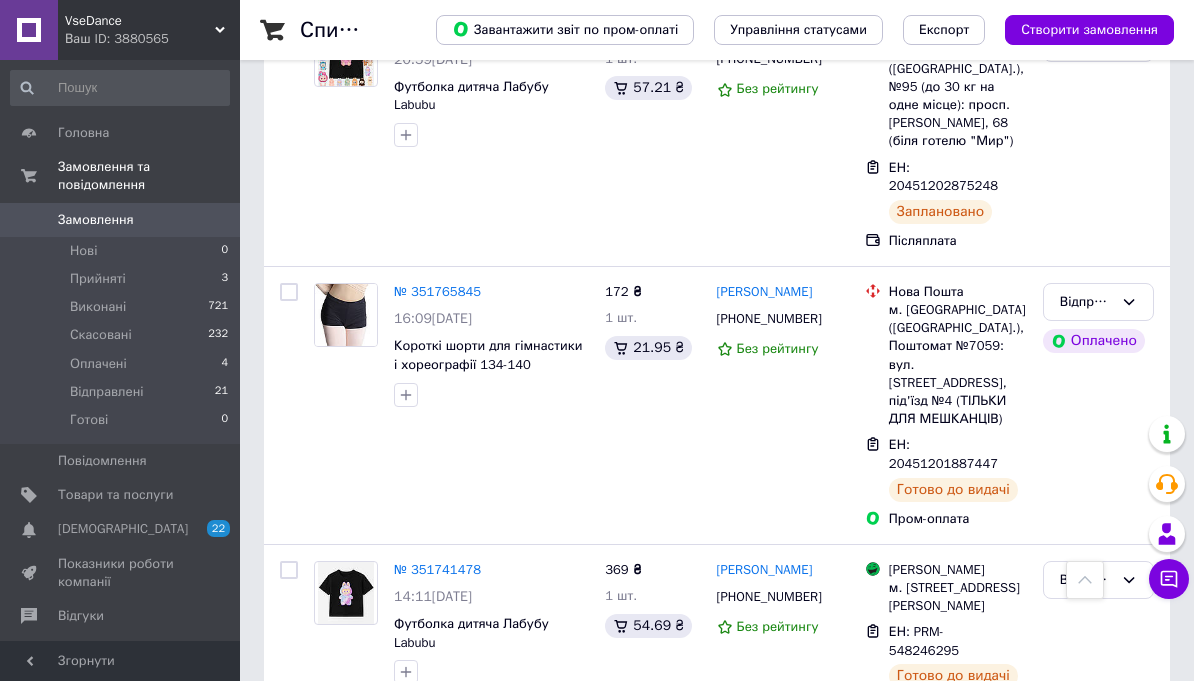 click on "VseDance Ваш ID: 3880565" at bounding box center [149, 30] 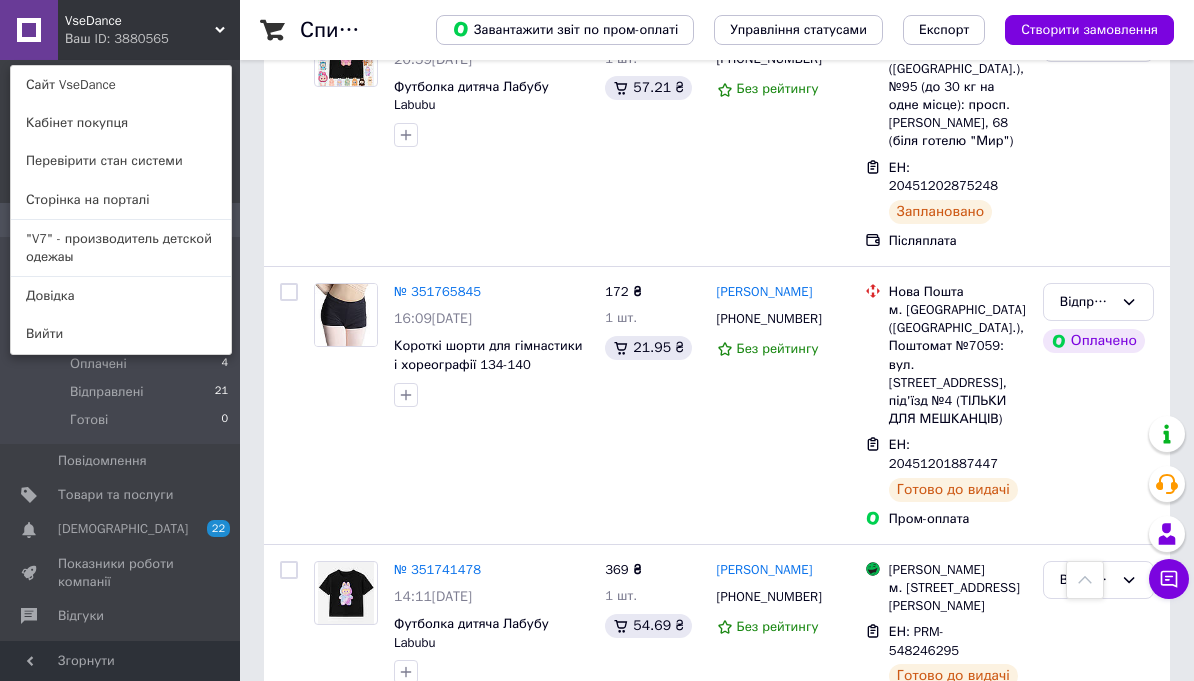 click on ""V7" - производитель детской одежаы" at bounding box center (121, 248) 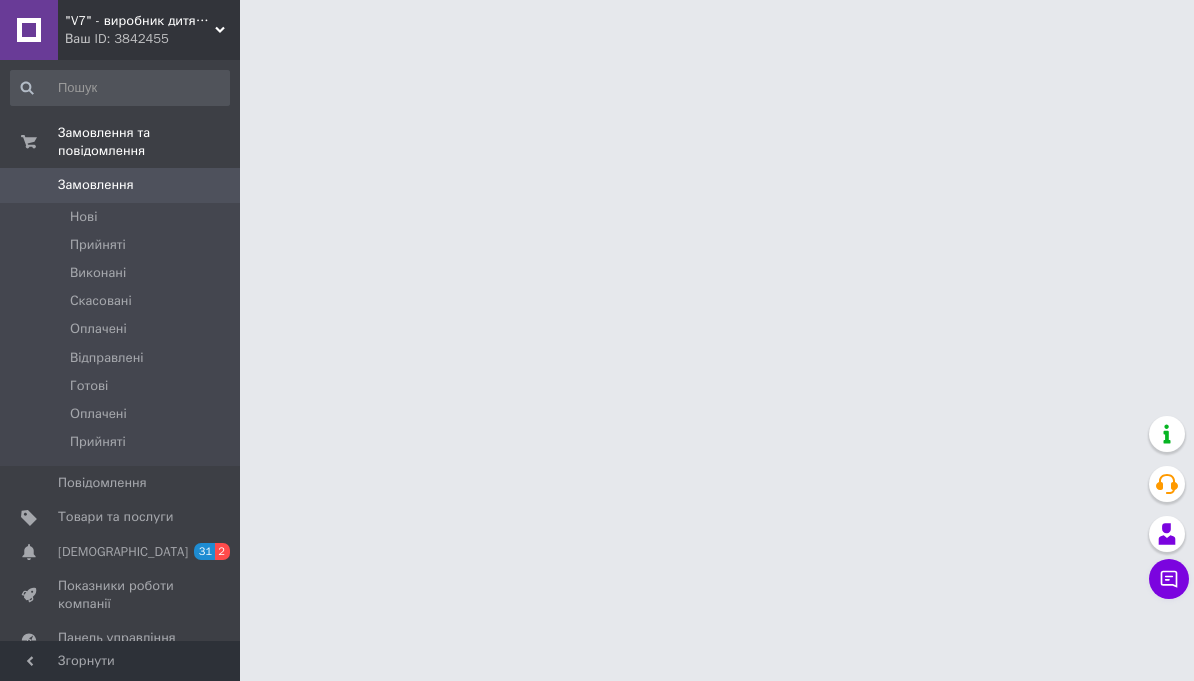 scroll, scrollTop: 0, scrollLeft: 0, axis: both 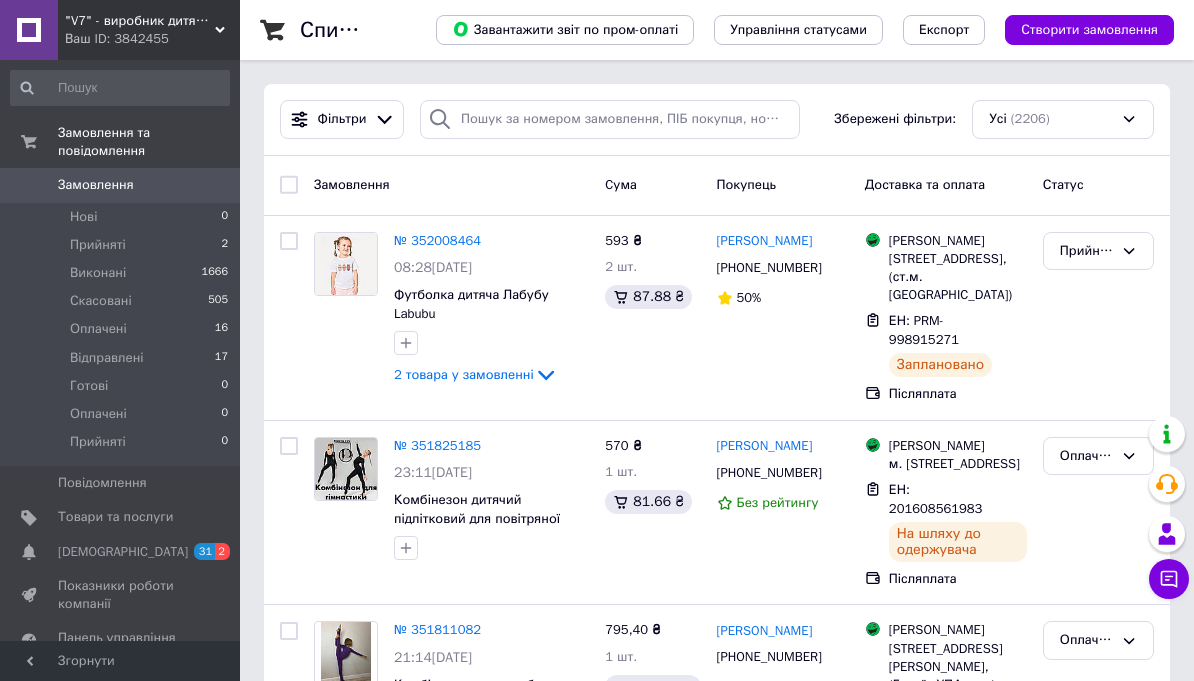 click on "Товари та послуги" at bounding box center (115, 517) 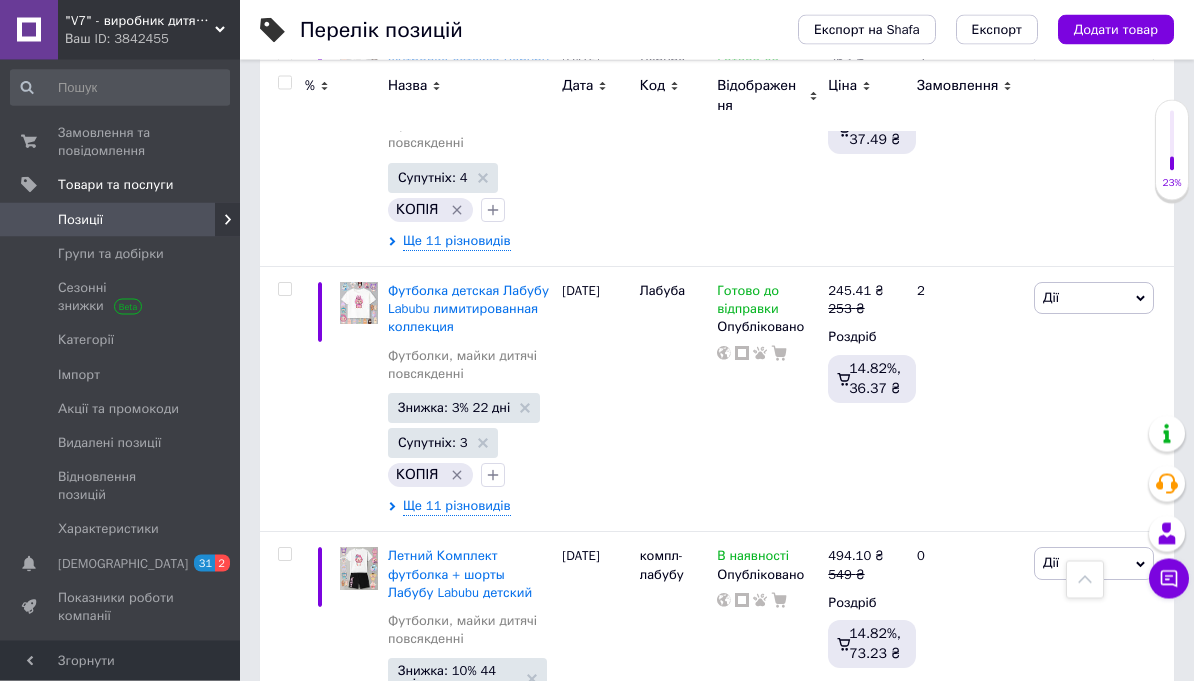 scroll, scrollTop: 1231, scrollLeft: 0, axis: vertical 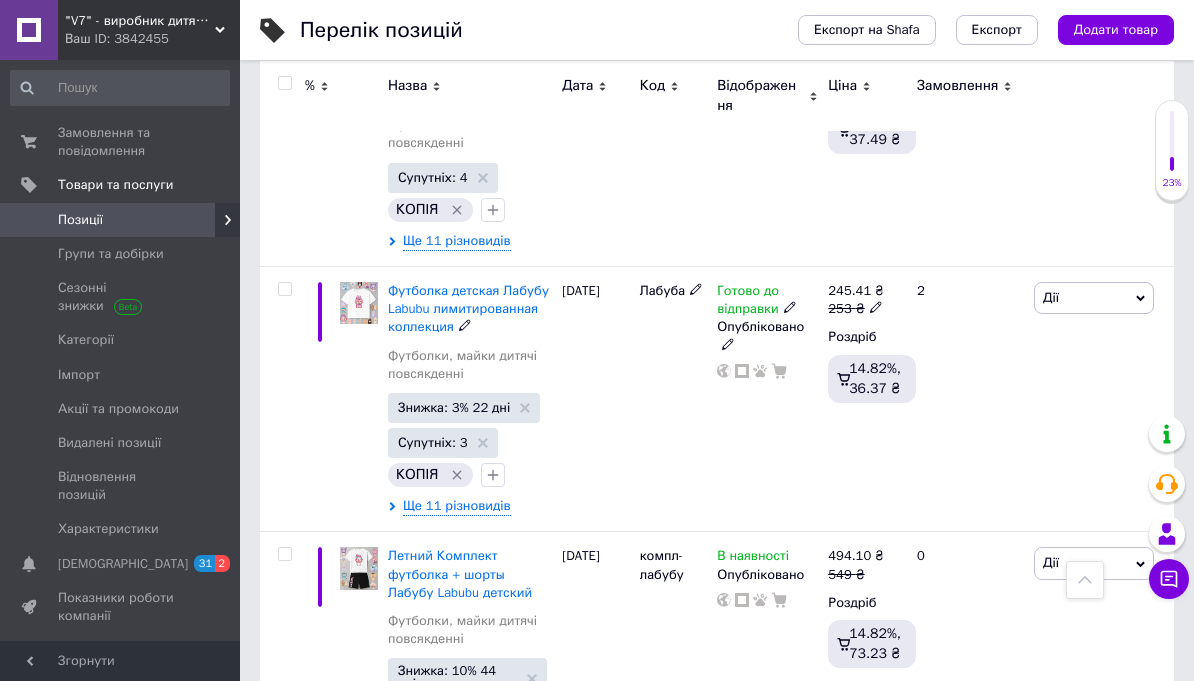 click on "Ще 11 різновидів" at bounding box center [457, 506] 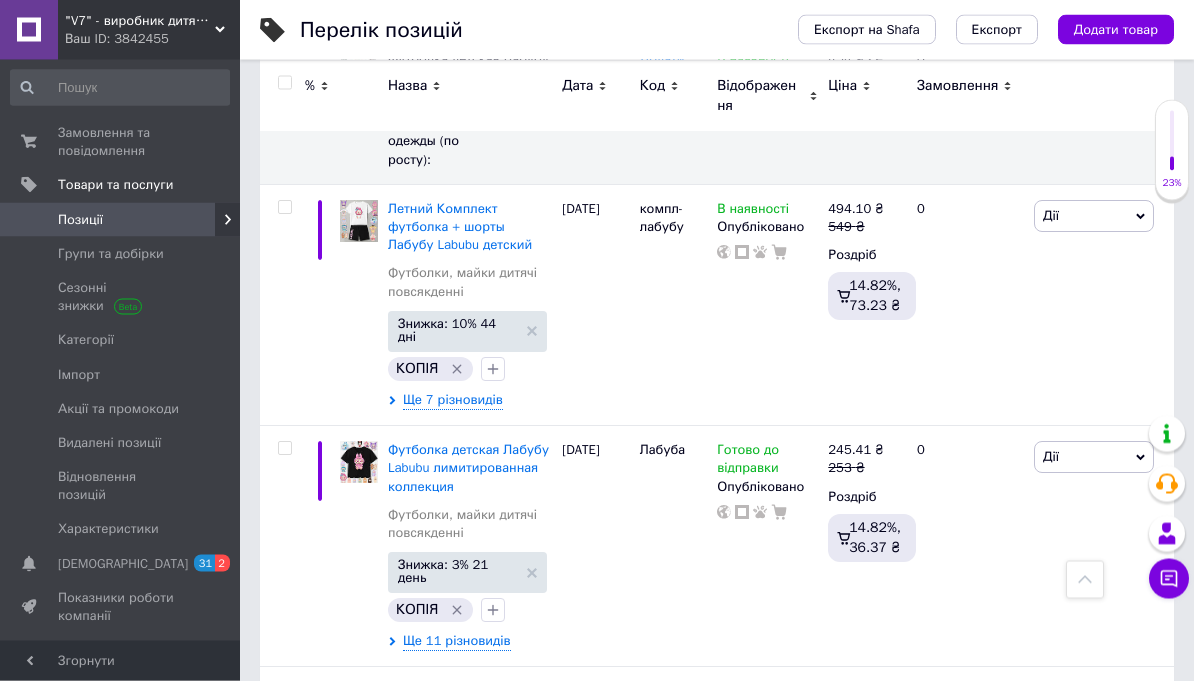 scroll, scrollTop: 3230, scrollLeft: 0, axis: vertical 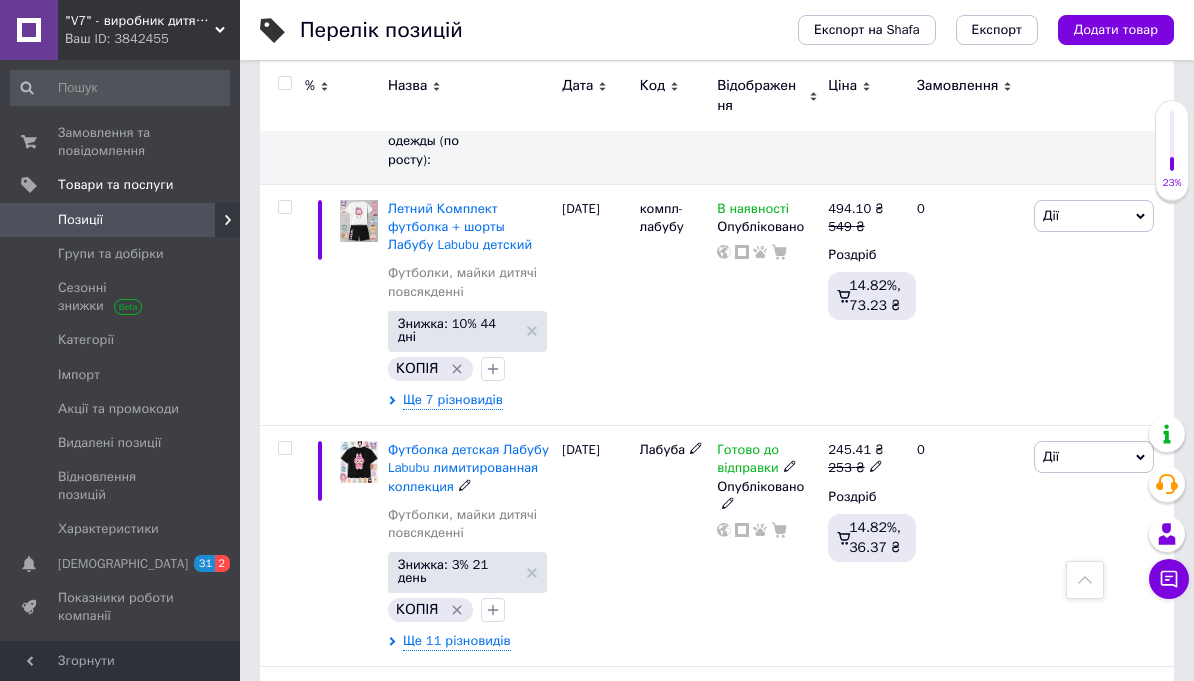 click on "Футболка детская Лабубу Labubu лимитированная коллекция Футболки, майки дитячі повсякденні Знижка: 3% 21 день КОПІЯ   Ще 11 різновидів" at bounding box center (470, 546) 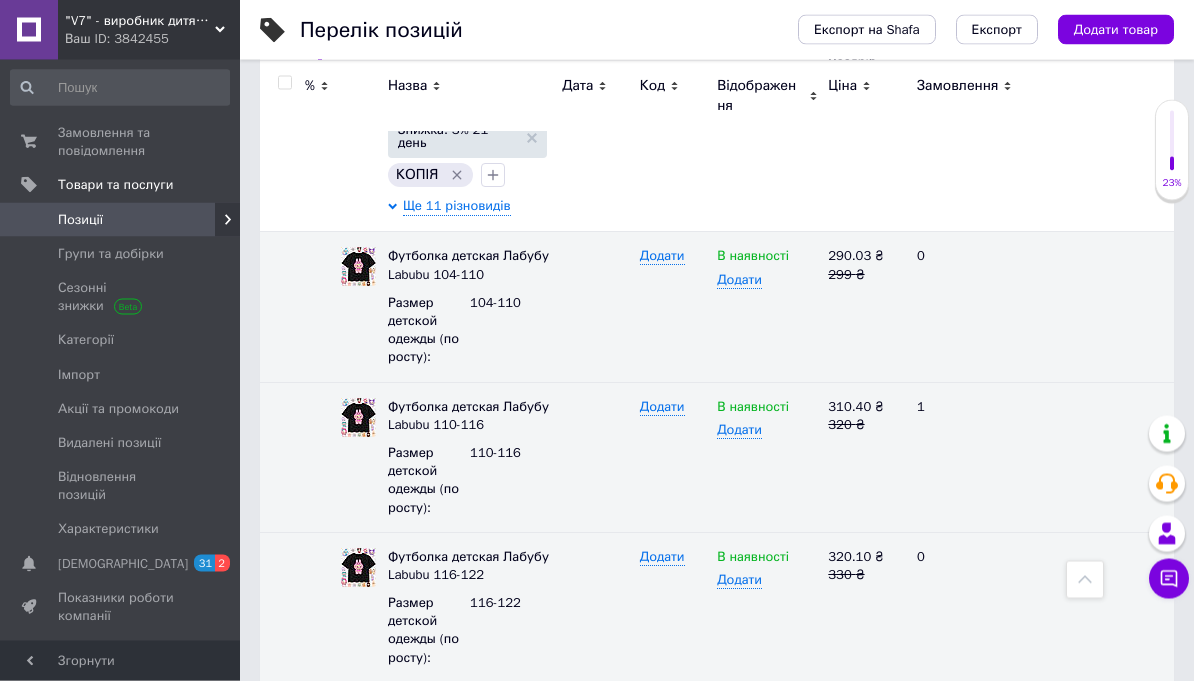 scroll, scrollTop: 3666, scrollLeft: 0, axis: vertical 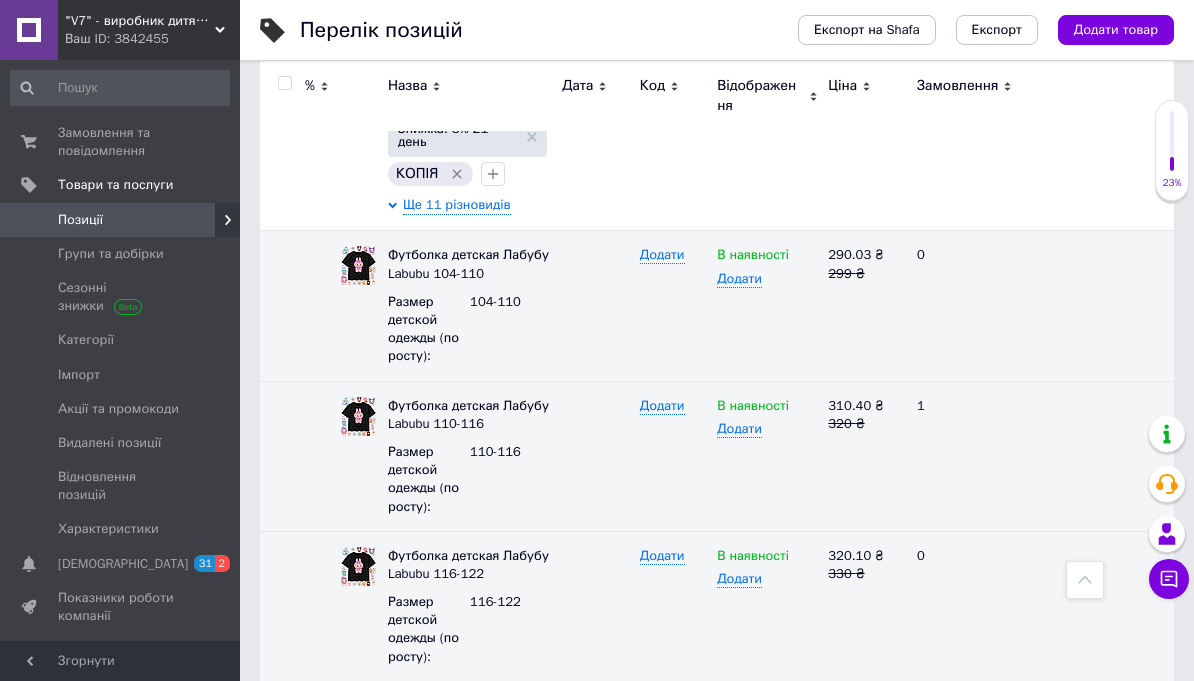 click on "Сповіщення 31 2" at bounding box center [120, 564] 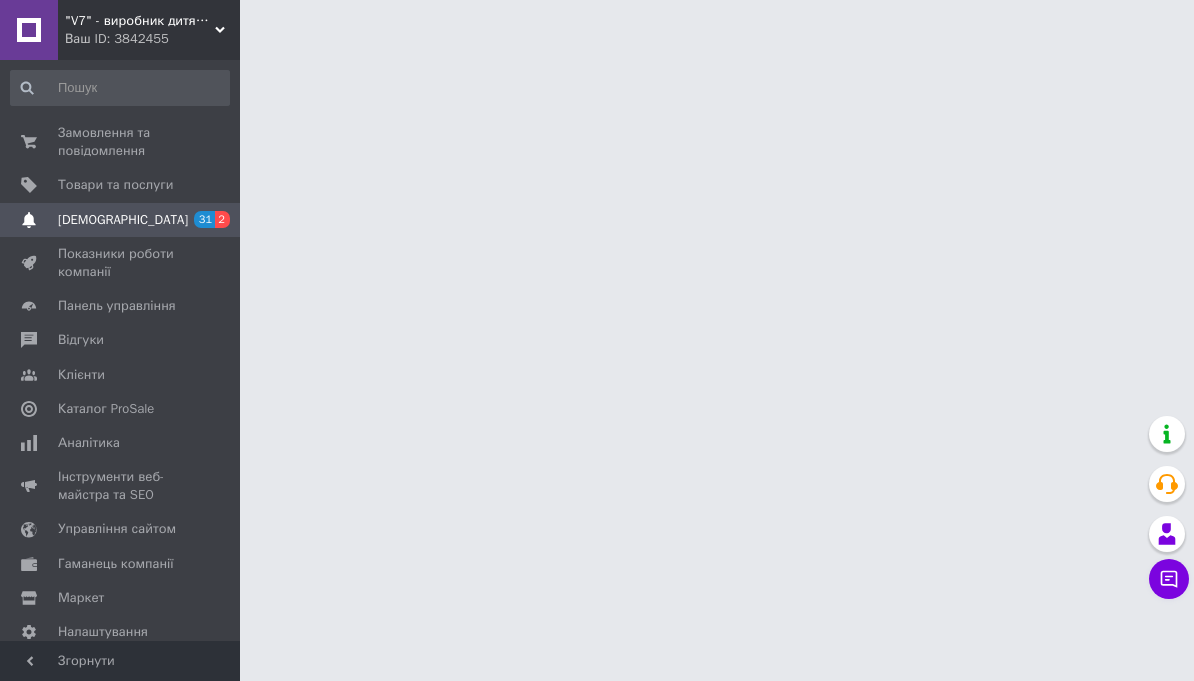 scroll, scrollTop: 0, scrollLeft: 0, axis: both 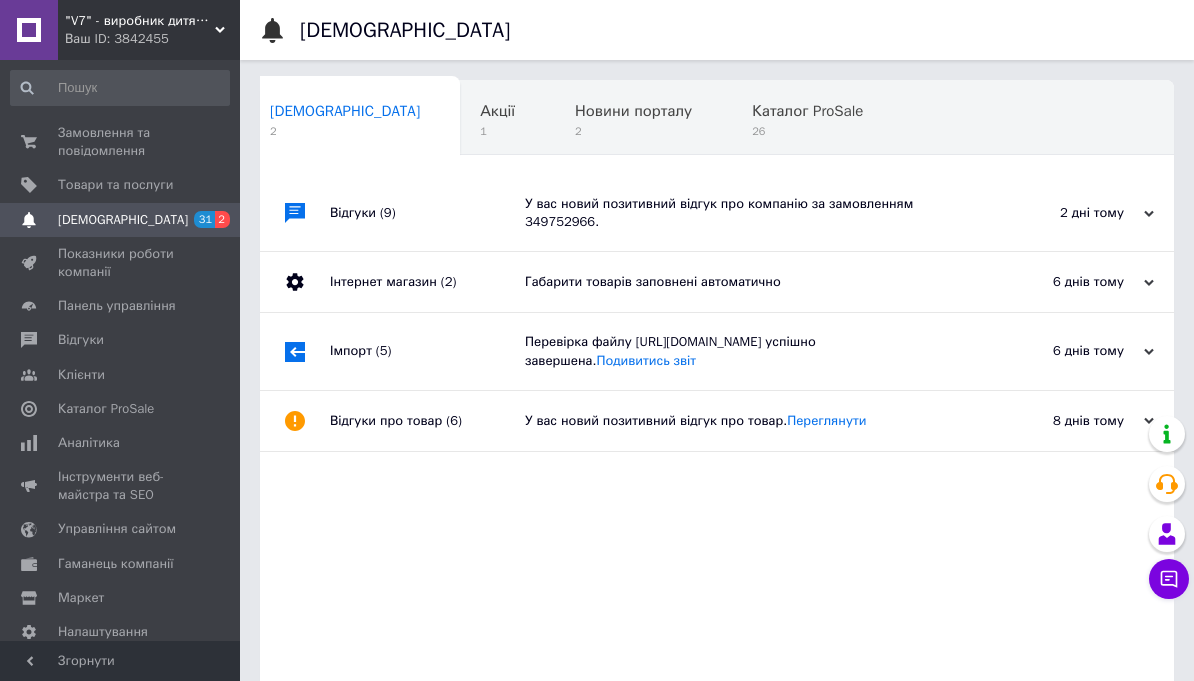 click on "0 0" at bounding box center [212, 142] 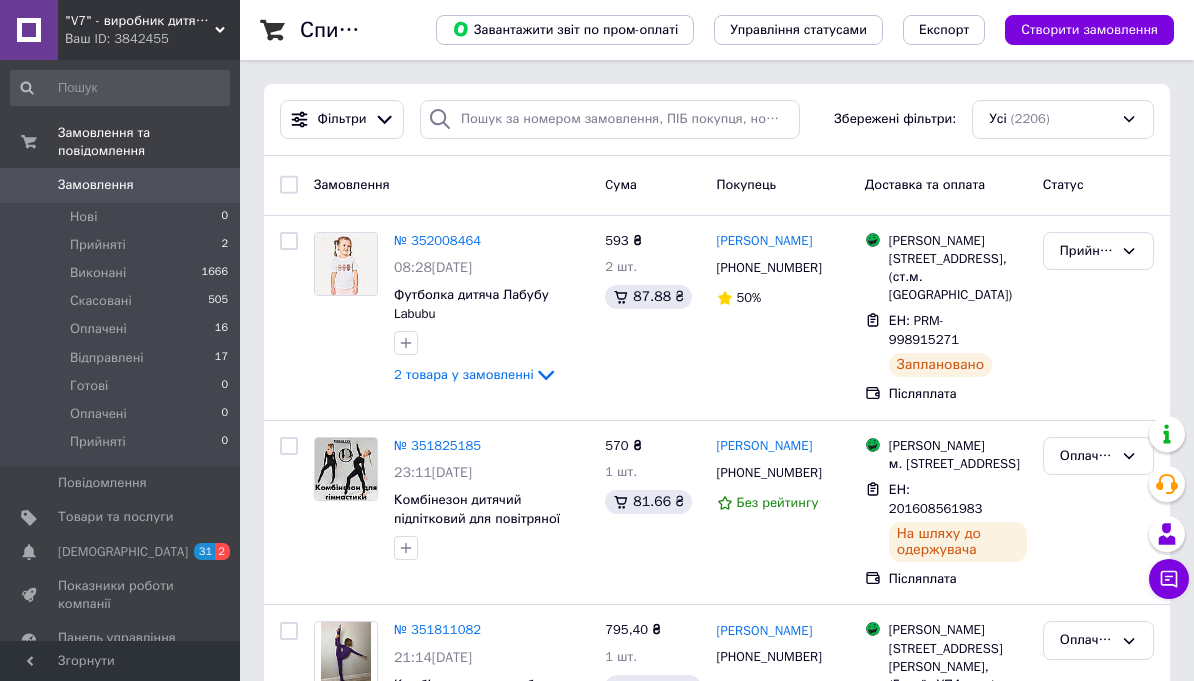 click on "[DEMOGRAPHIC_DATA]" at bounding box center [123, 552] 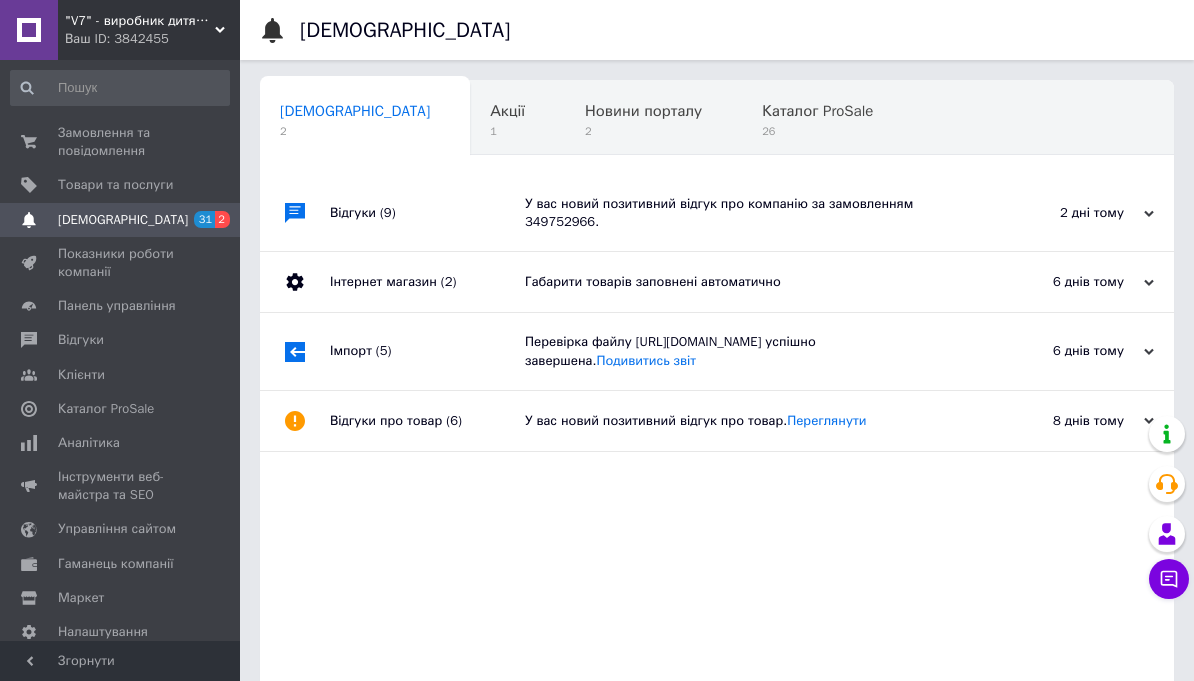 scroll, scrollTop: 0, scrollLeft: 10, axis: horizontal 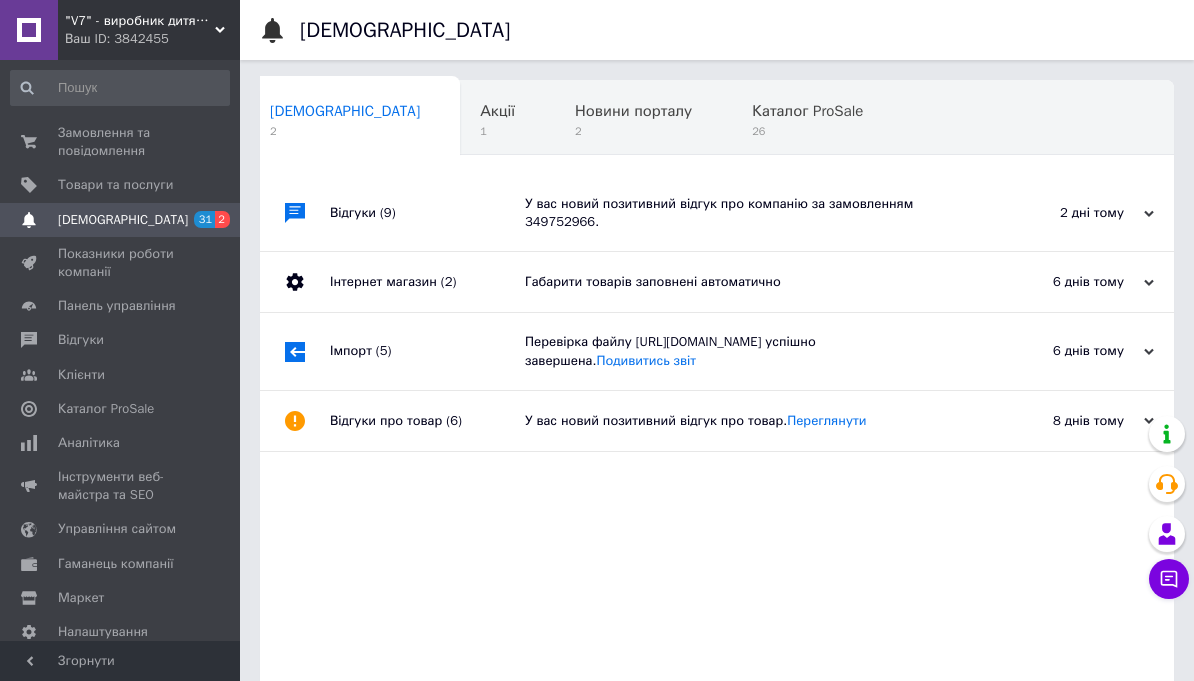 click on "Замовлення та повідомлення" at bounding box center [121, 142] 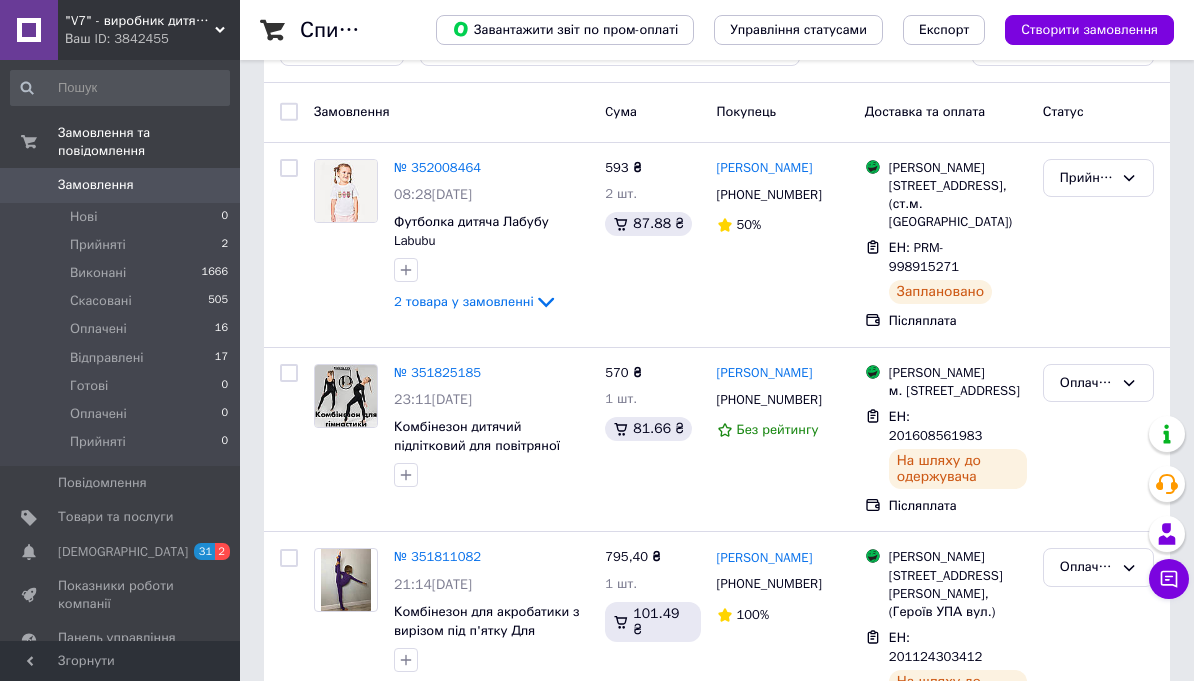 scroll, scrollTop: 122, scrollLeft: 0, axis: vertical 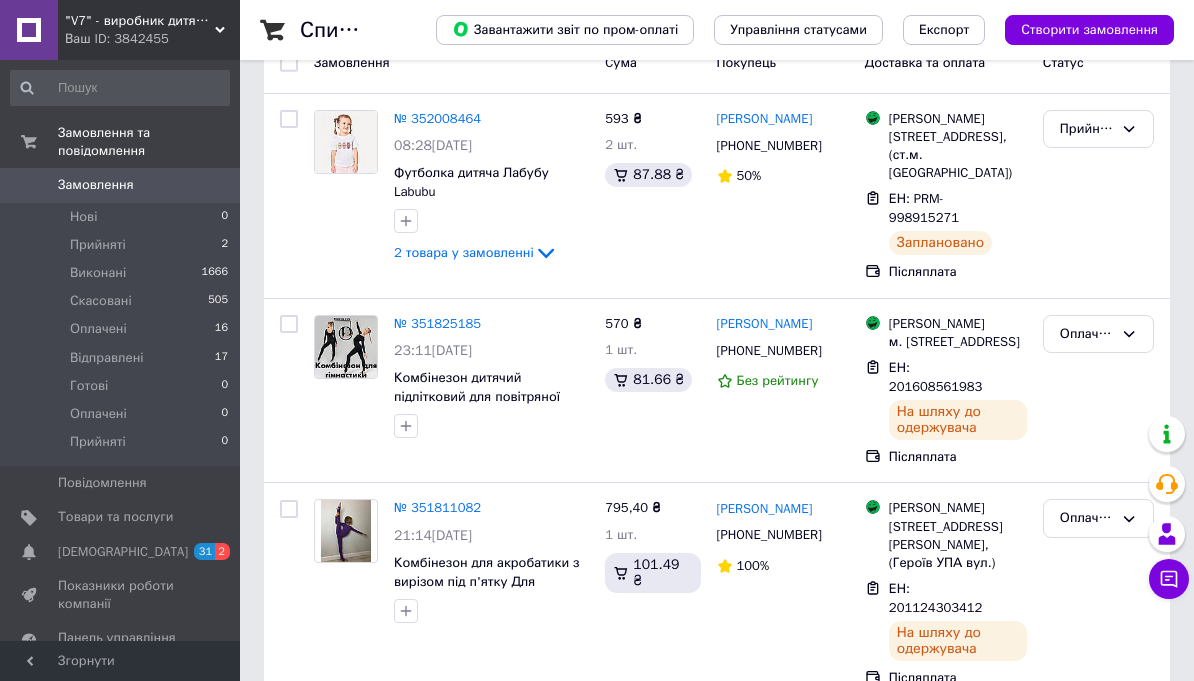 click on "№ 351825185" at bounding box center (437, 323) 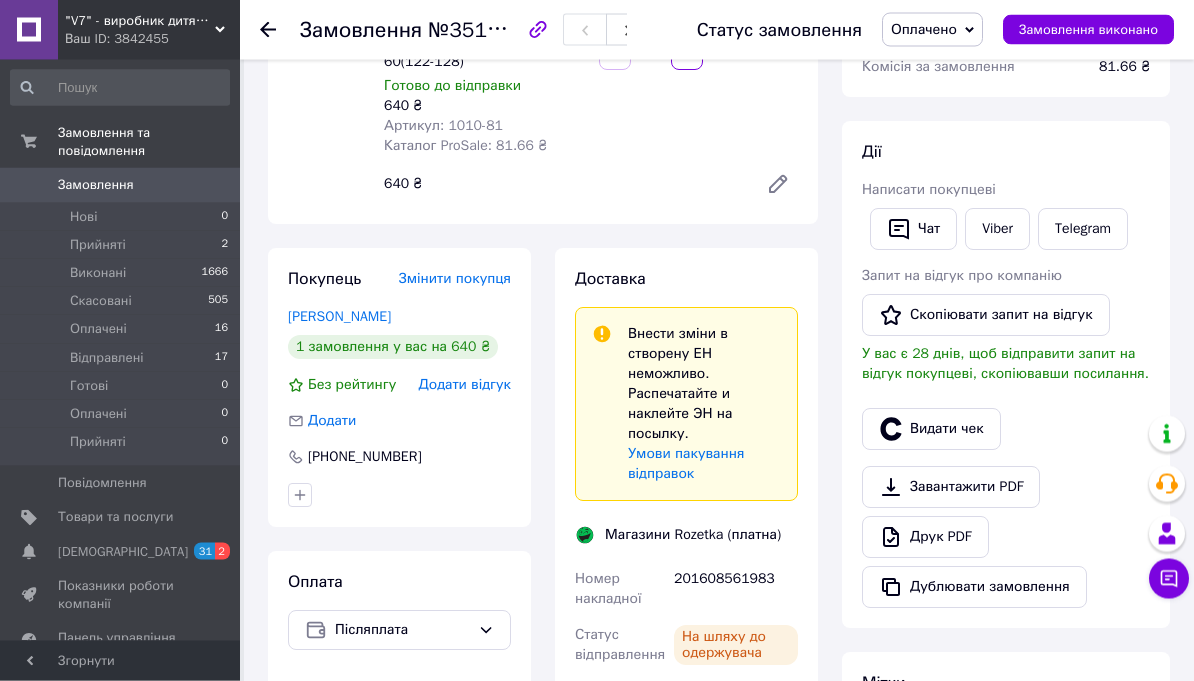 scroll, scrollTop: 279, scrollLeft: 0, axis: vertical 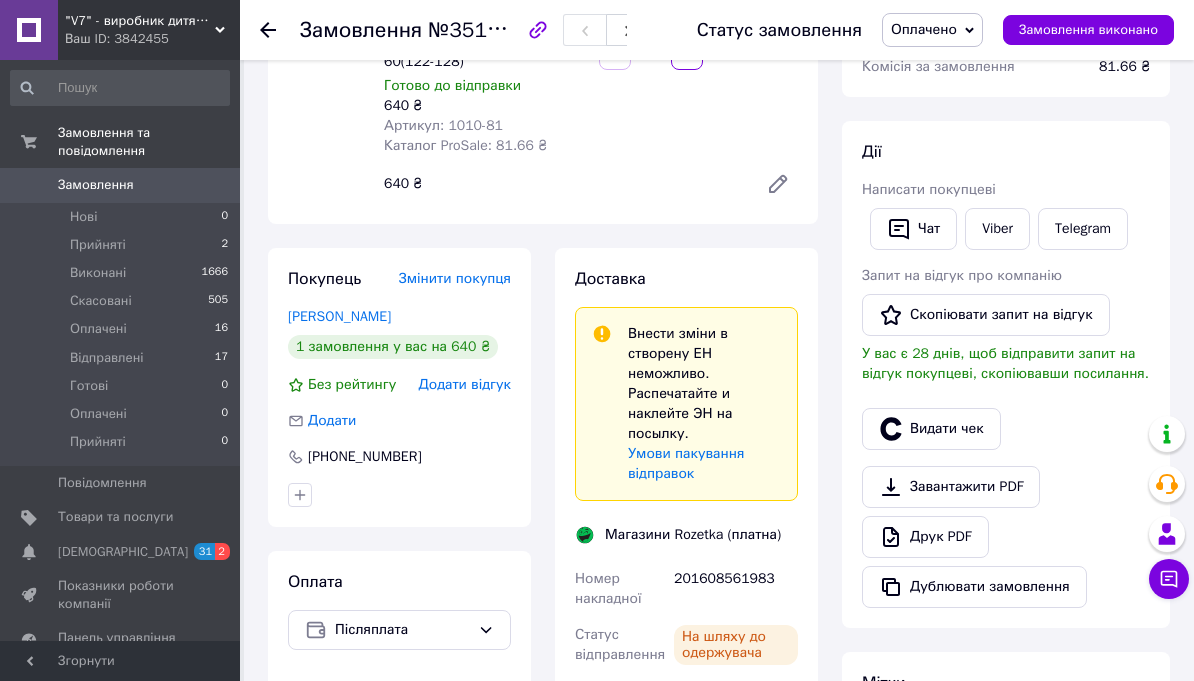 click on "Показники роботи компанії" at bounding box center (120, 595) 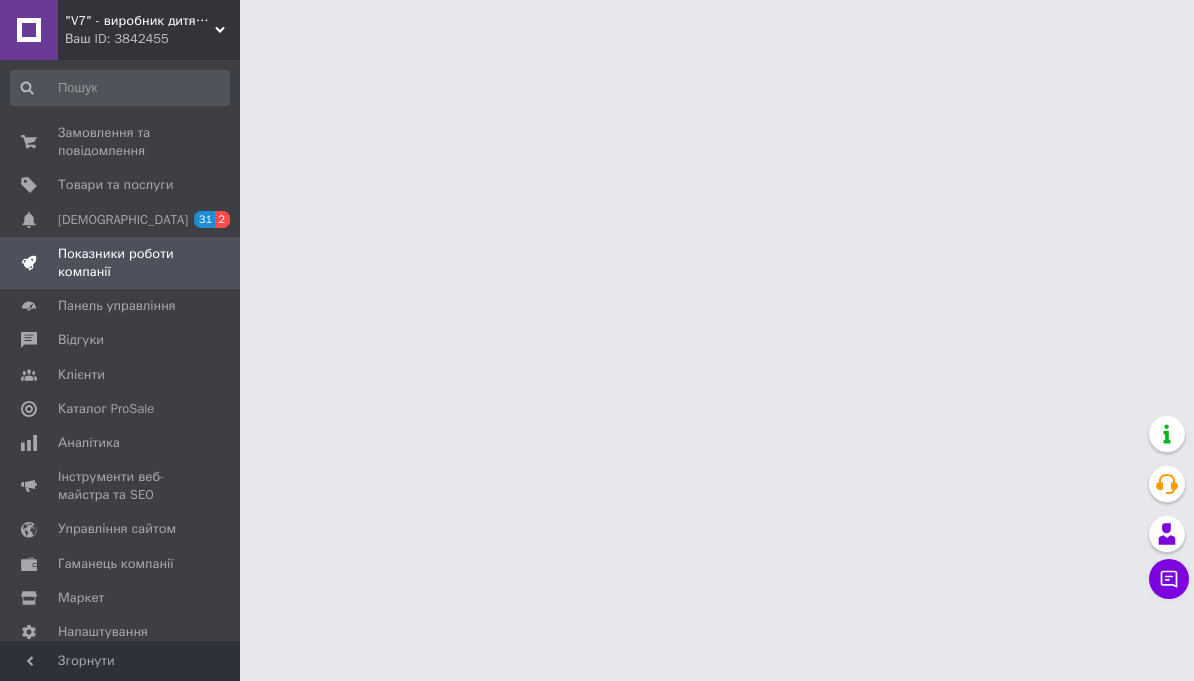 click on "[DEMOGRAPHIC_DATA]" at bounding box center (123, 220) 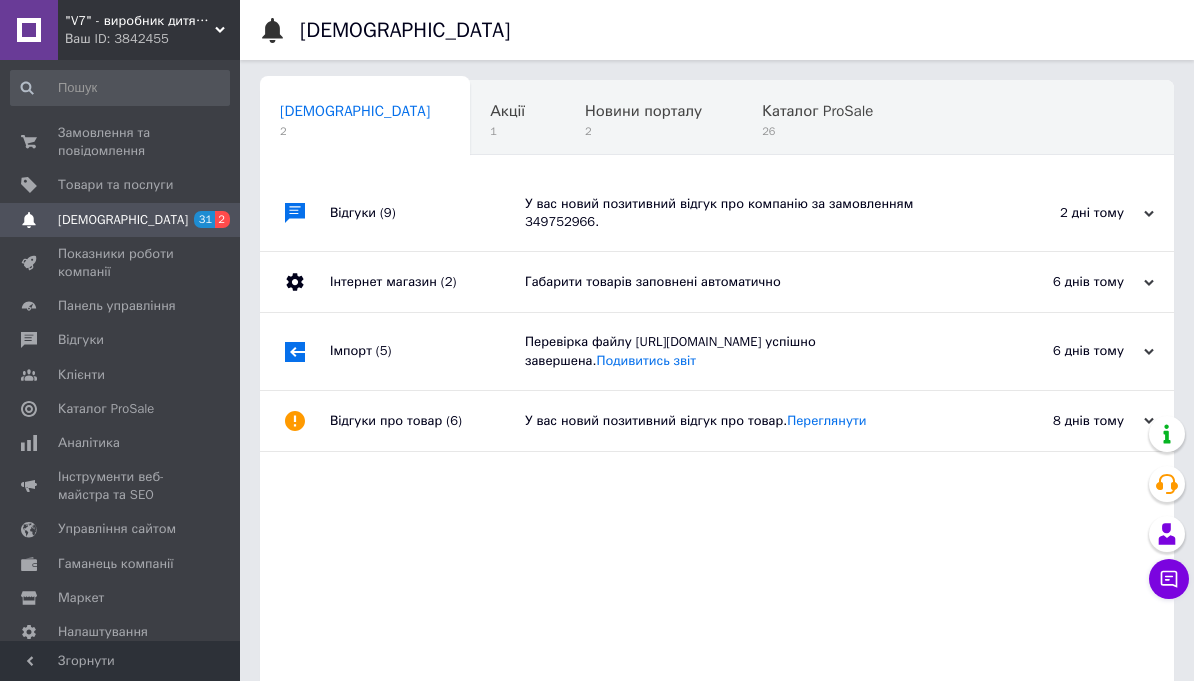 scroll, scrollTop: 0, scrollLeft: 10, axis: horizontal 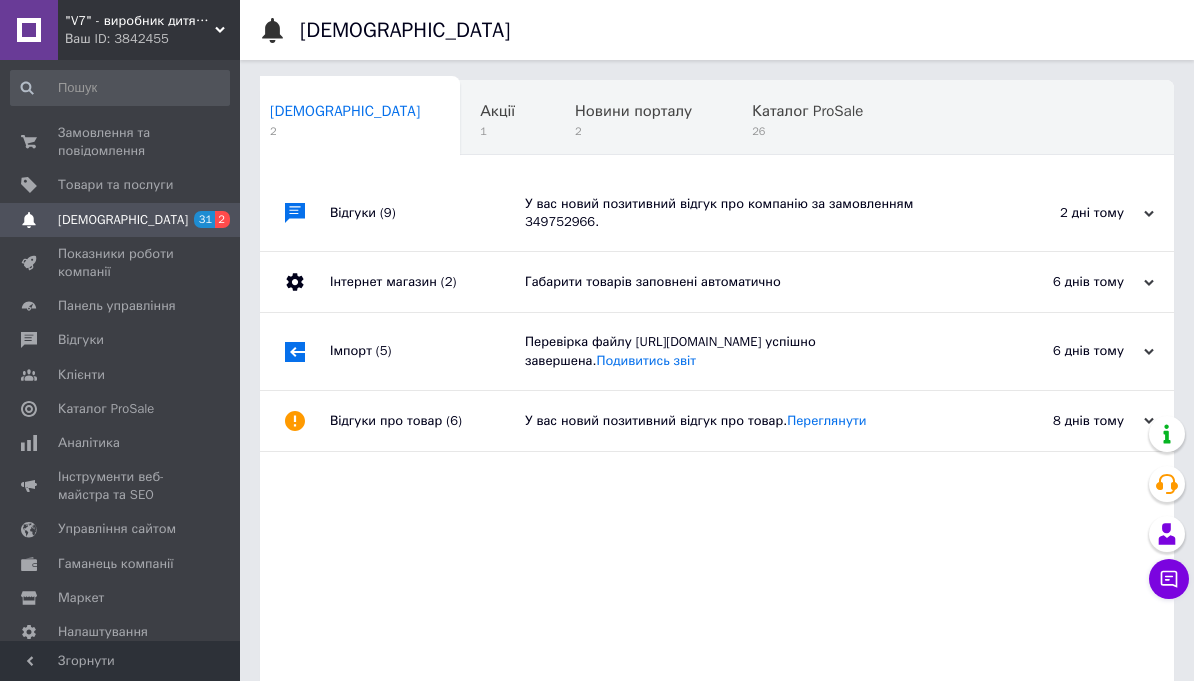 click on "Замовлення та повідомлення" at bounding box center [121, 142] 